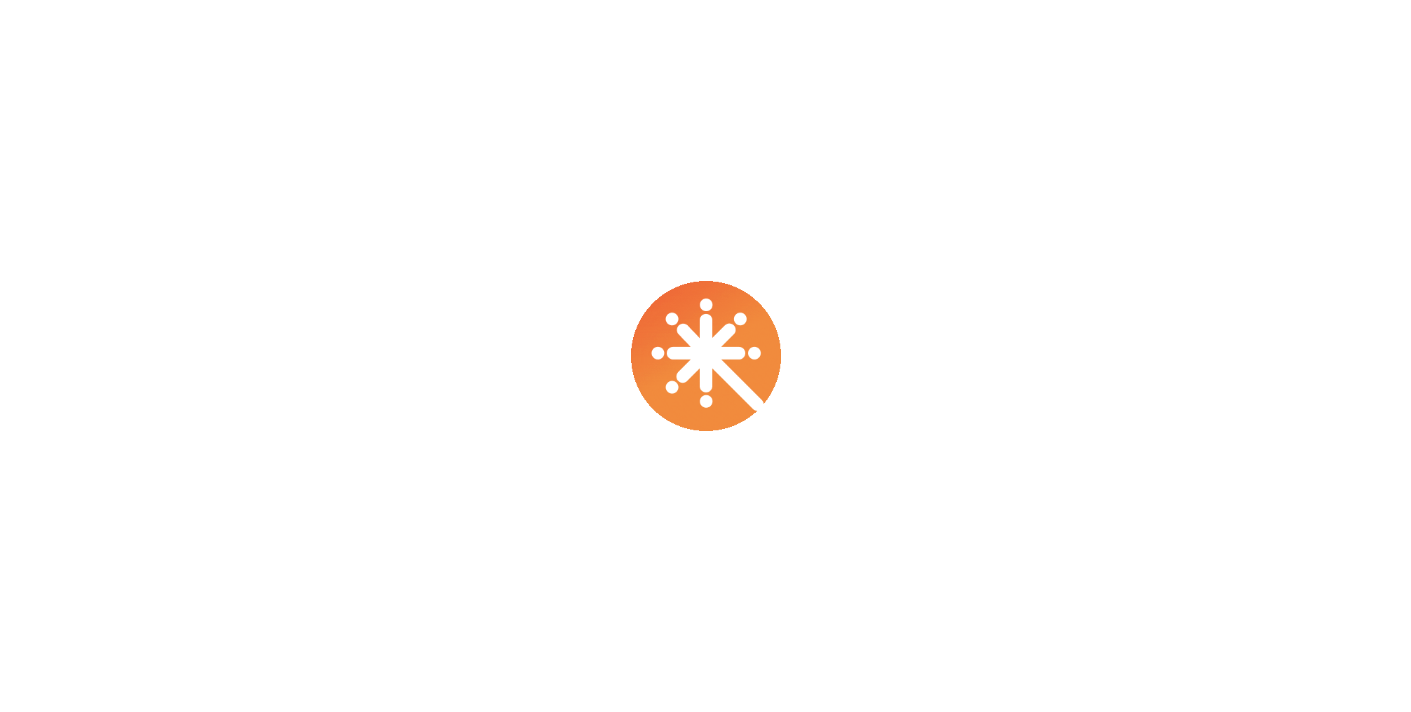 scroll, scrollTop: 0, scrollLeft: 0, axis: both 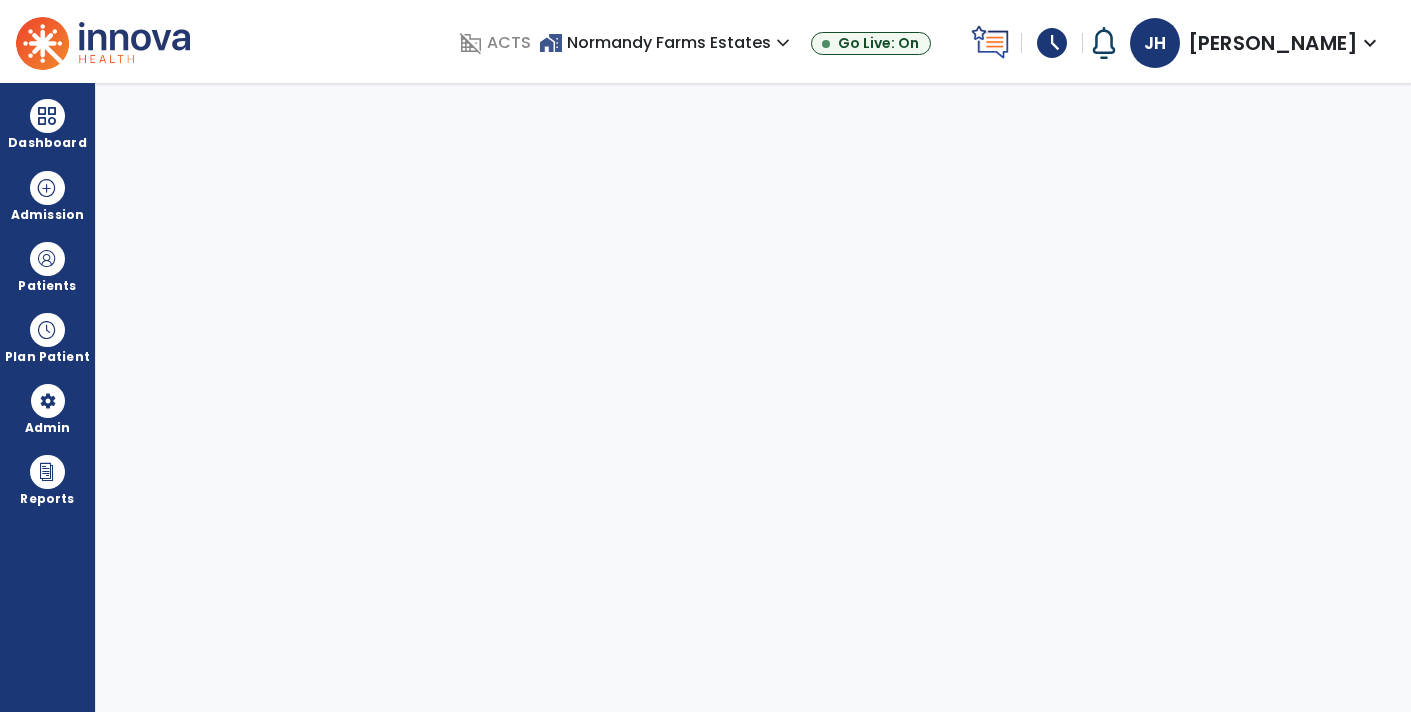 select on "****" 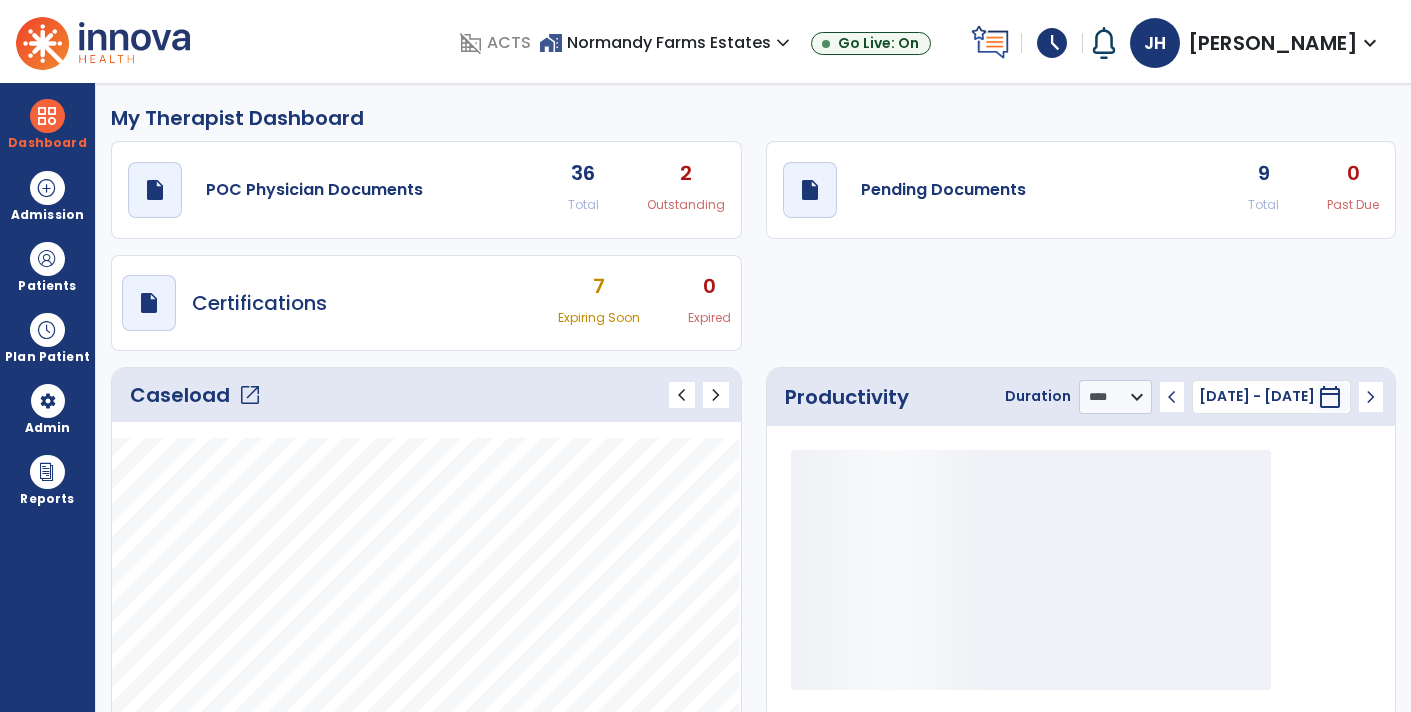 click on "schedule" at bounding box center (1052, 43) 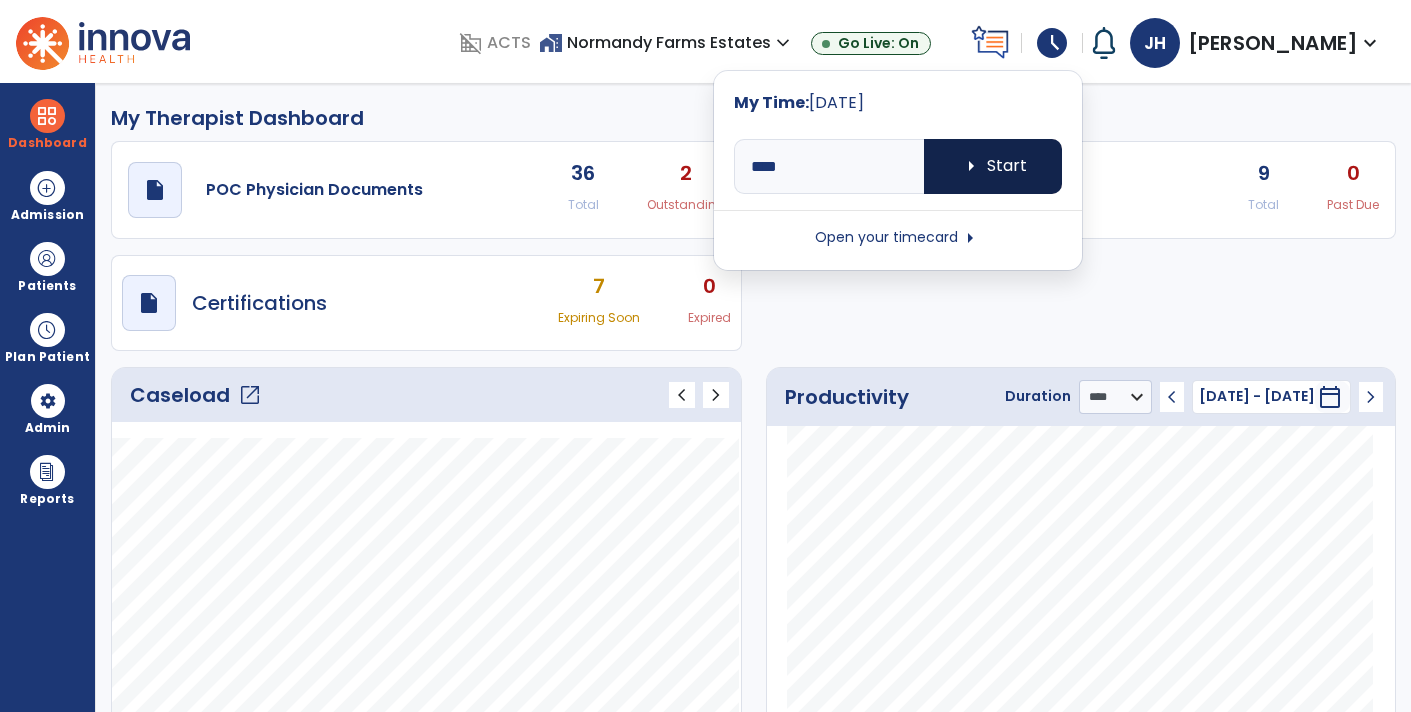click on "arrow_right  Start" at bounding box center [993, 166] 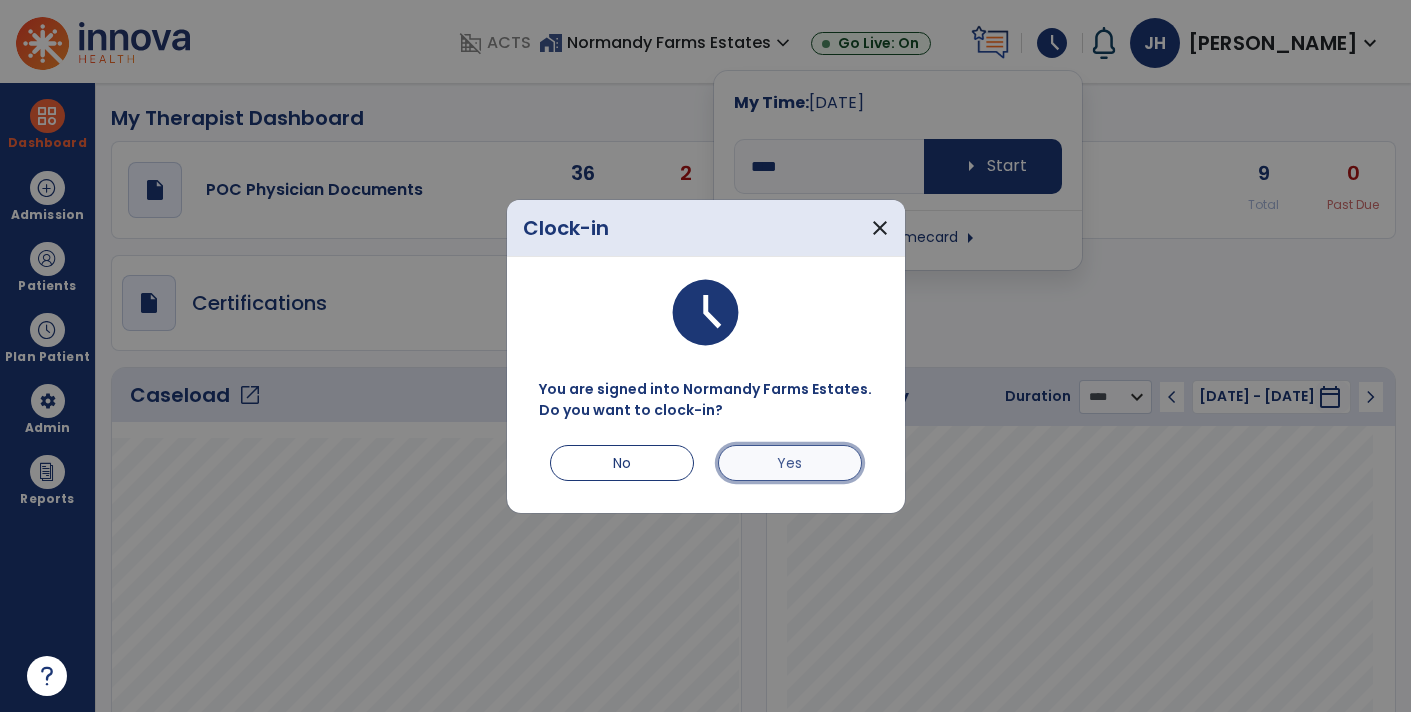 click on "Yes" at bounding box center [790, 463] 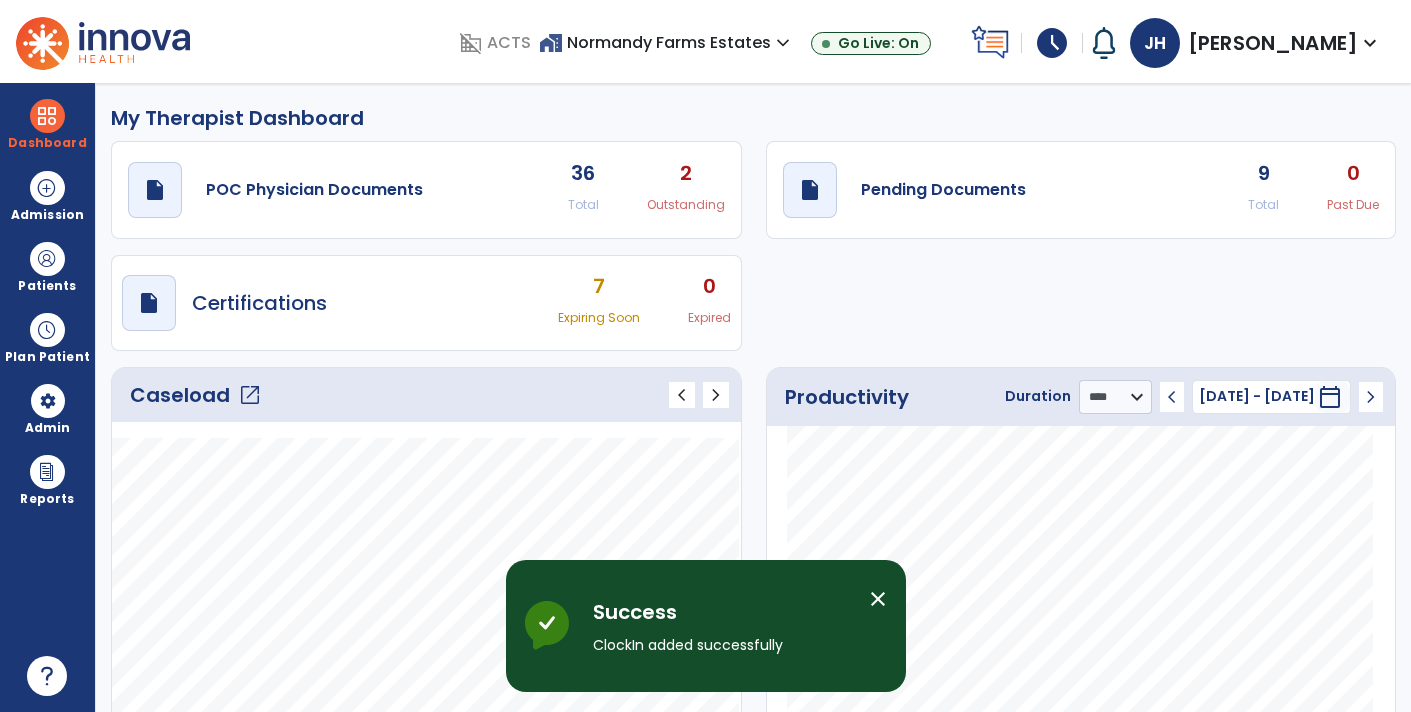 click on "close" at bounding box center (878, 599) 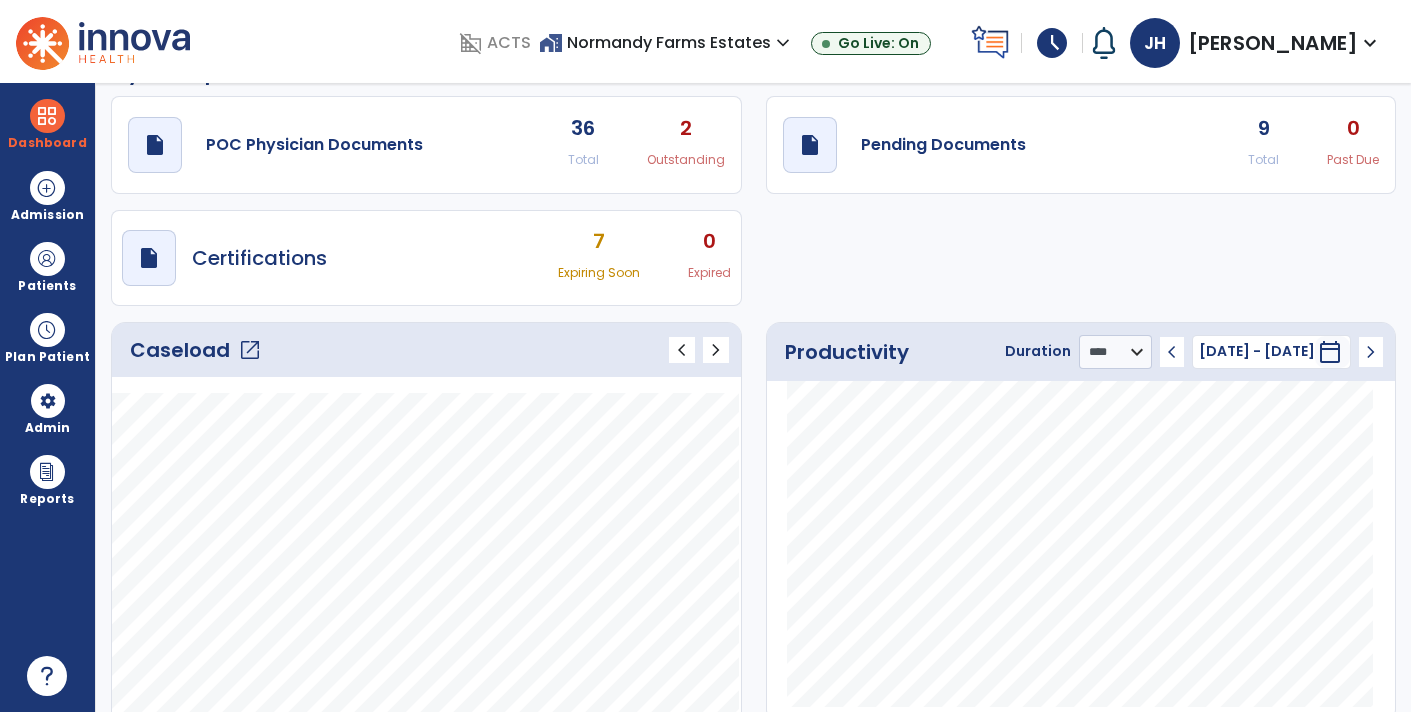 scroll, scrollTop: 0, scrollLeft: 0, axis: both 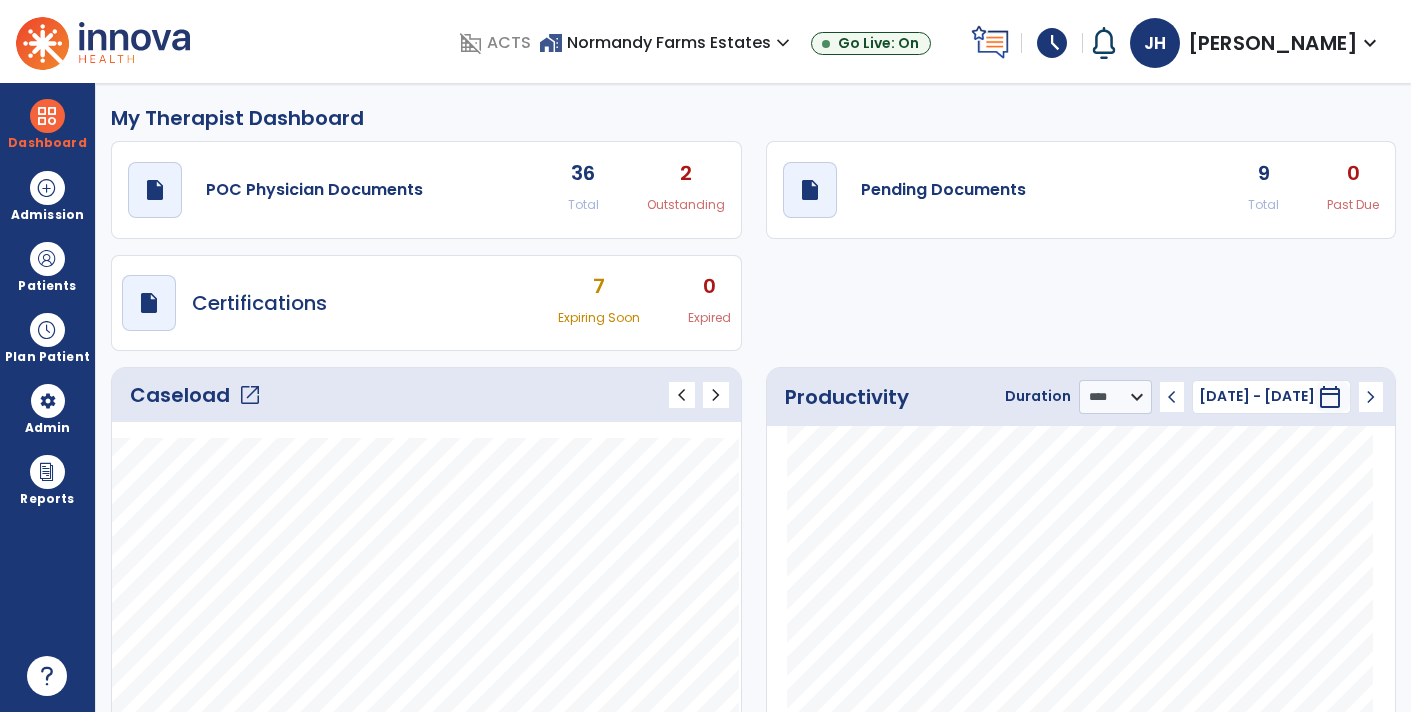 click on "Pending Documents" 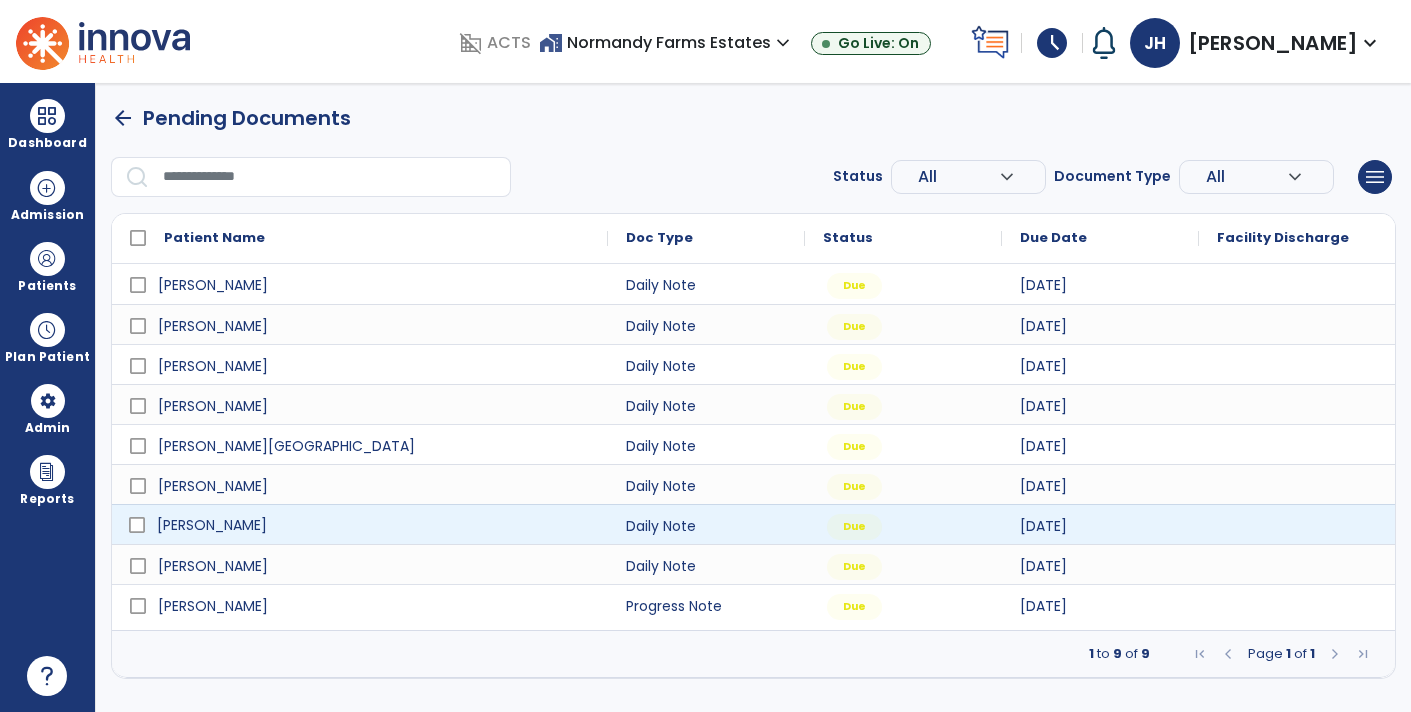 click on "[PERSON_NAME]" at bounding box center [212, 525] 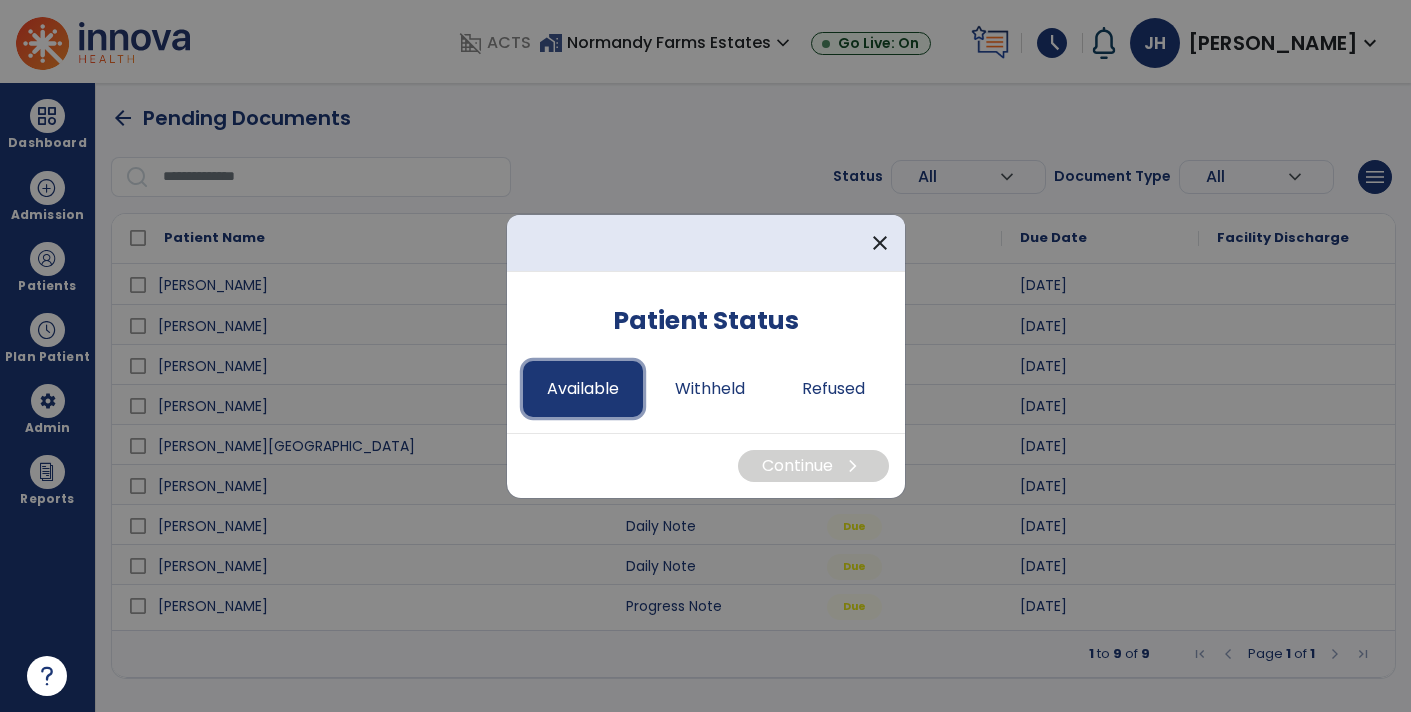 click on "Available" at bounding box center [583, 389] 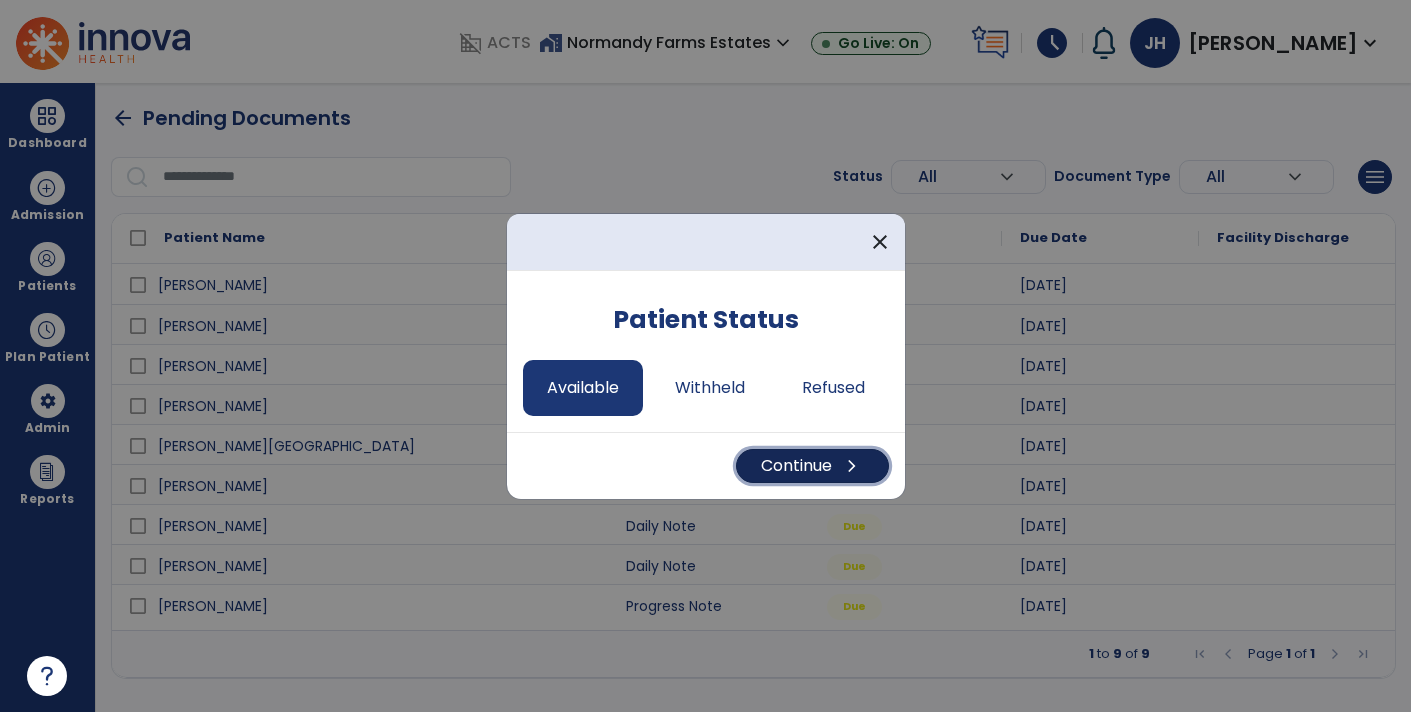 click on "Continue   chevron_right" at bounding box center (812, 466) 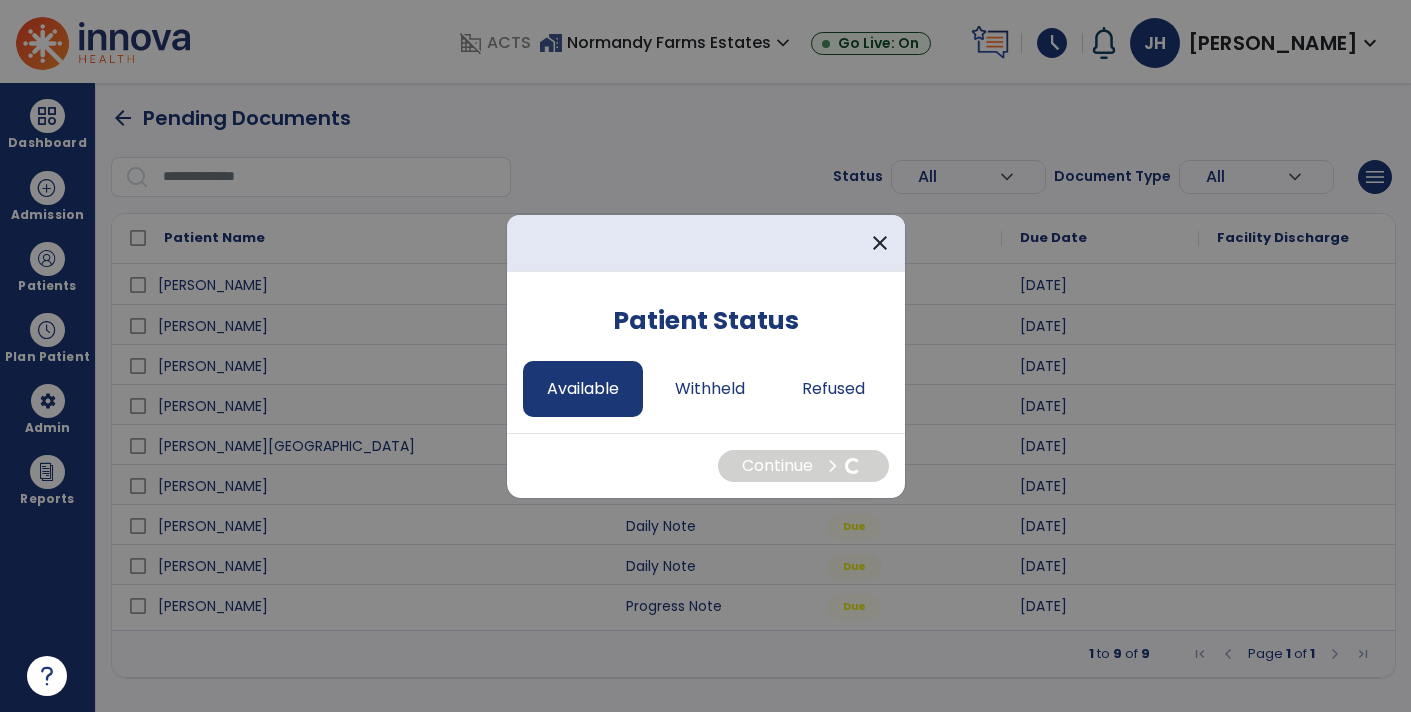 select on "*" 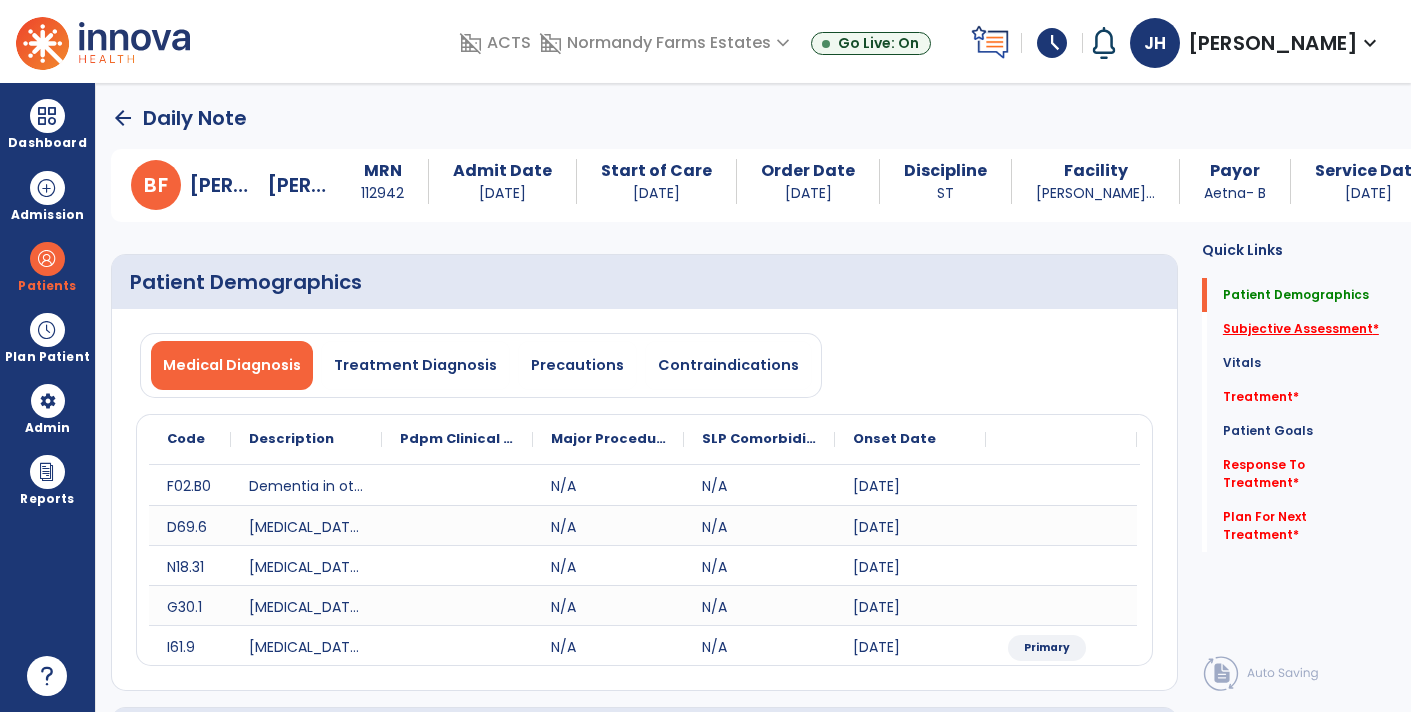 click on "Subjective Assessment   *" 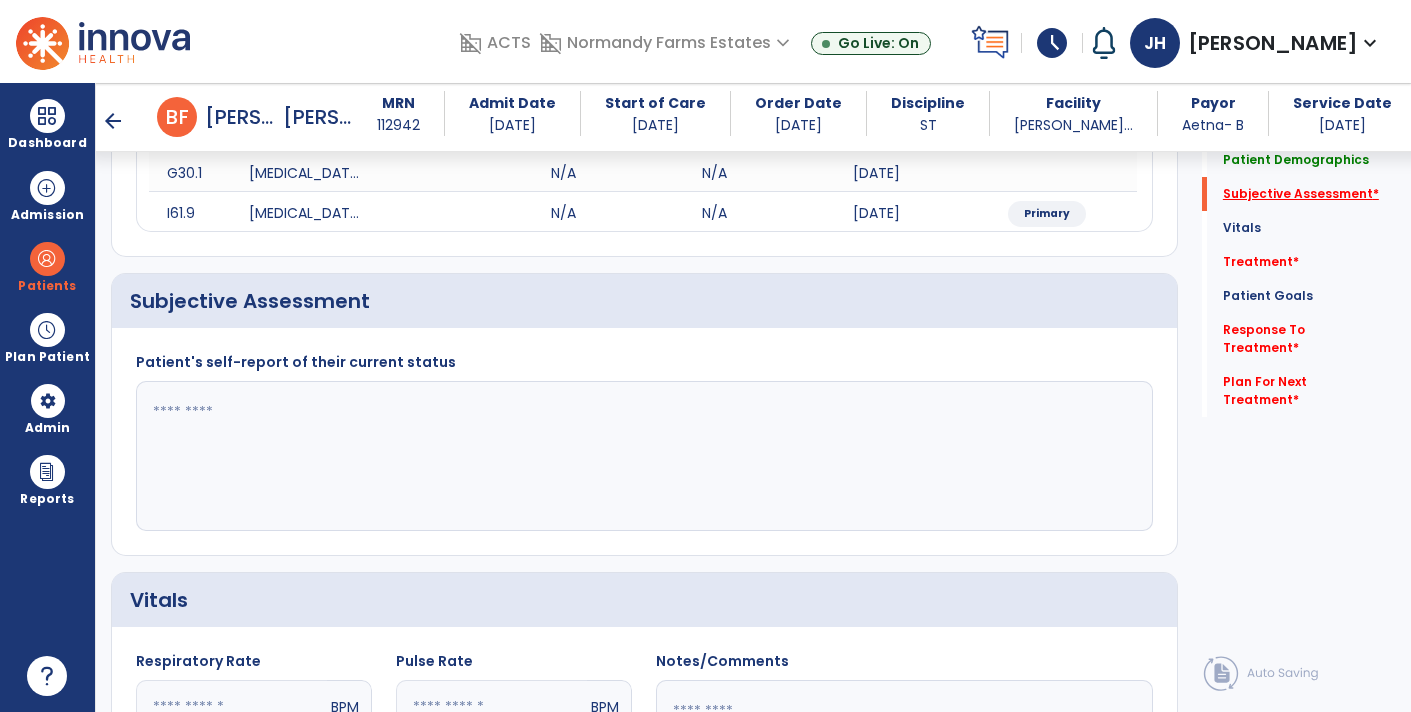scroll, scrollTop: 449, scrollLeft: 0, axis: vertical 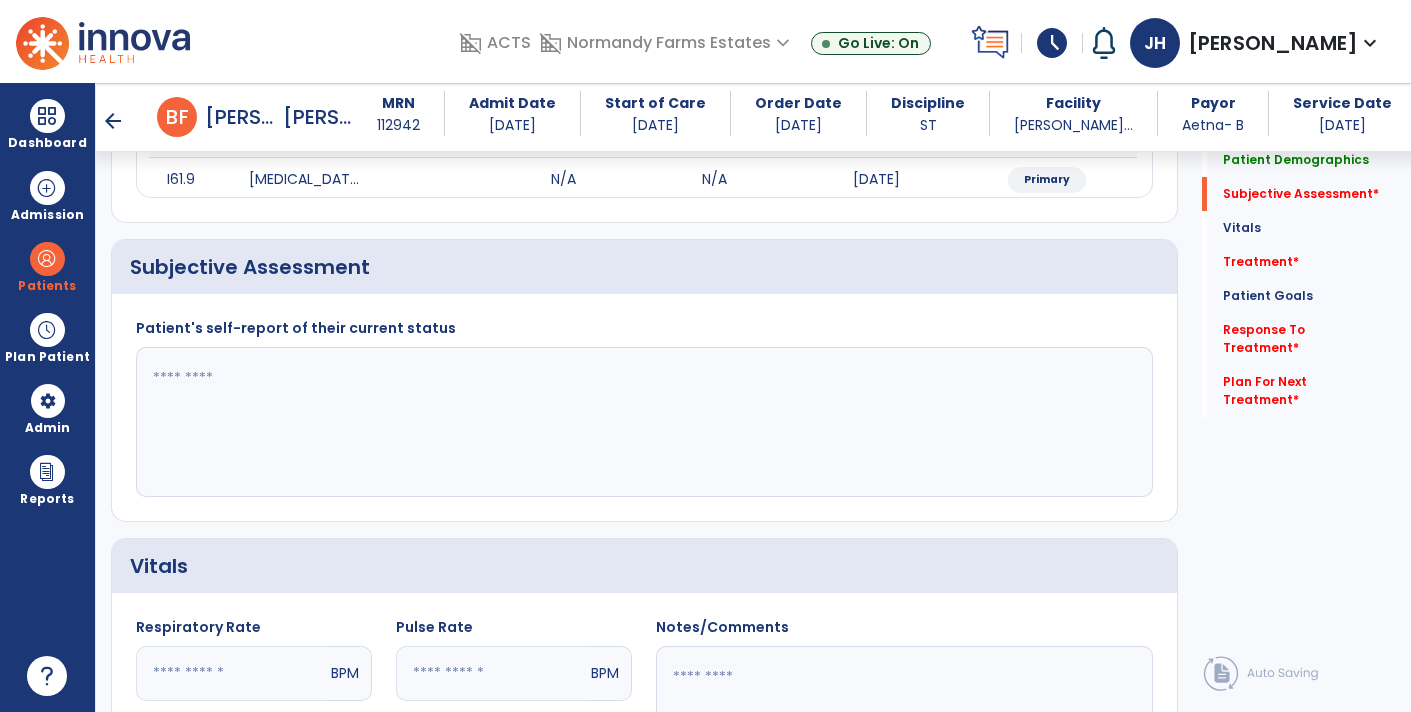 click 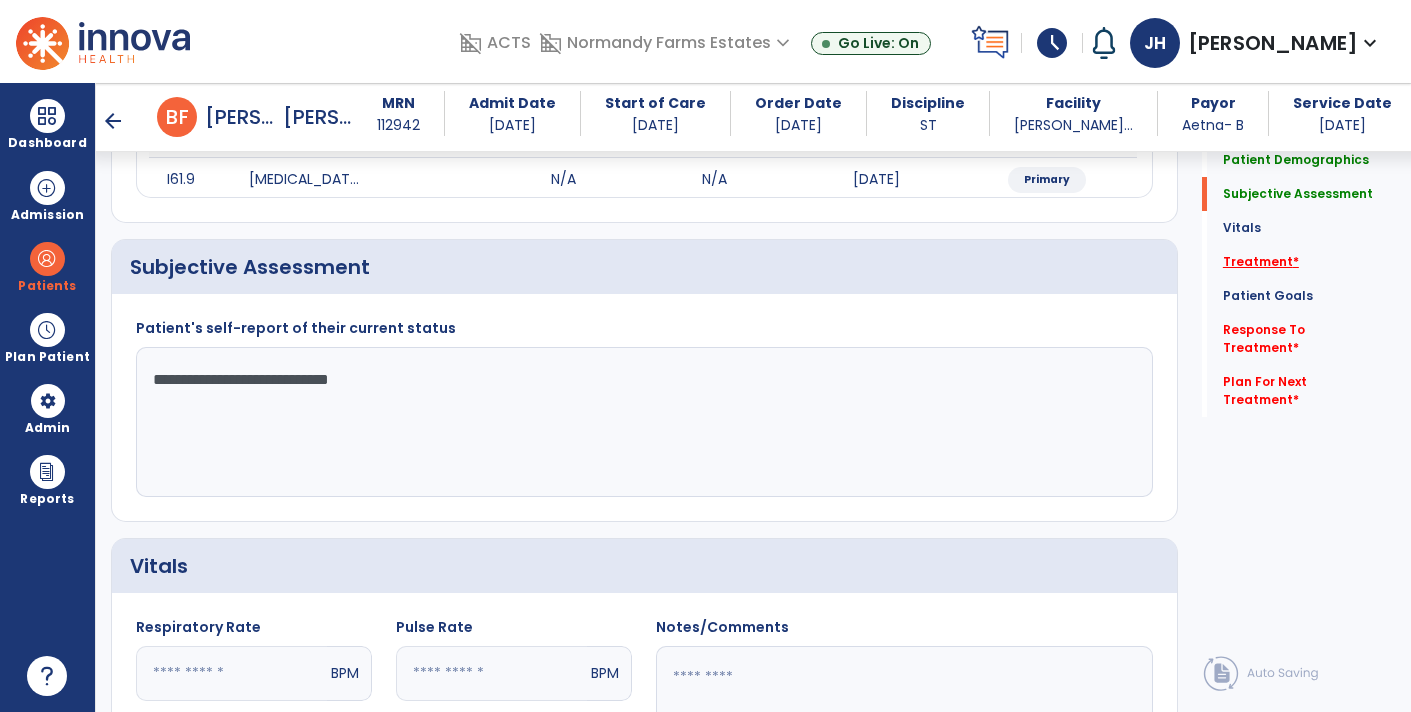 type on "**********" 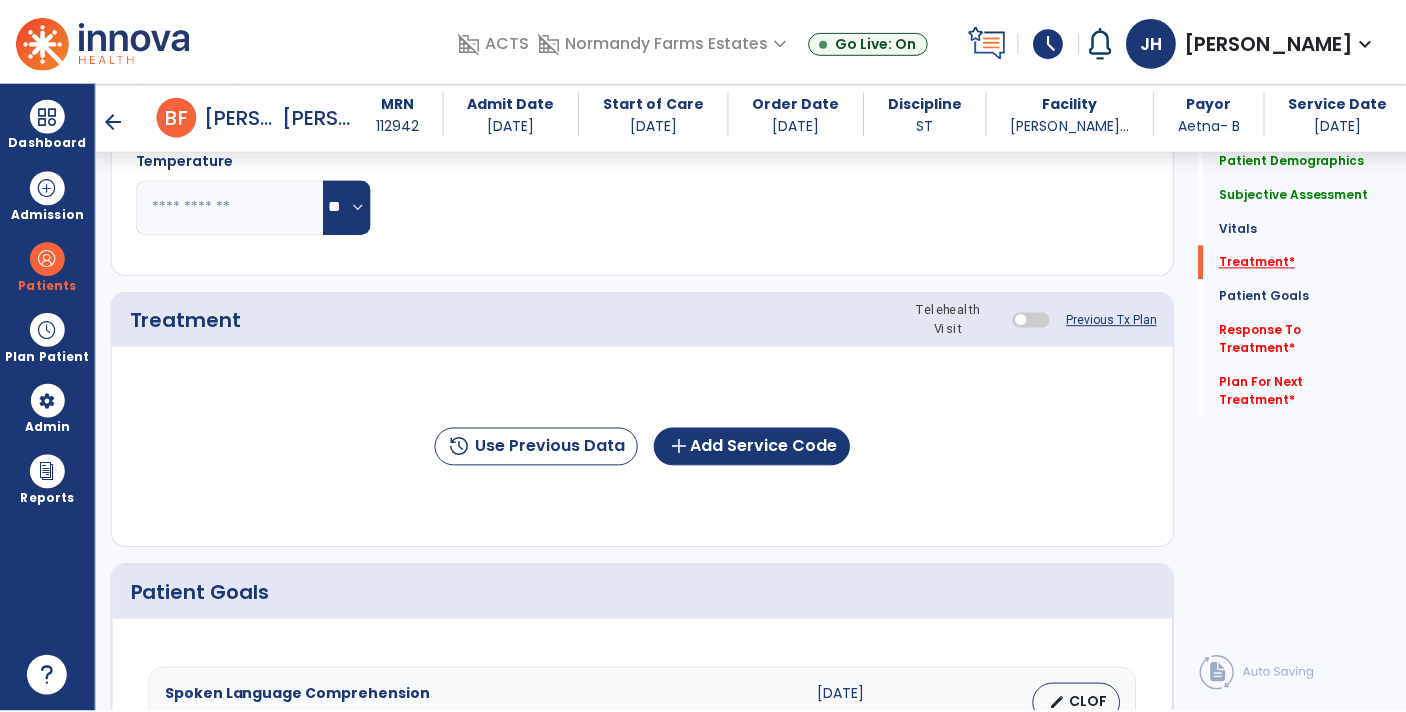 scroll, scrollTop: 1135, scrollLeft: 0, axis: vertical 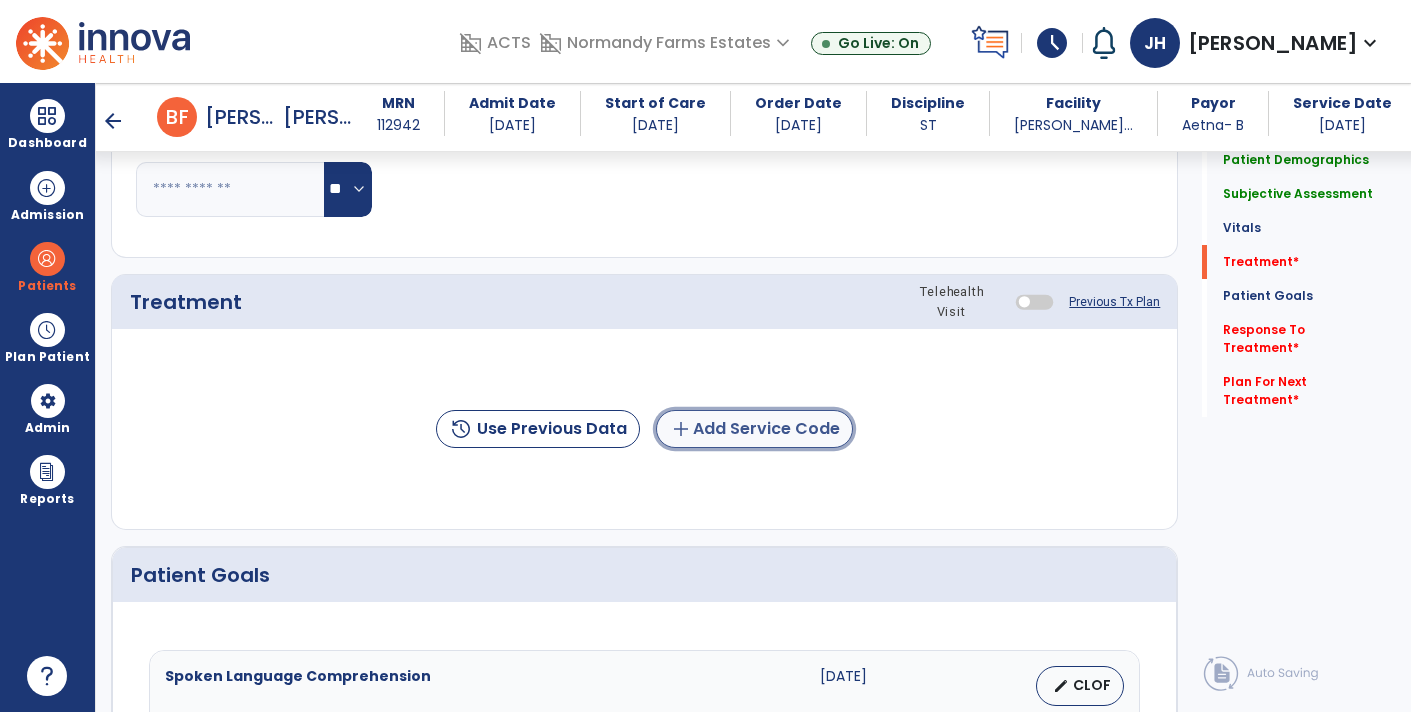 click on "add  Add Service Code" 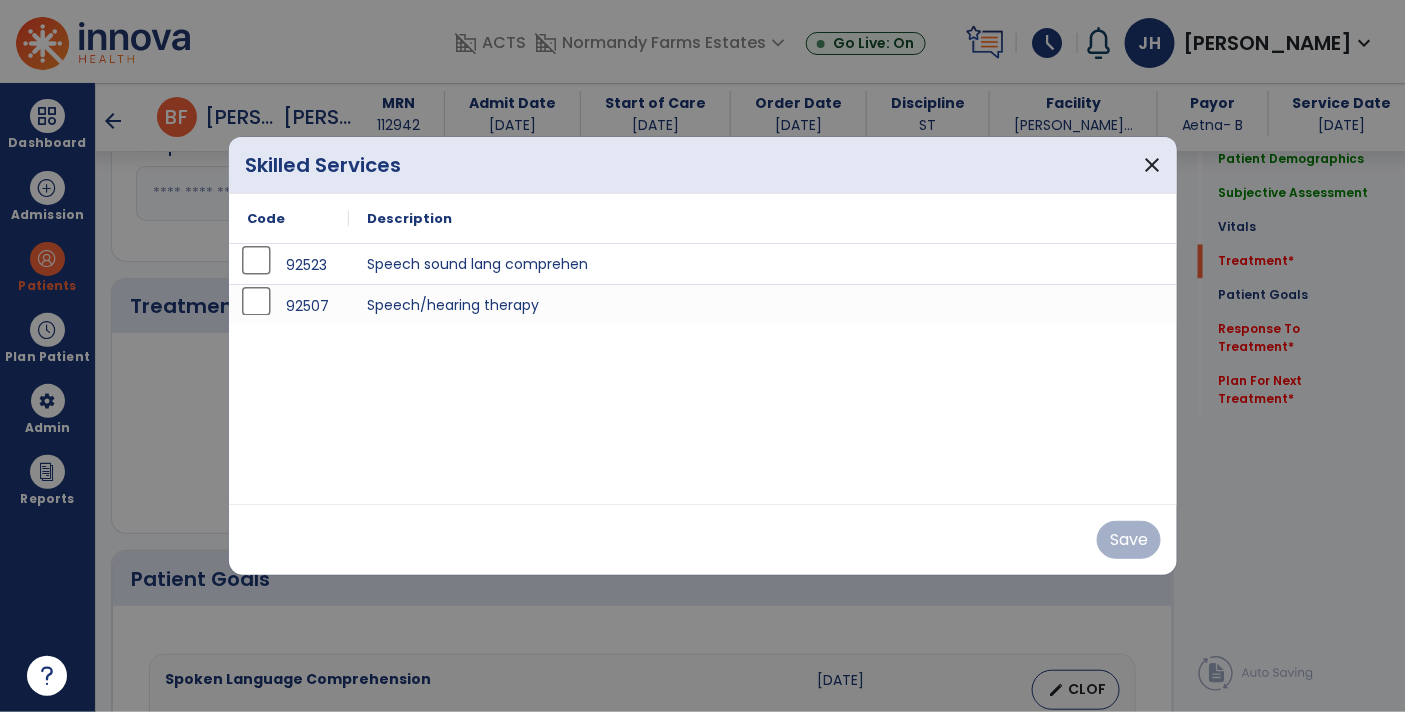 scroll, scrollTop: 1135, scrollLeft: 0, axis: vertical 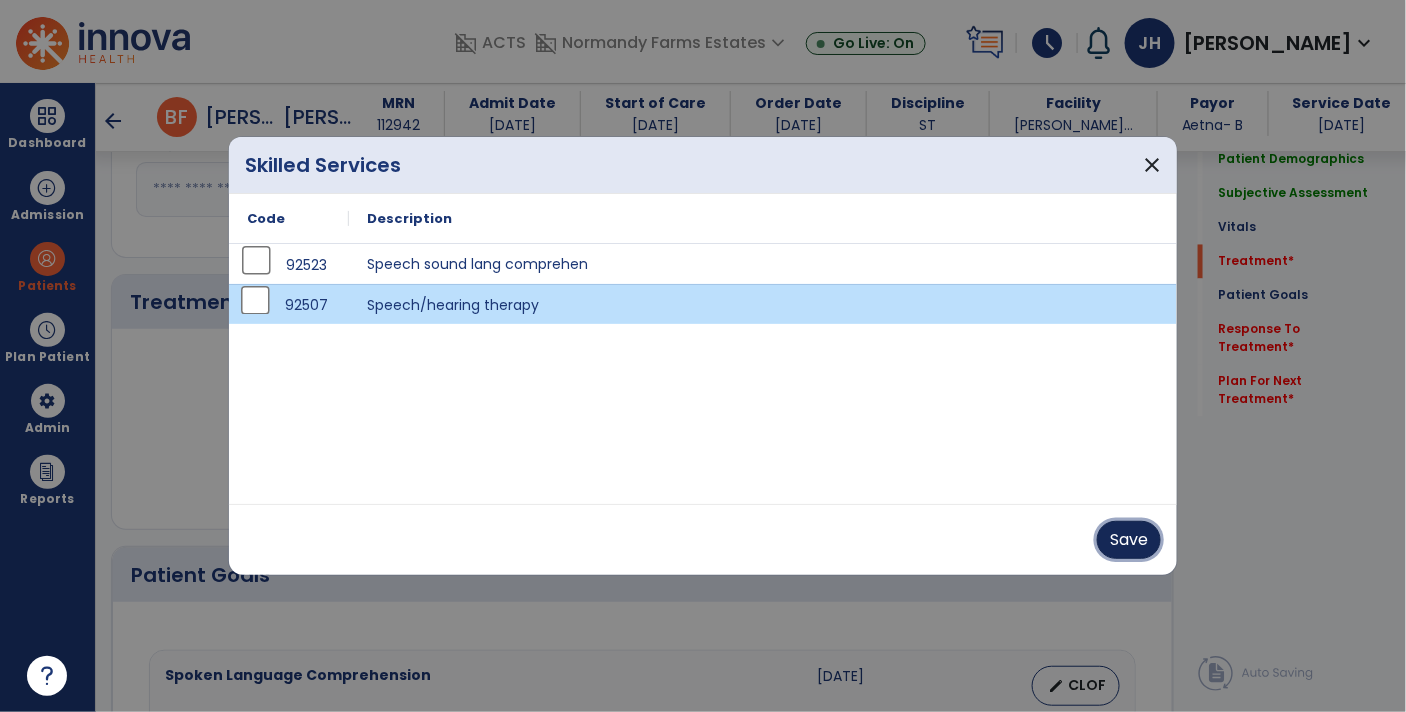 click on "Save" at bounding box center (1129, 540) 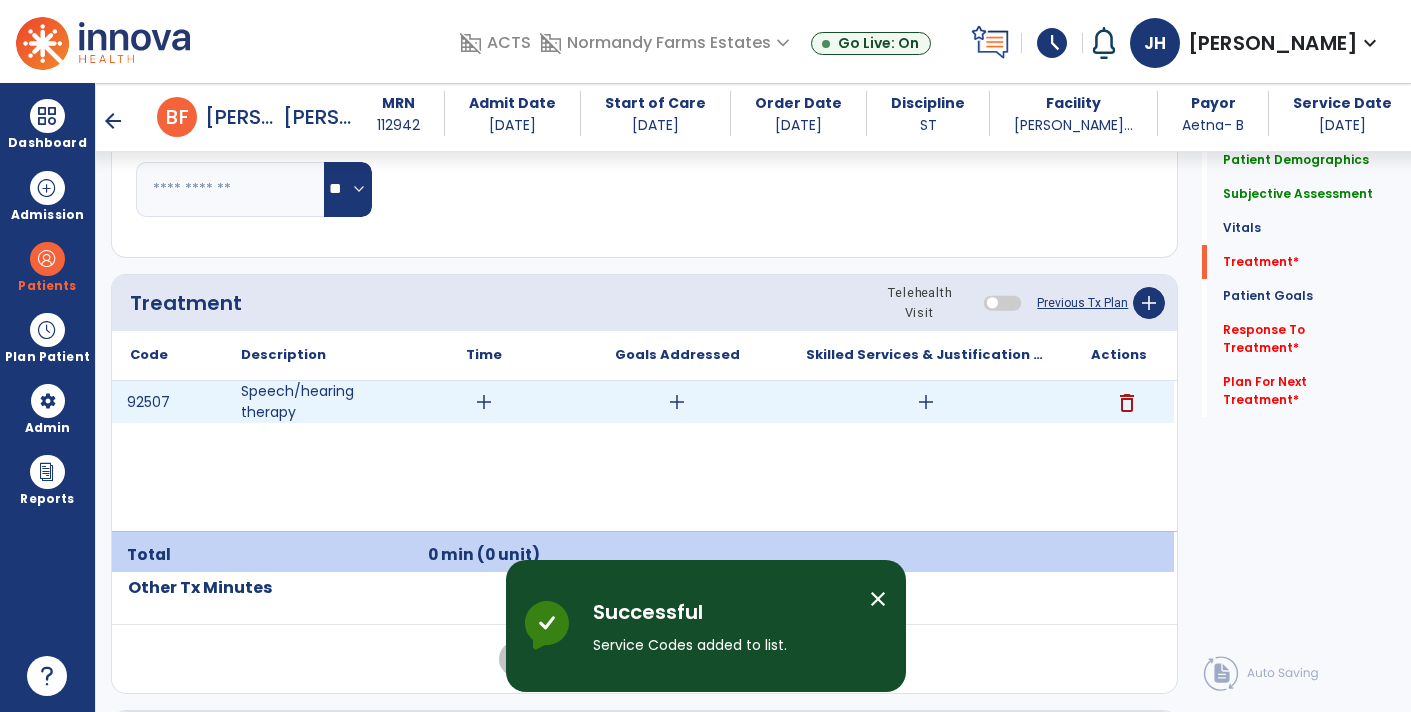 click on "add" at bounding box center (677, 402) 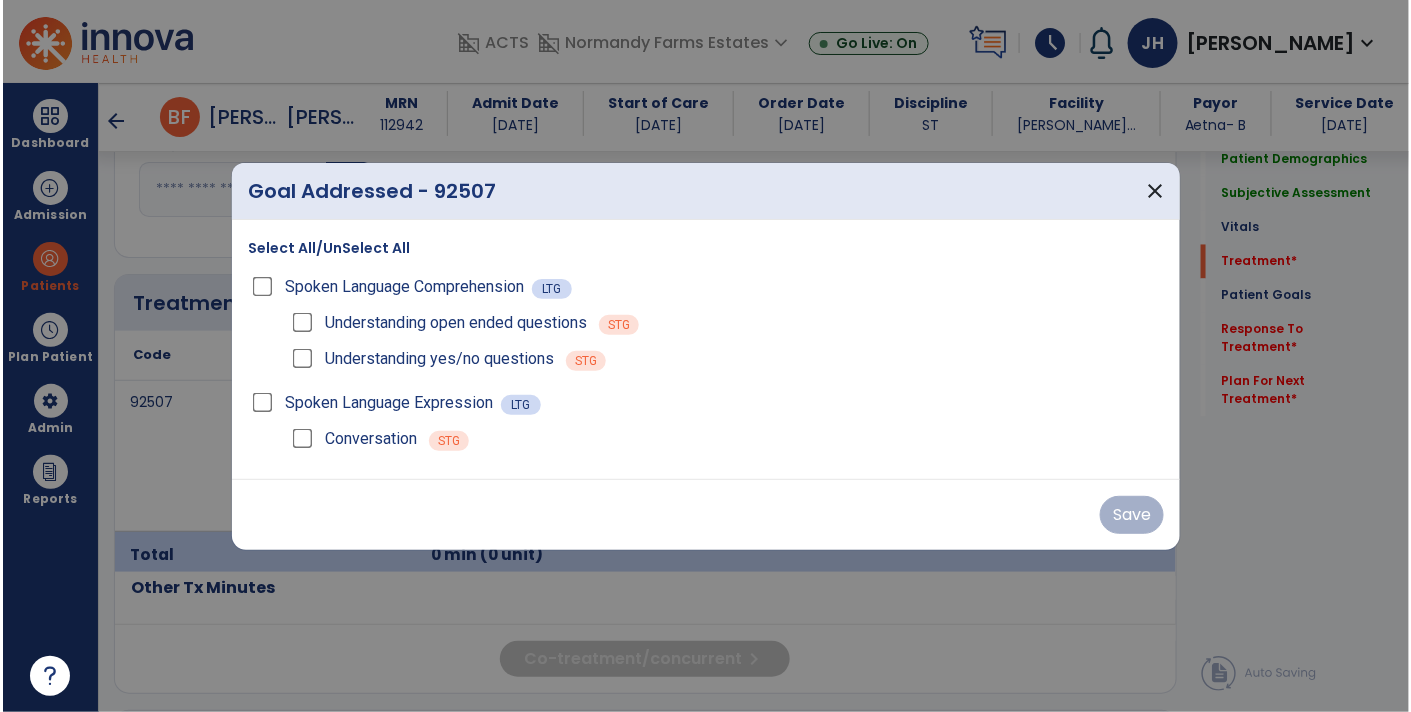 scroll, scrollTop: 1135, scrollLeft: 0, axis: vertical 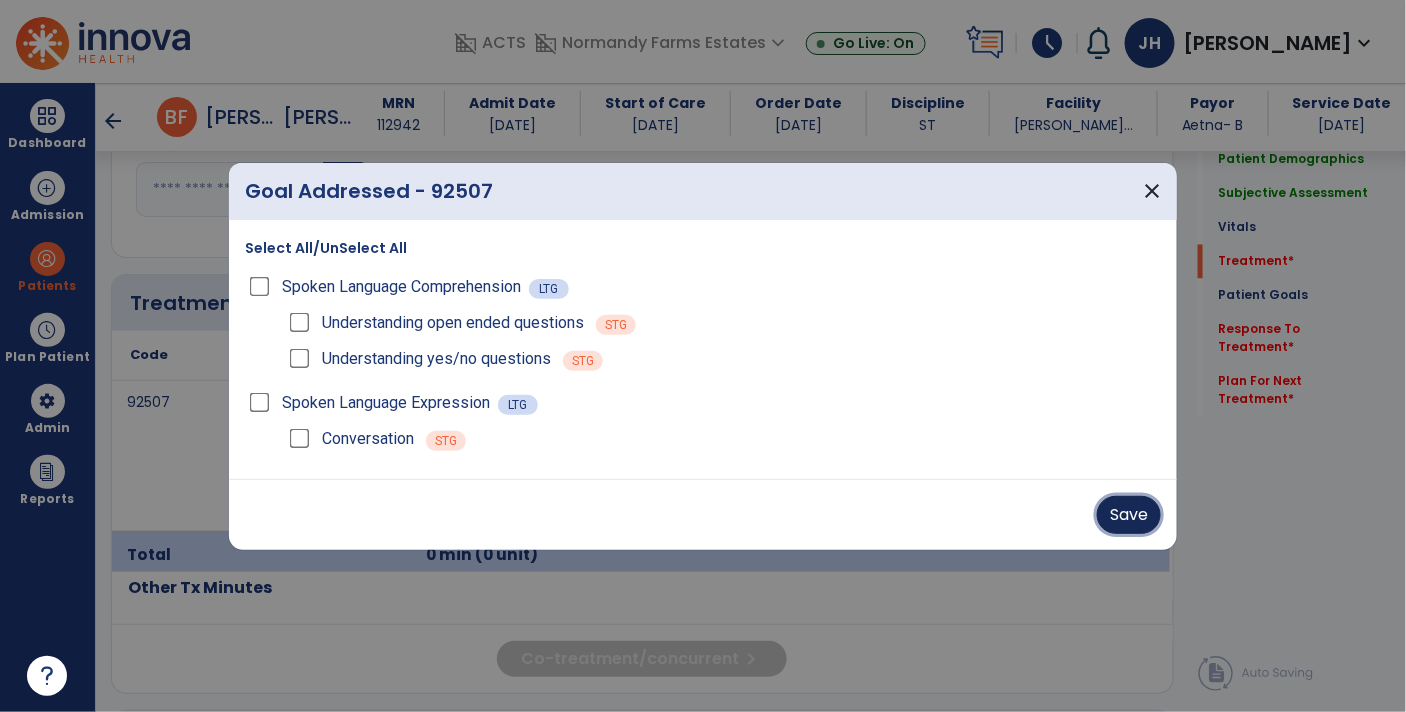 click on "Save" at bounding box center [1129, 515] 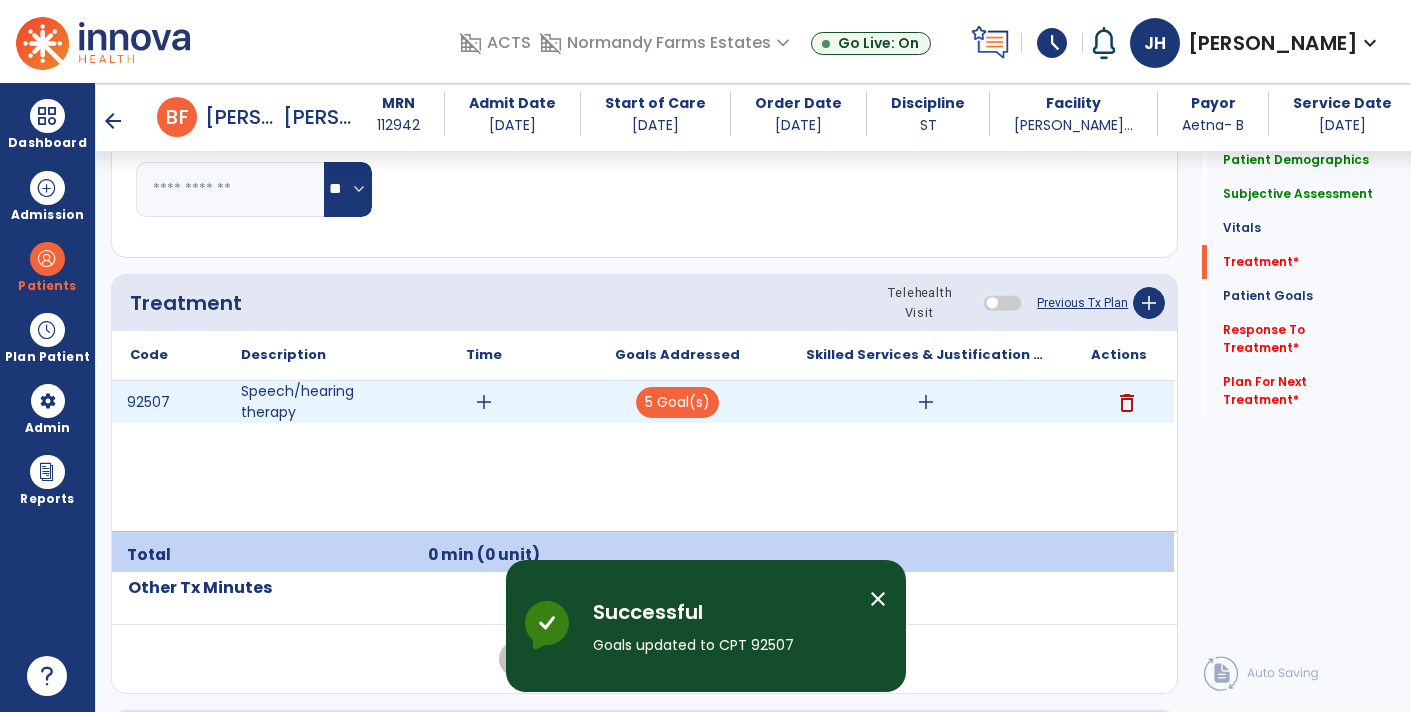 click on "add" at bounding box center [926, 402] 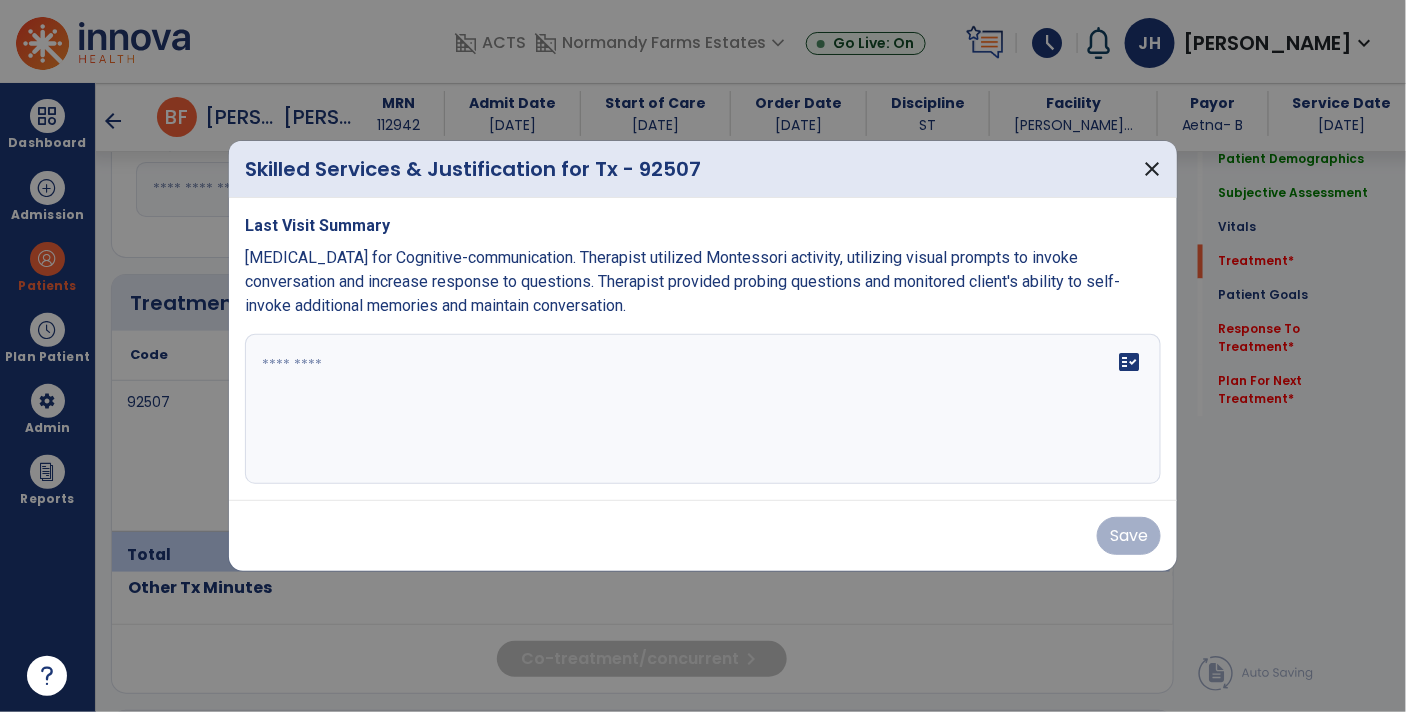 click at bounding box center (703, 409) 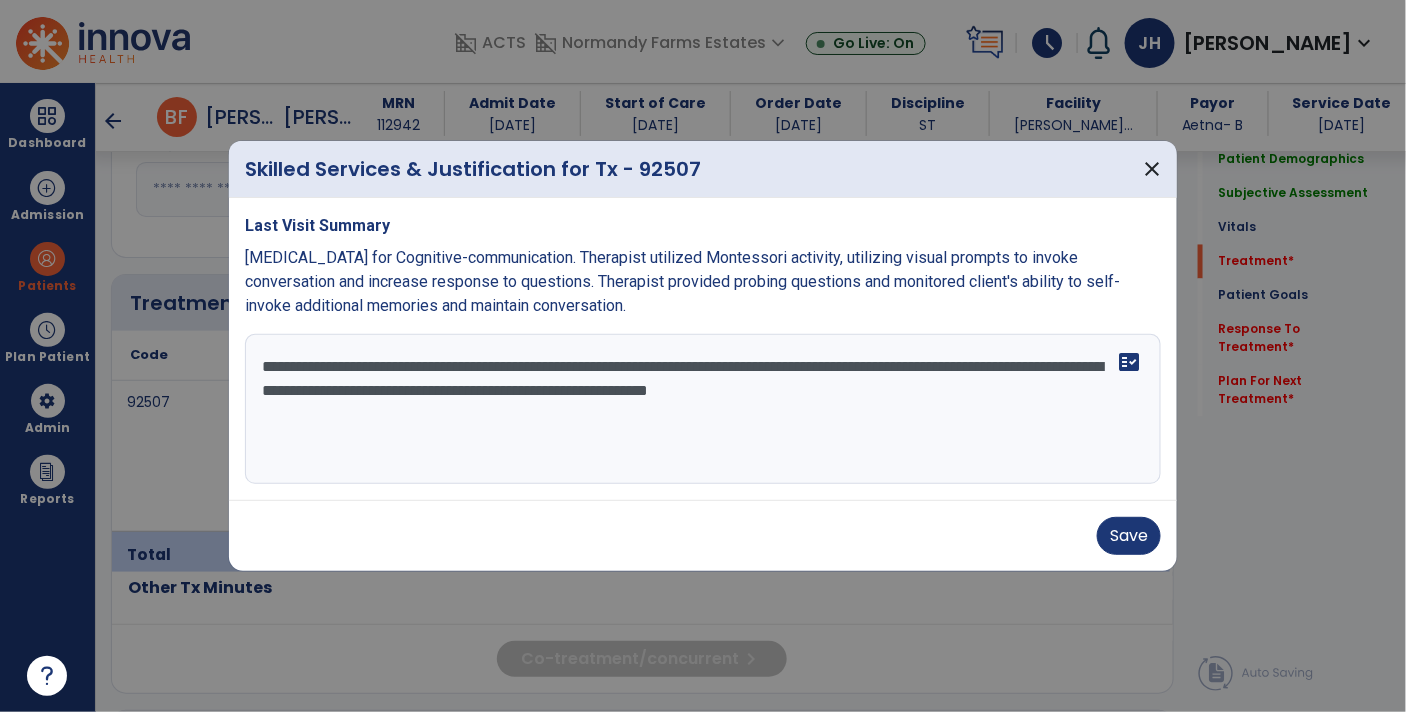 click on "**********" at bounding box center (703, 409) 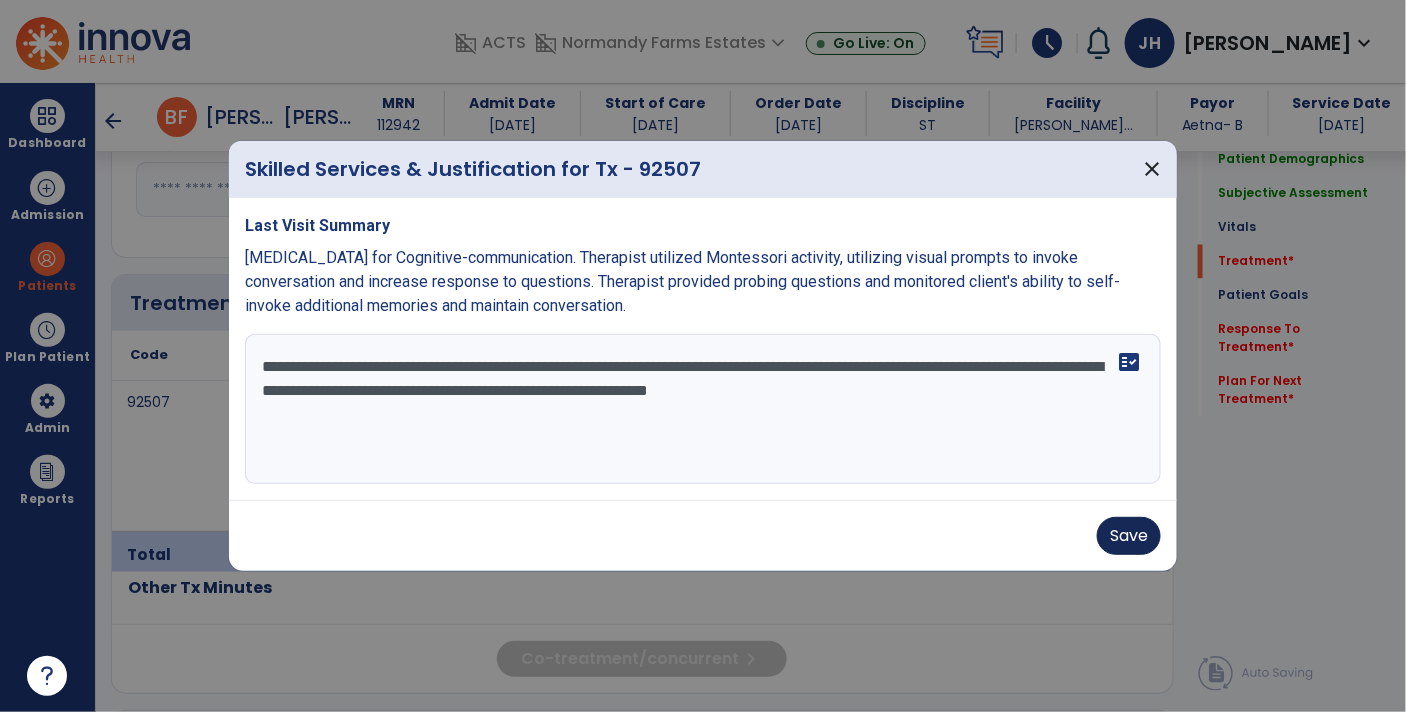 type on "**********" 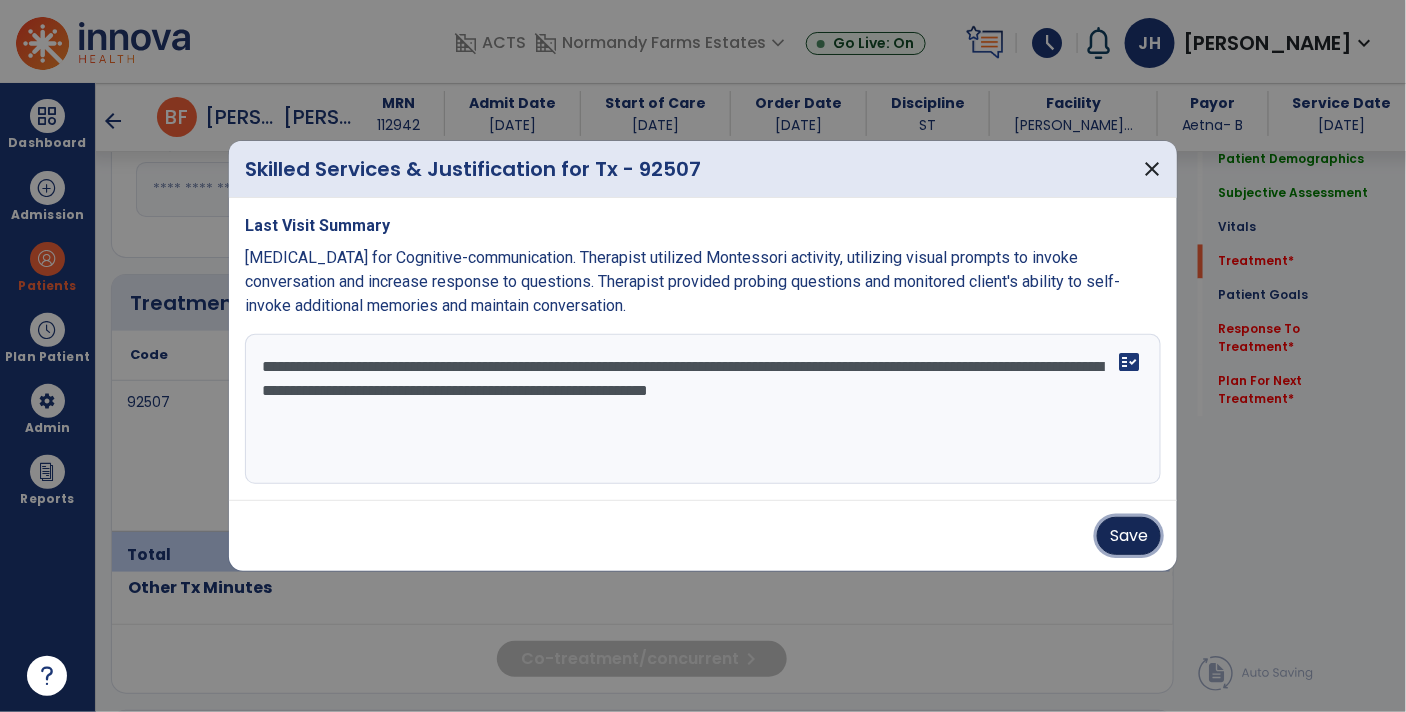 click on "Save" at bounding box center [1129, 536] 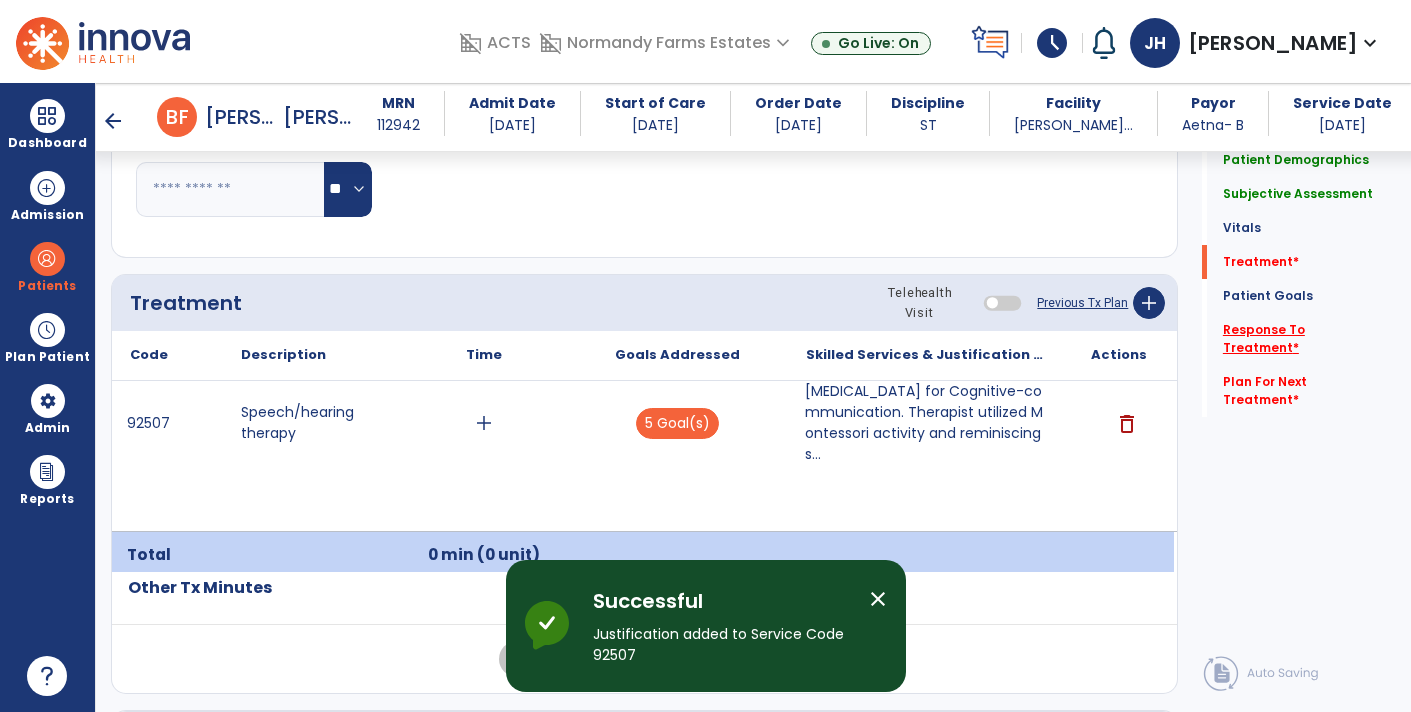 click on "Response To Treatment   *" 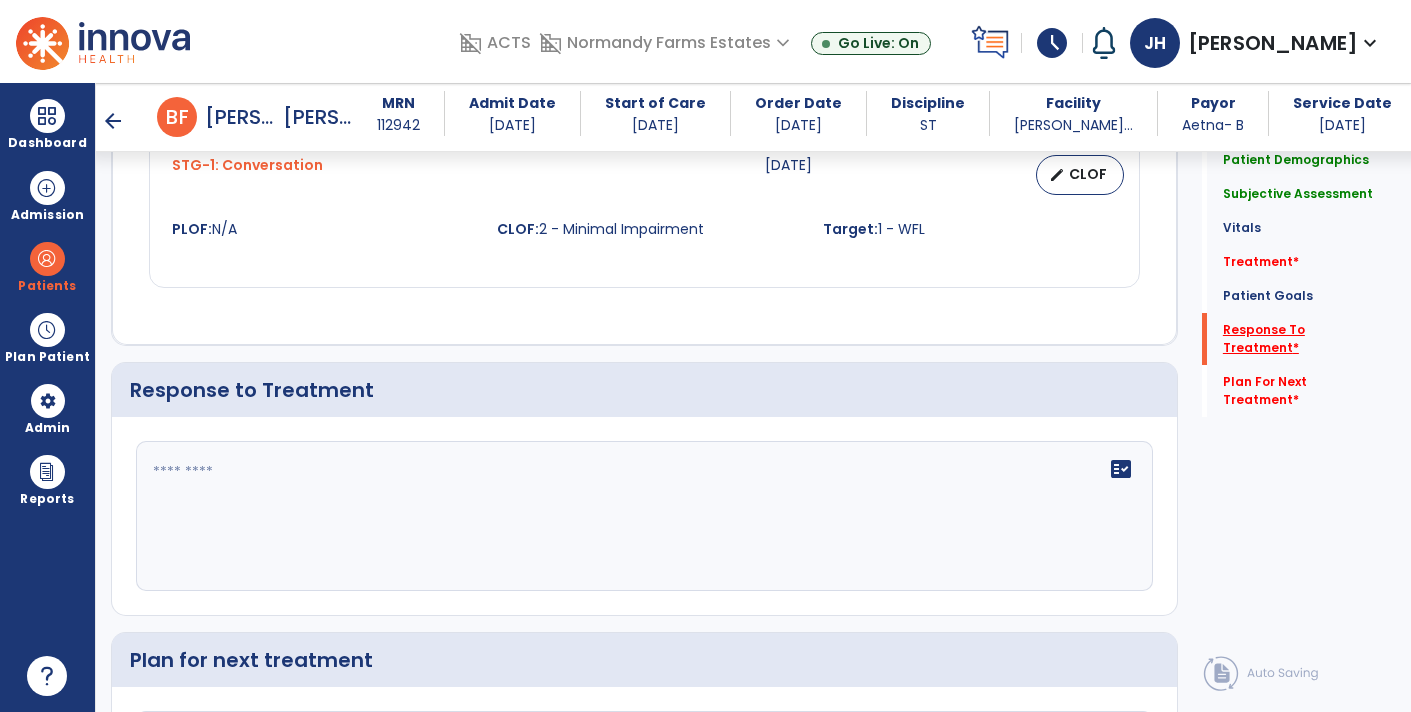 scroll, scrollTop: 2636, scrollLeft: 0, axis: vertical 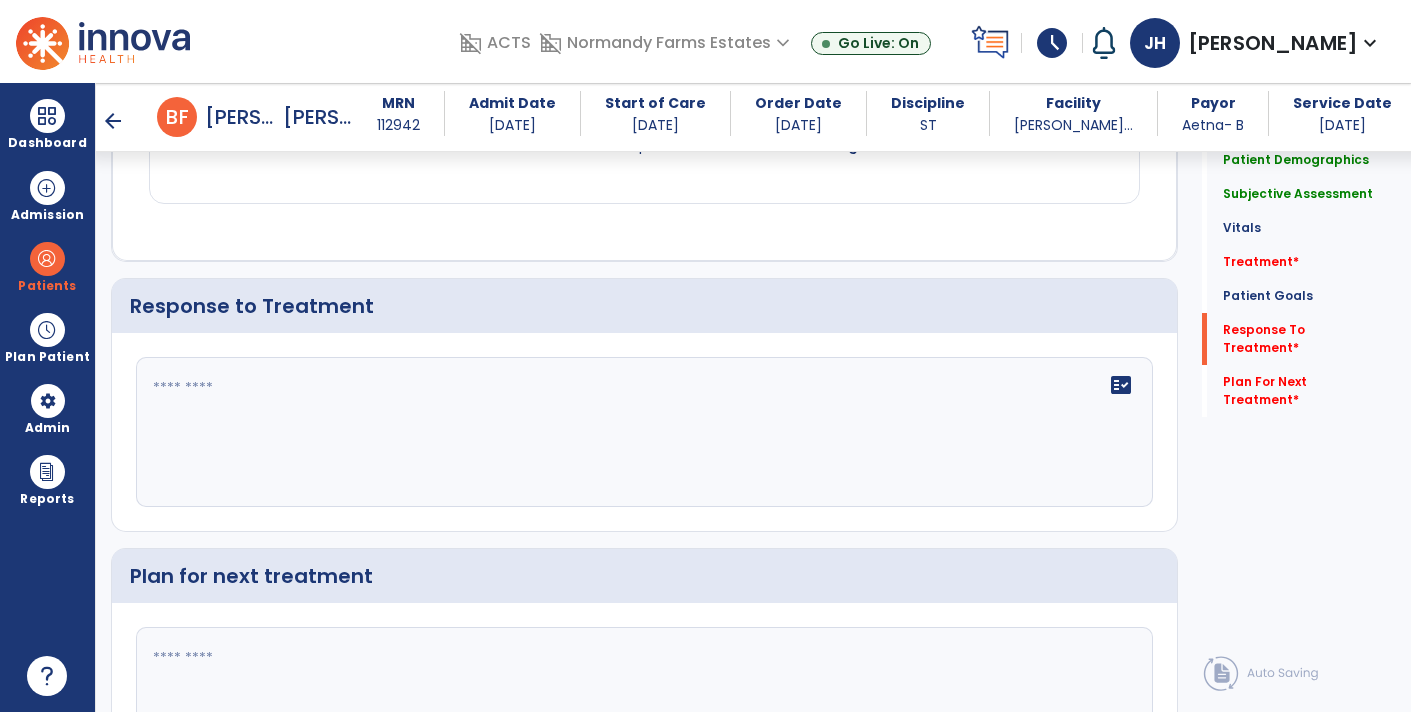 click 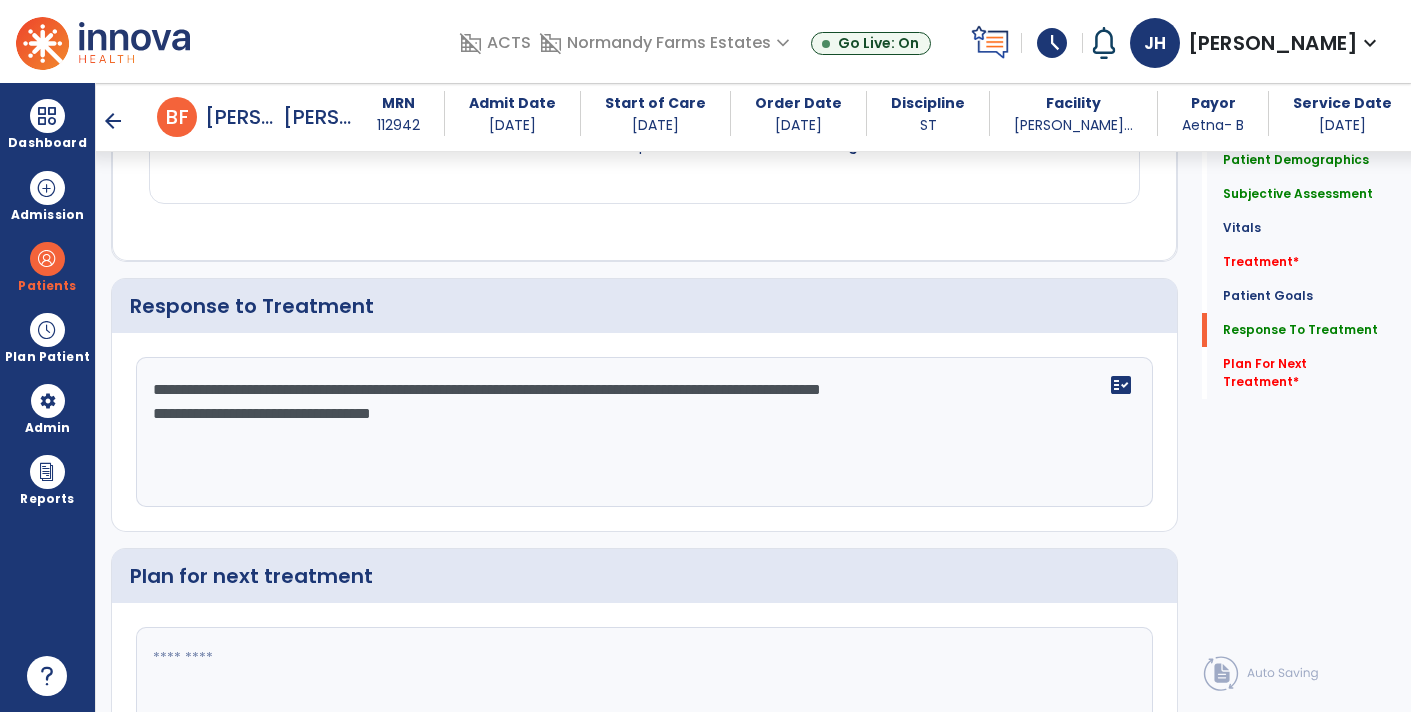 click on "**********" 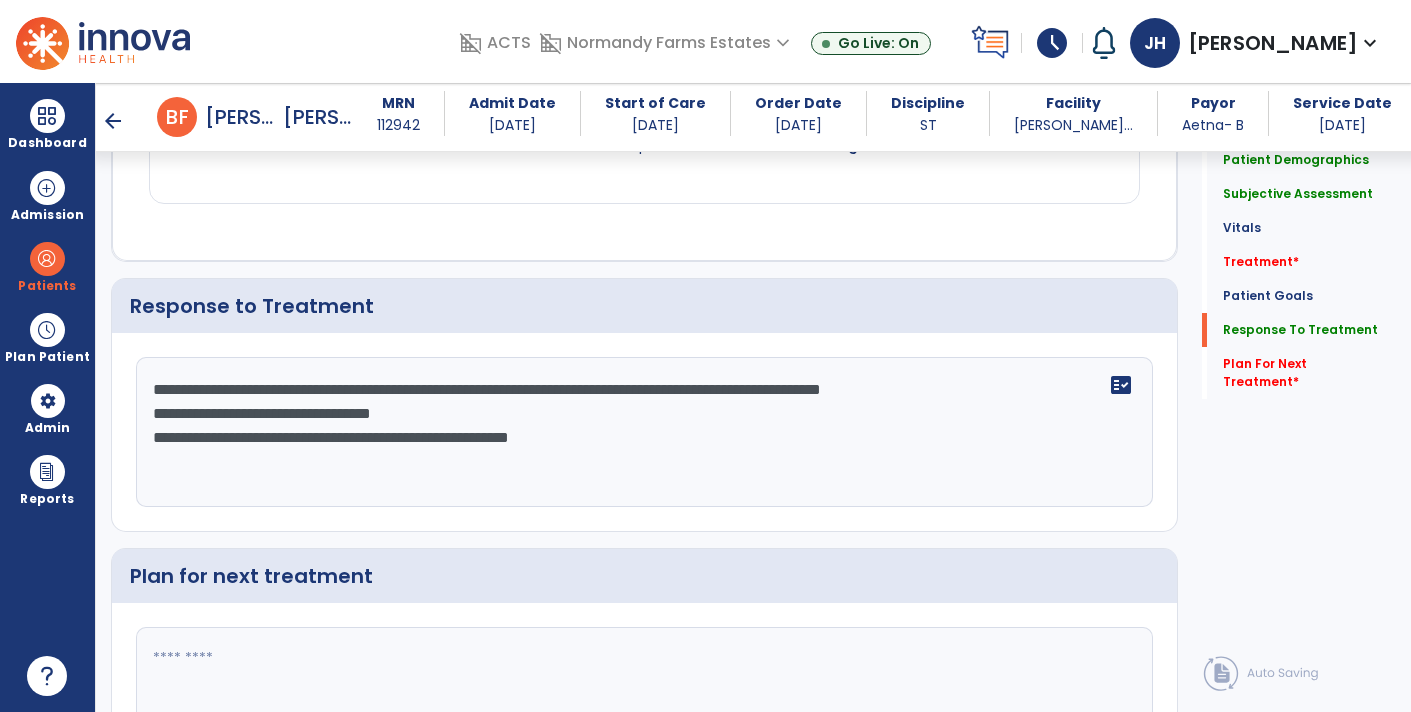 click on "**********" 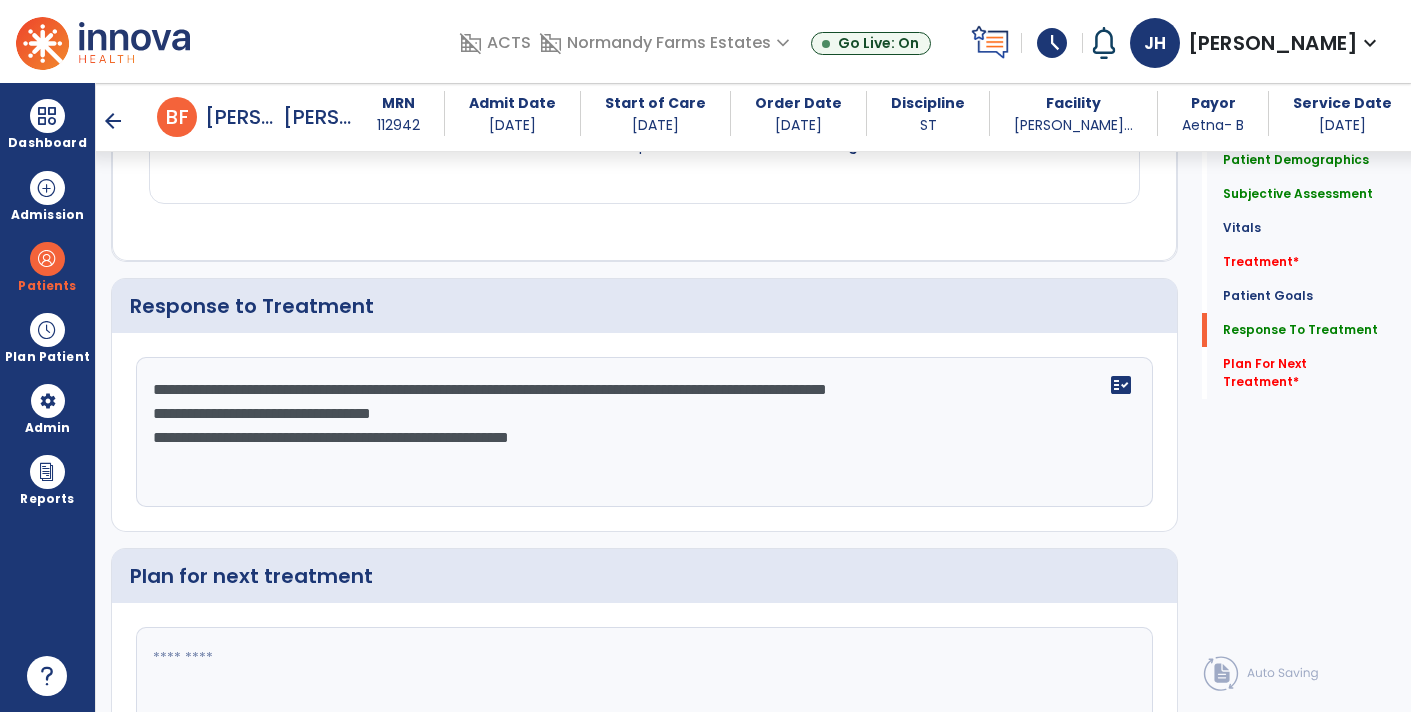 click on "**********" 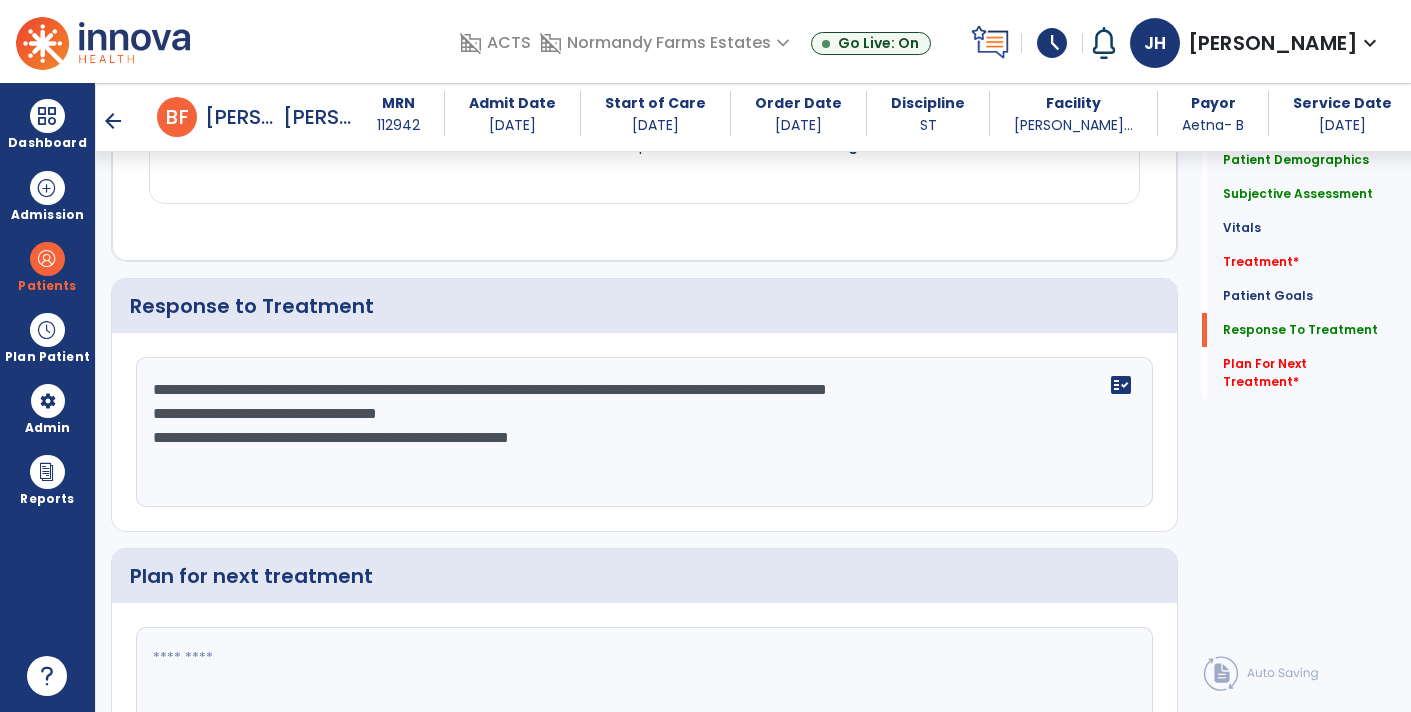 click on "**********" 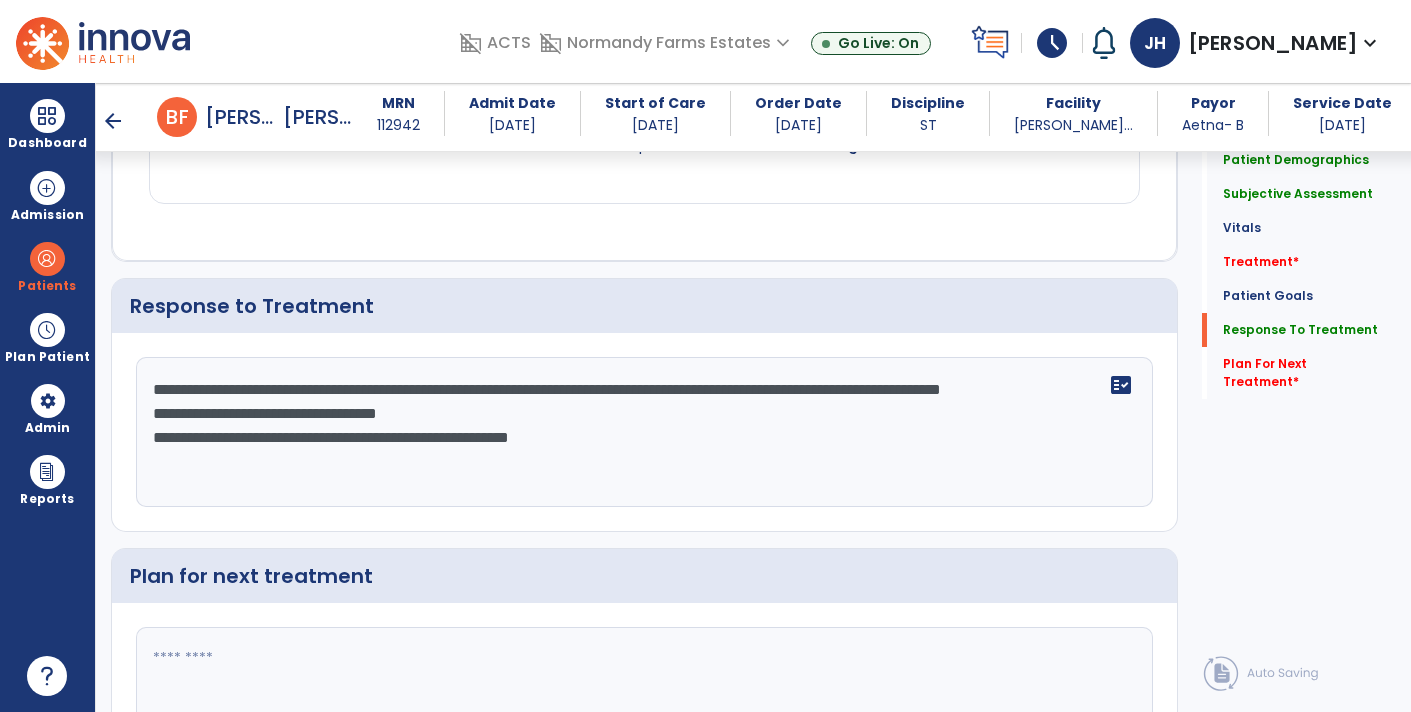 click on "**********" 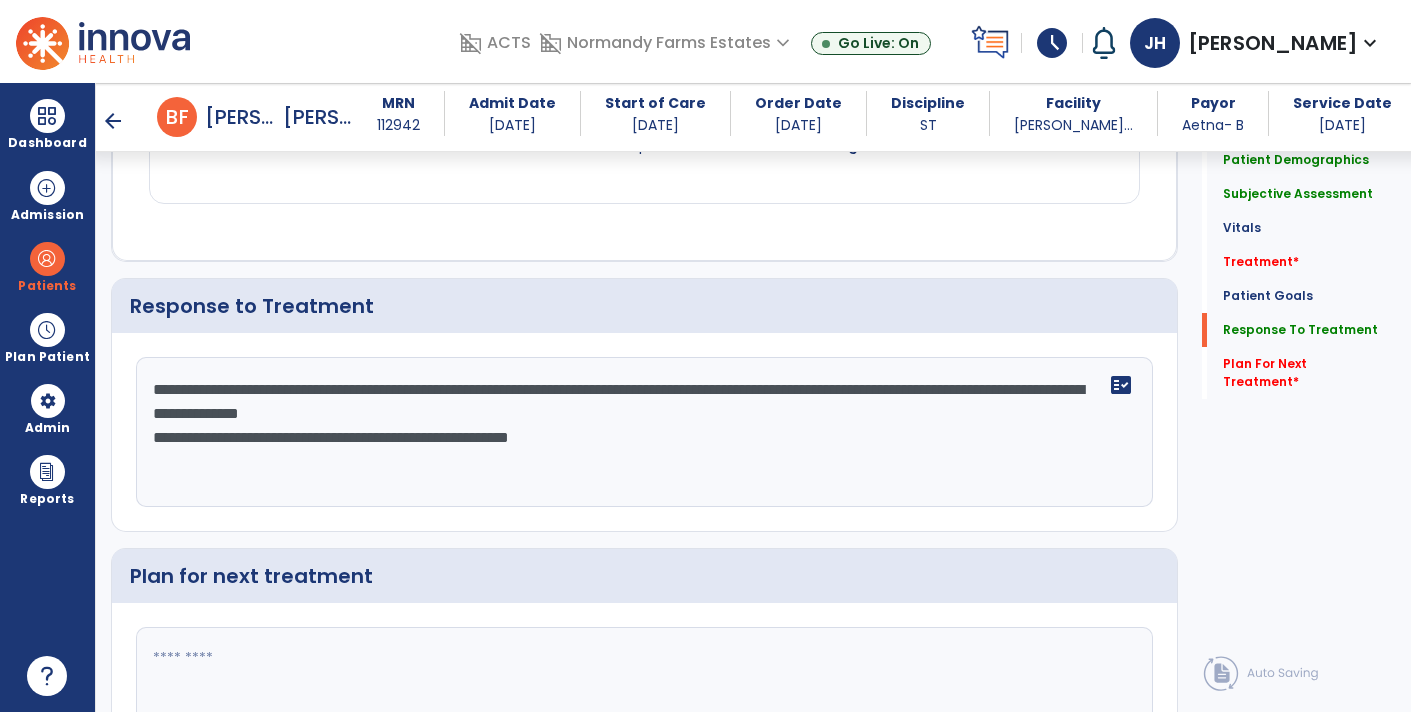 click on "**********" 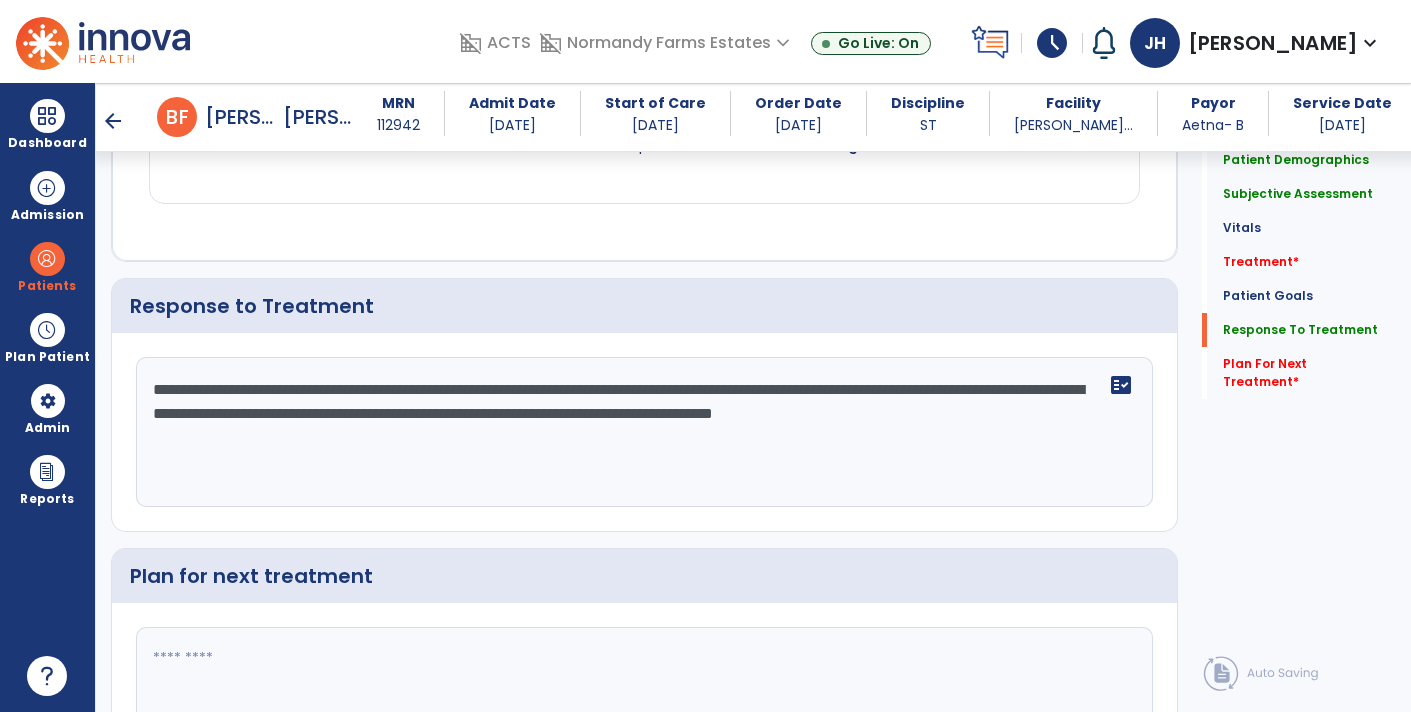 click on "**********" 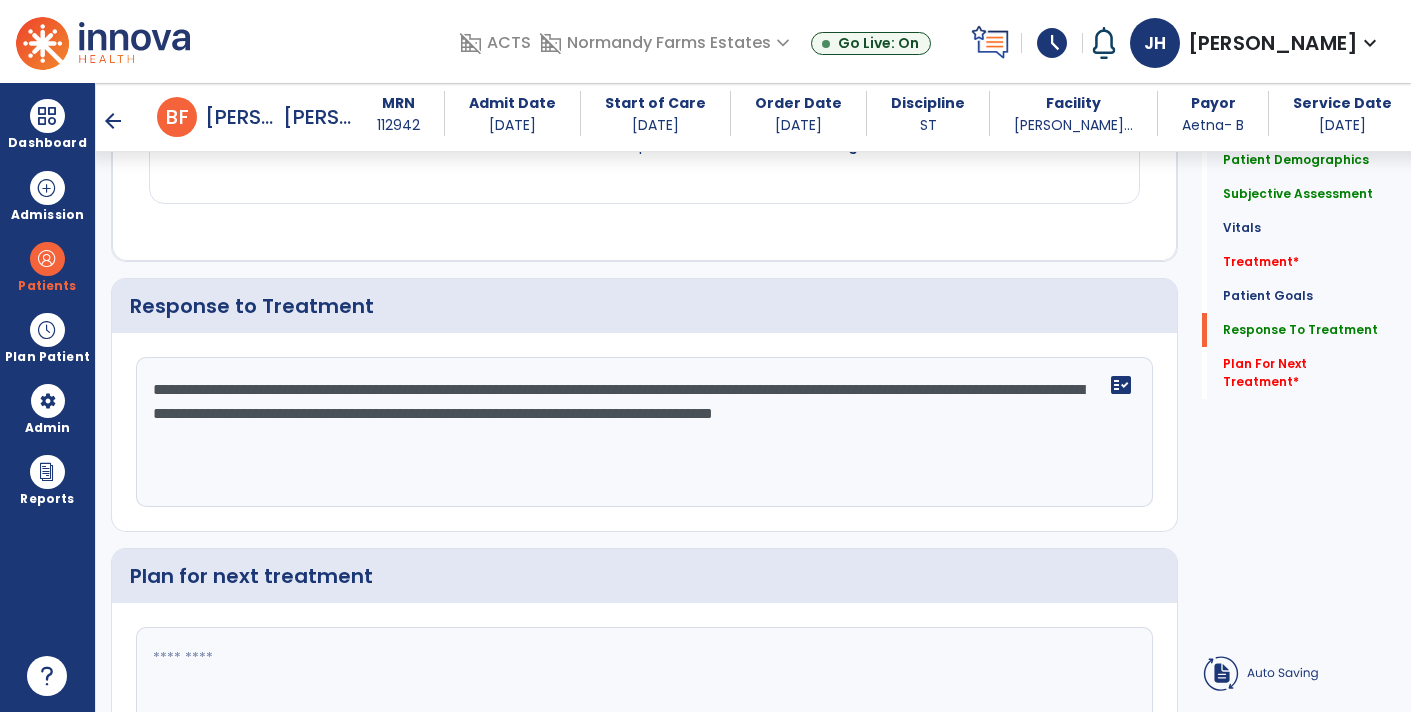 click on "**********" 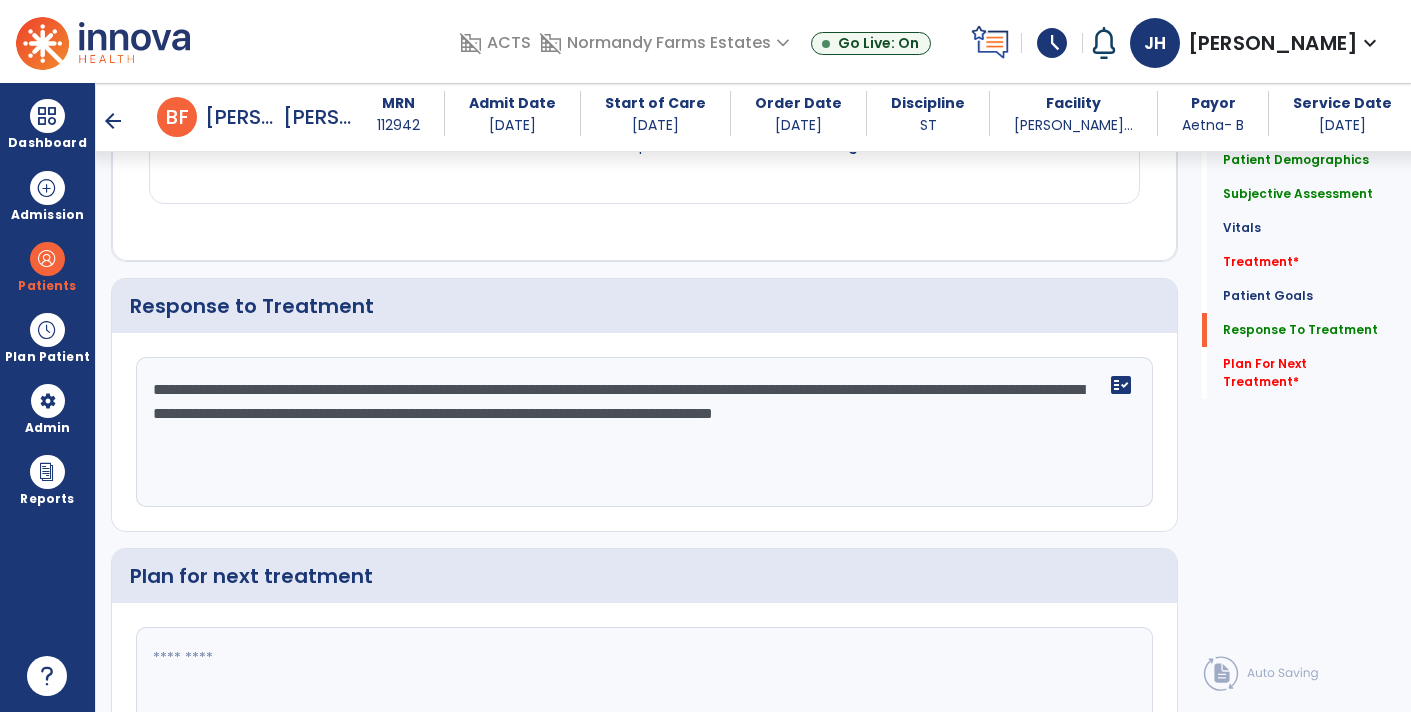 type on "**********" 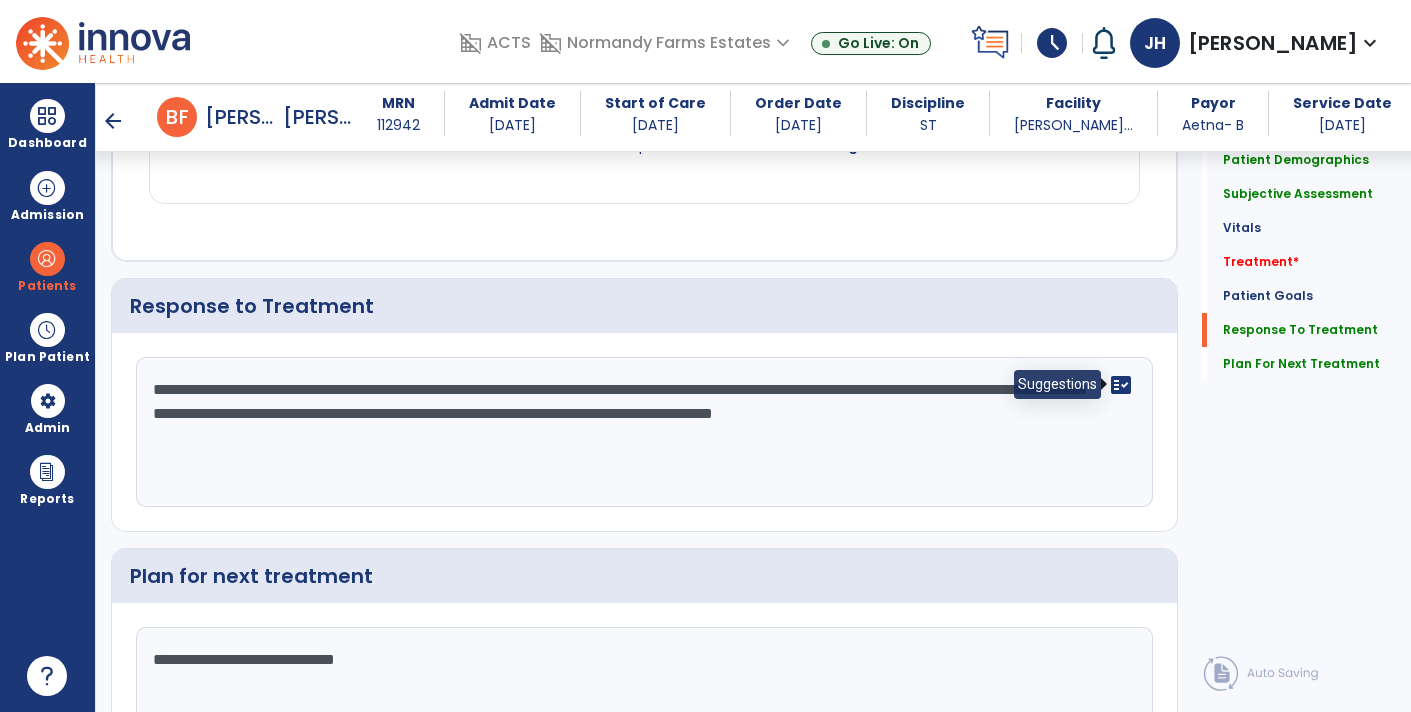 type on "**********" 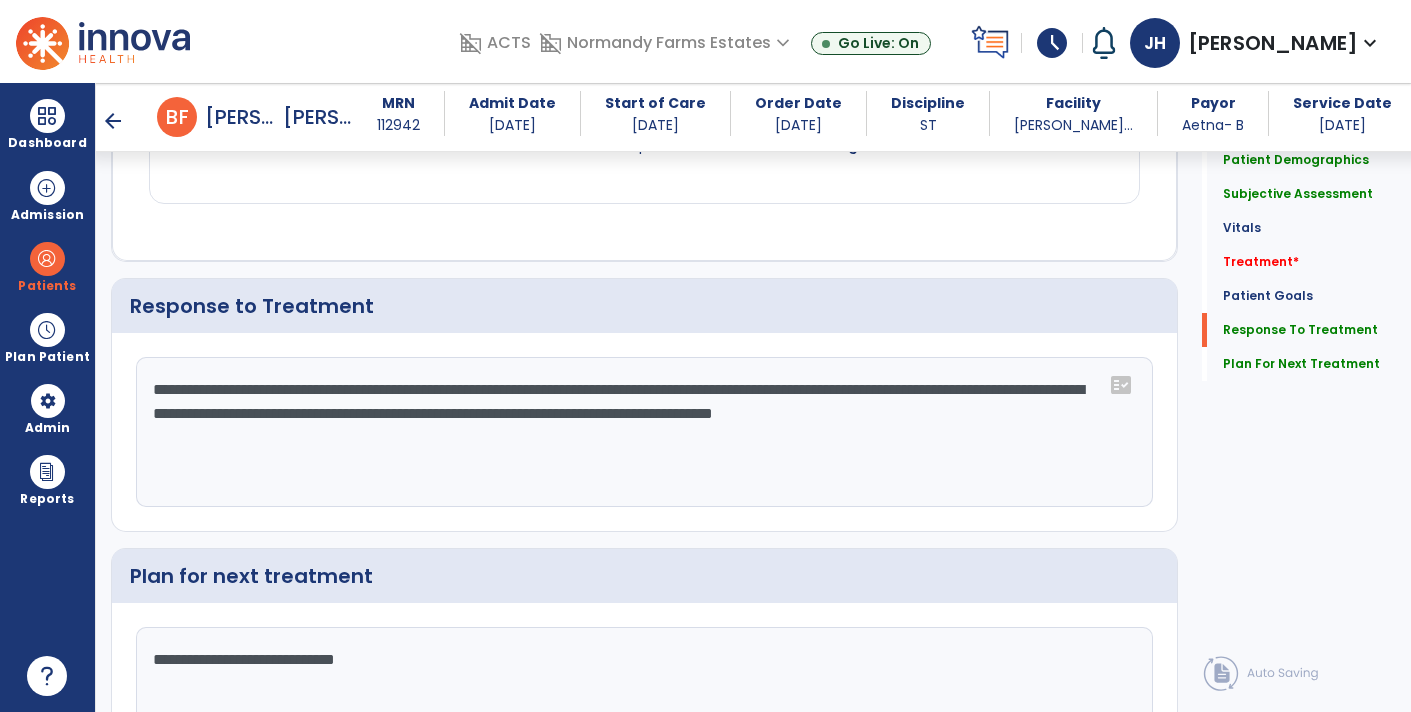 click on "fact_check" 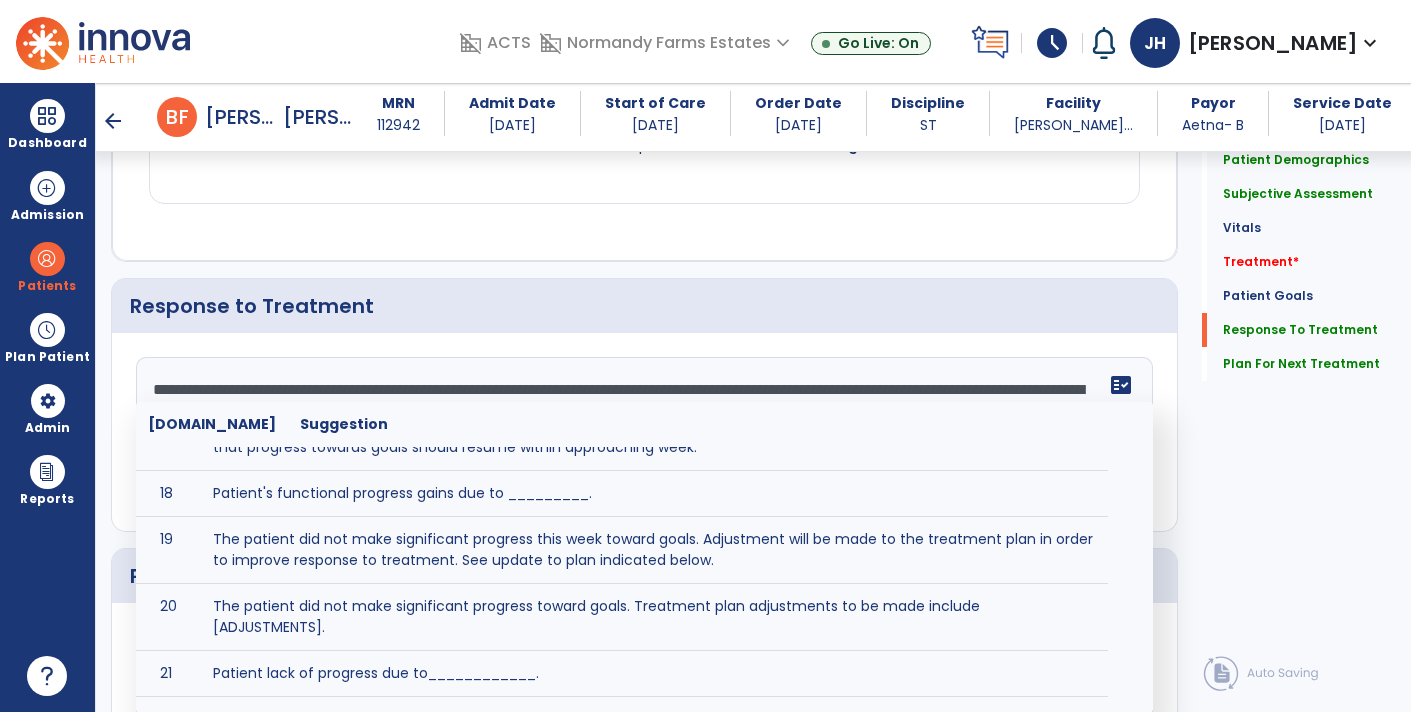 scroll, scrollTop: 961, scrollLeft: 0, axis: vertical 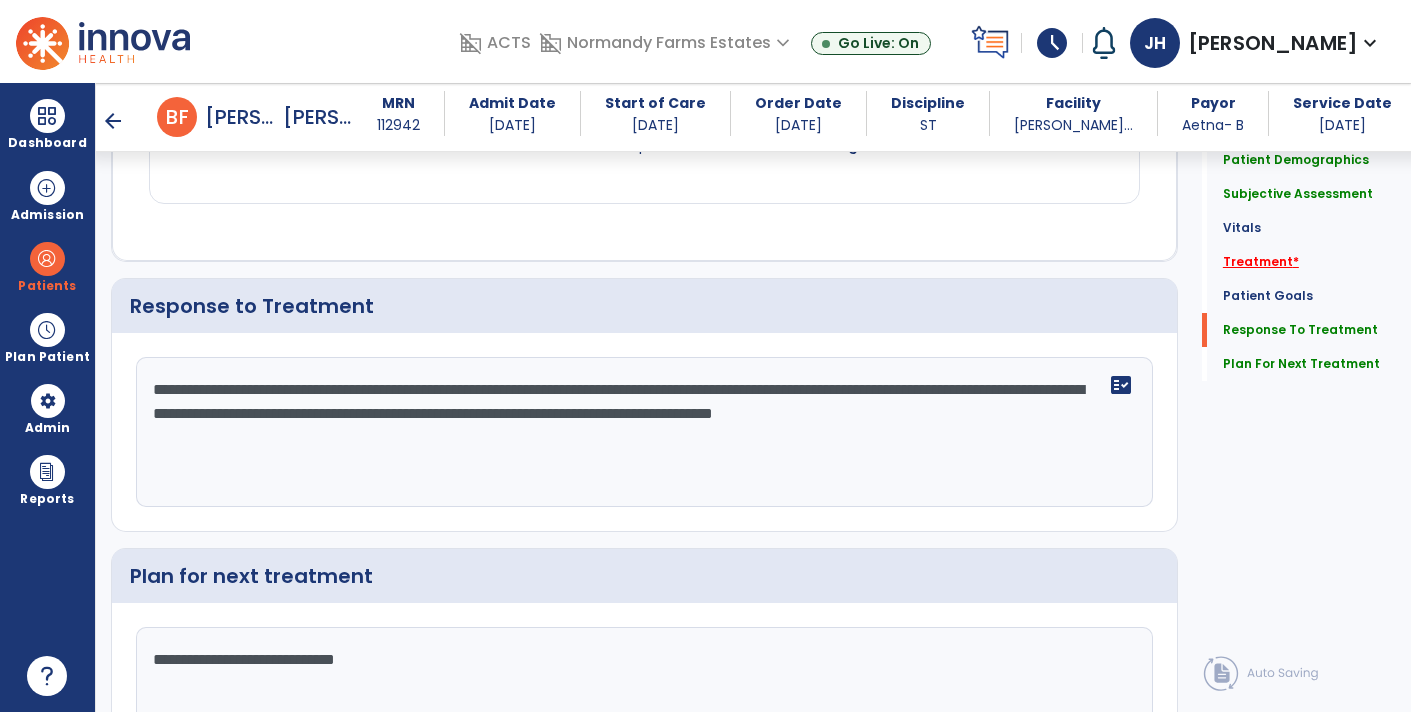 click on "Treatment   *" 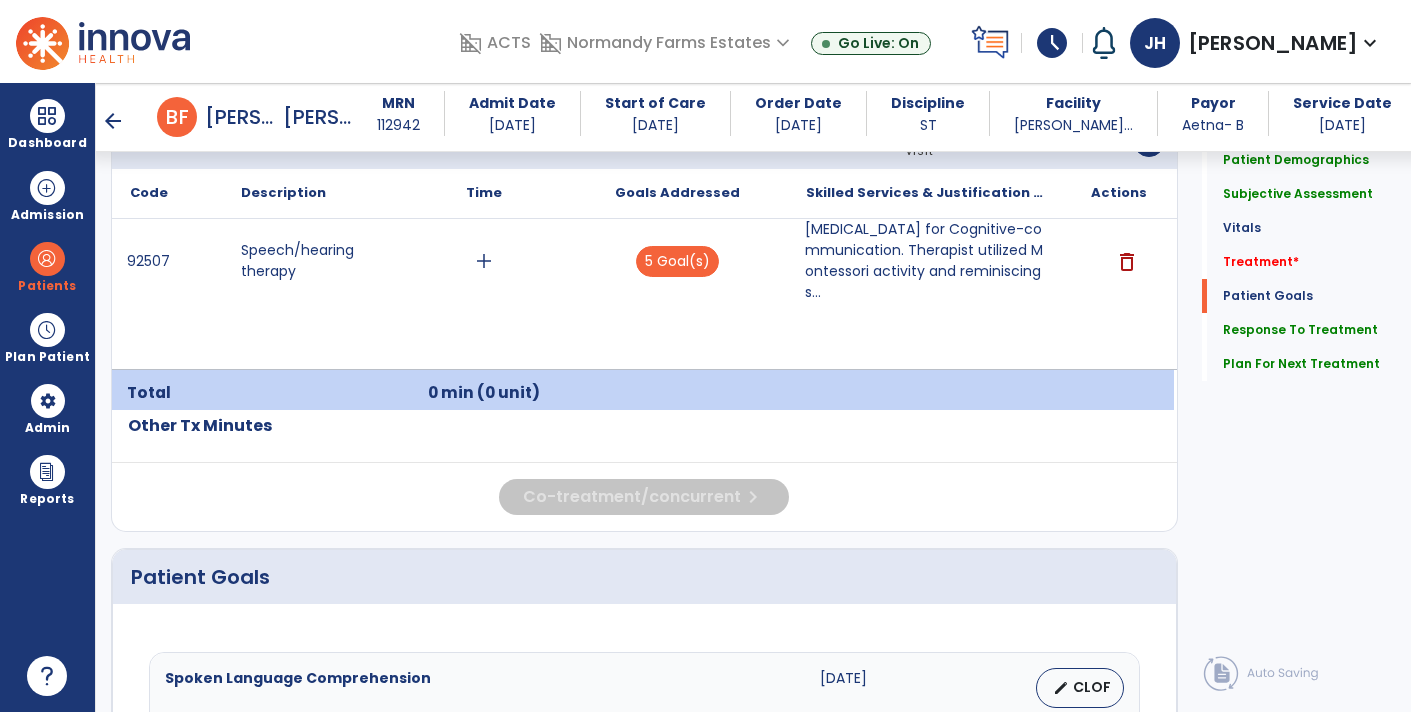 scroll, scrollTop: 1217, scrollLeft: 0, axis: vertical 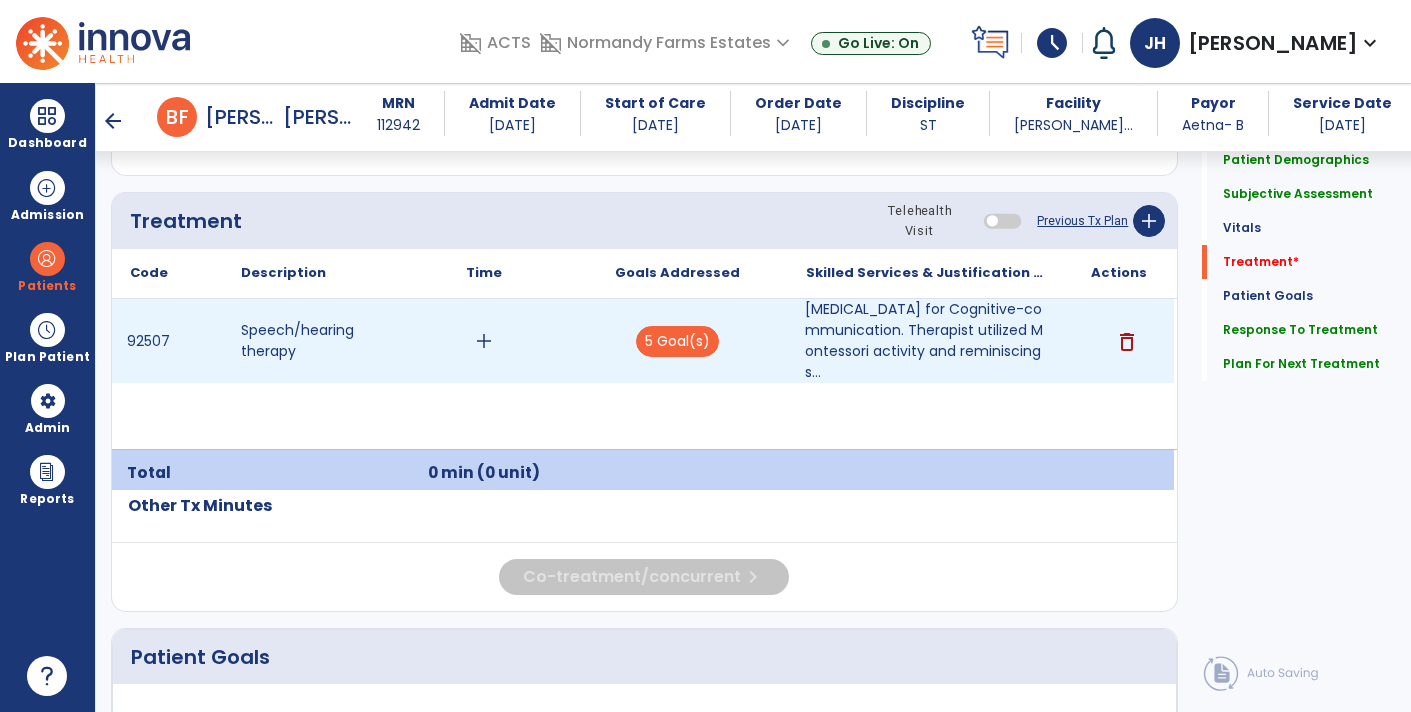 click on "add" at bounding box center [484, 341] 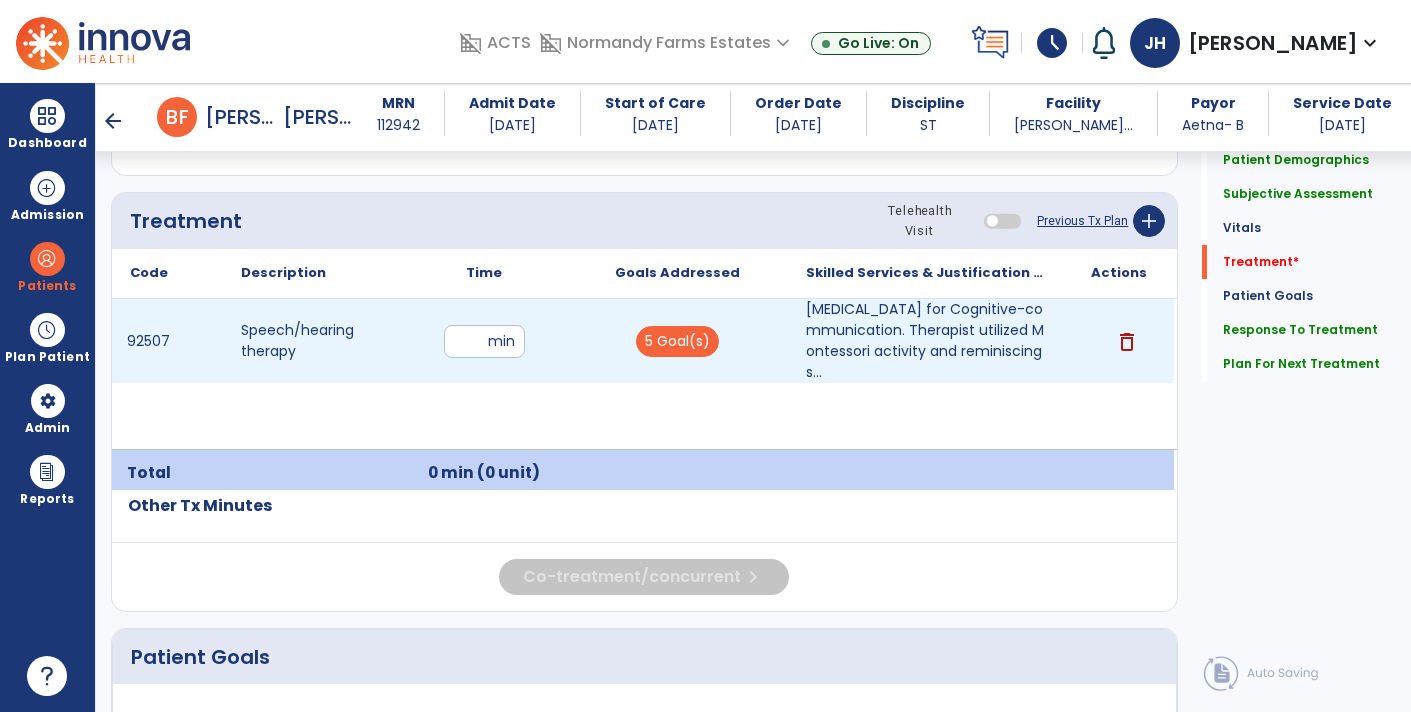 type on "**" 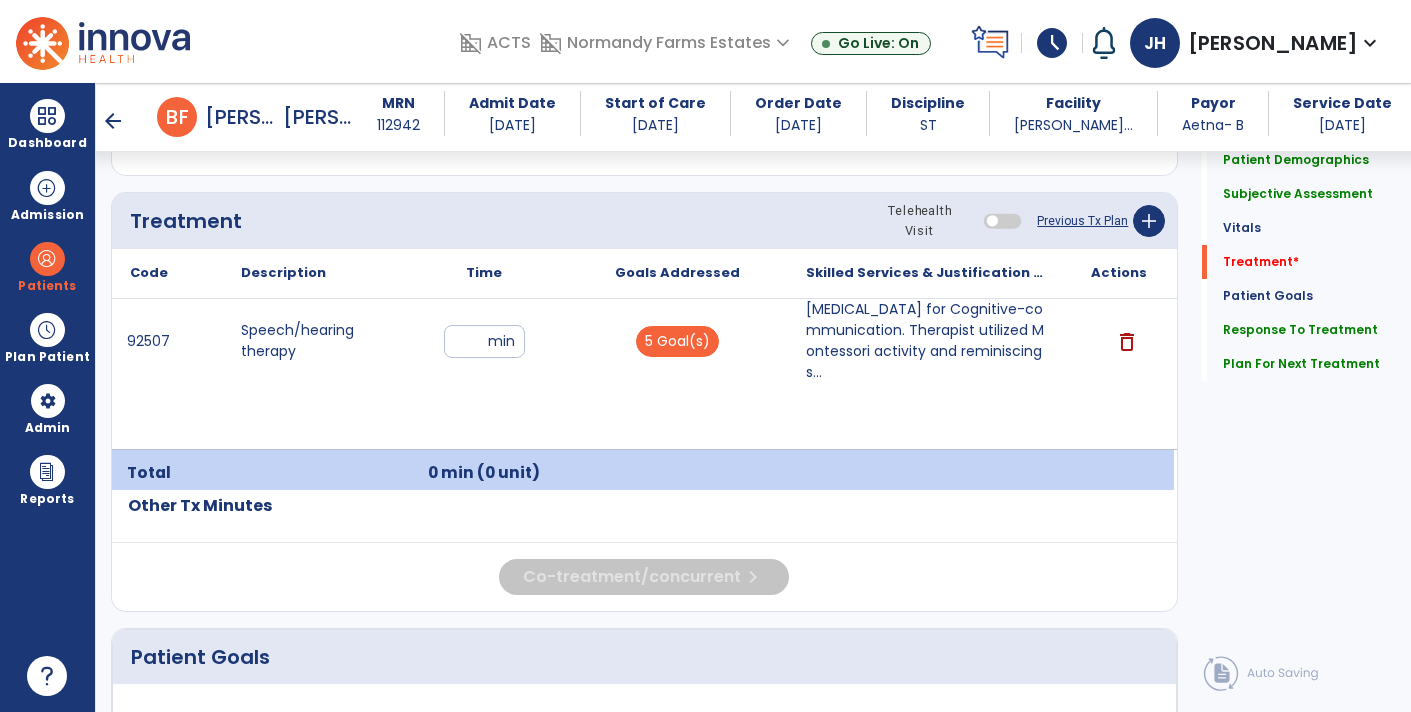 click on "92507  Speech/hearing therapy  ** min  5 Goal(s)  [MEDICAL_DATA] for Cognitive-communication. Therapist utilized Montessori activity and reminiscing s...   [MEDICAL_DATA] for Cognitive-communication. Therapist utilized Montessori activity and reminiscing strategy to improve language expression and comprehension. Therapist provided recommendations for IBCPP.   delete" at bounding box center (643, 374) 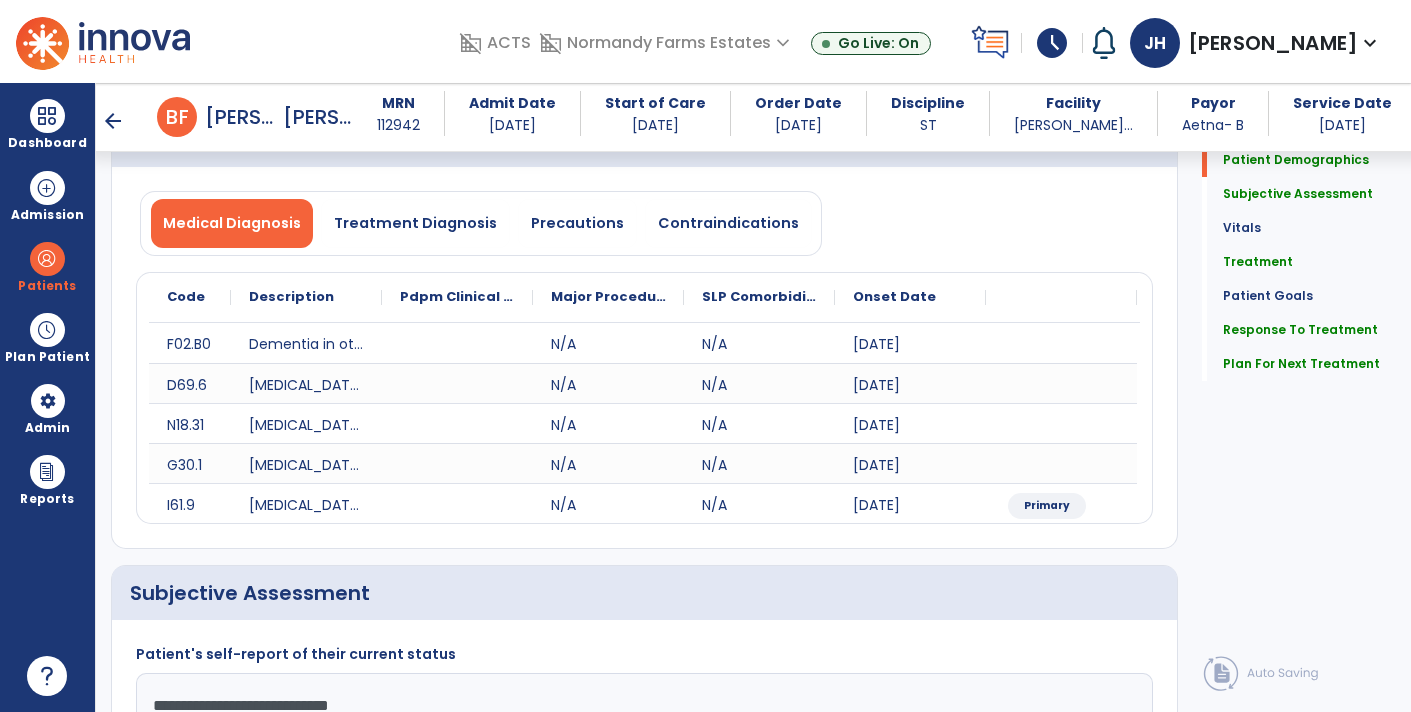 scroll, scrollTop: 121, scrollLeft: 0, axis: vertical 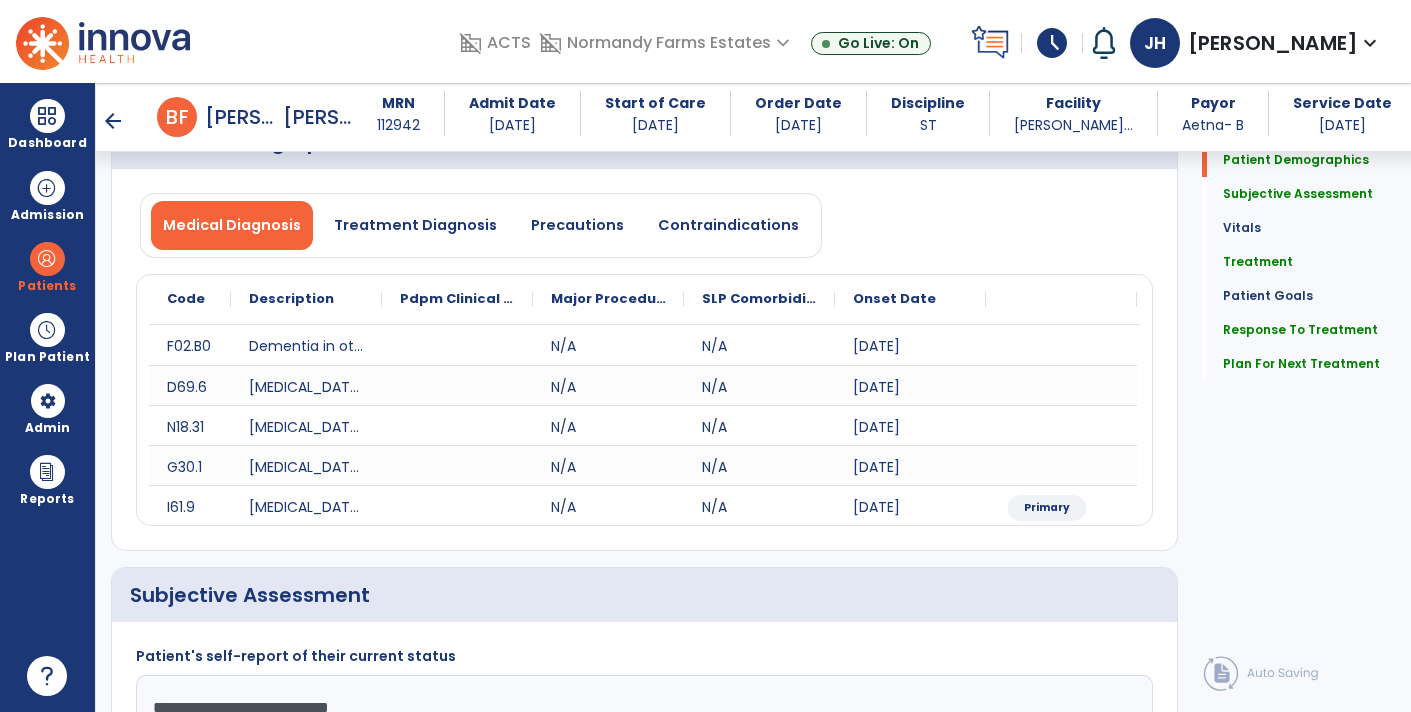 click on "arrow_back" at bounding box center (113, 121) 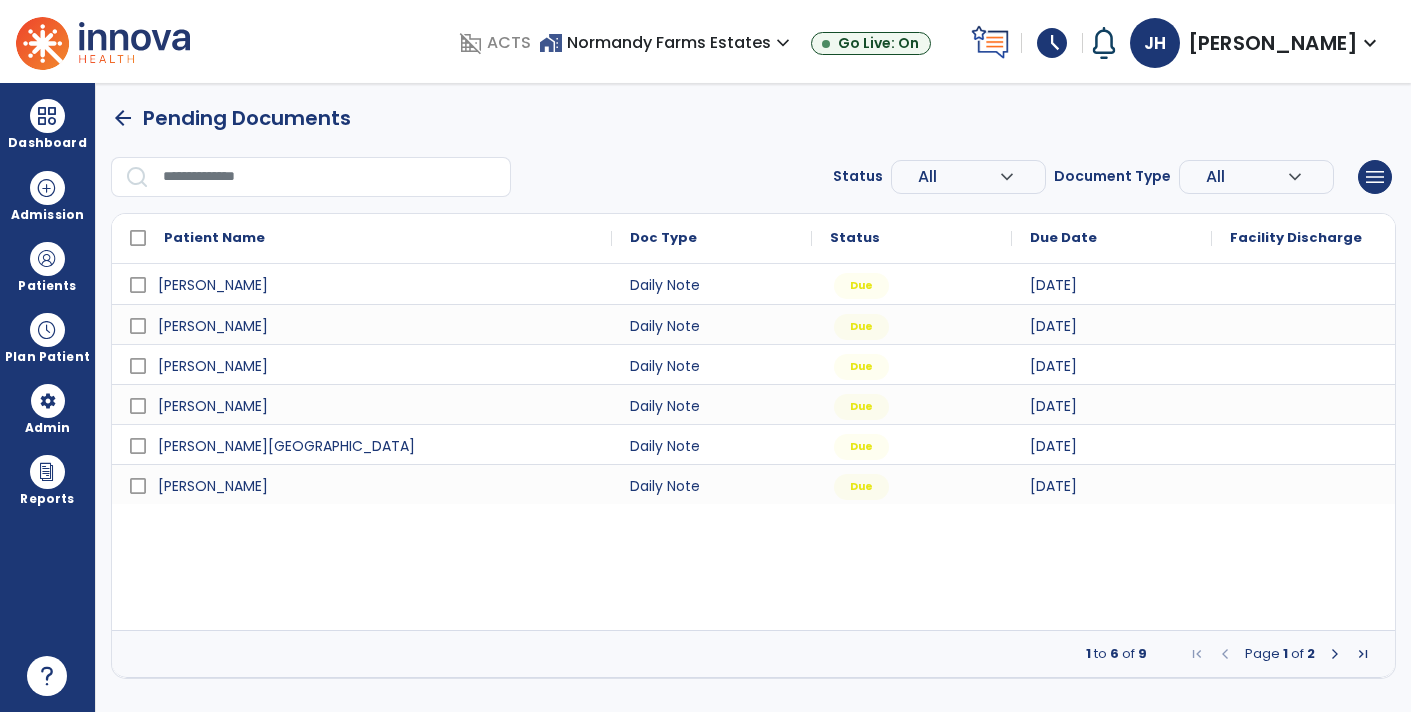 scroll, scrollTop: 0, scrollLeft: 0, axis: both 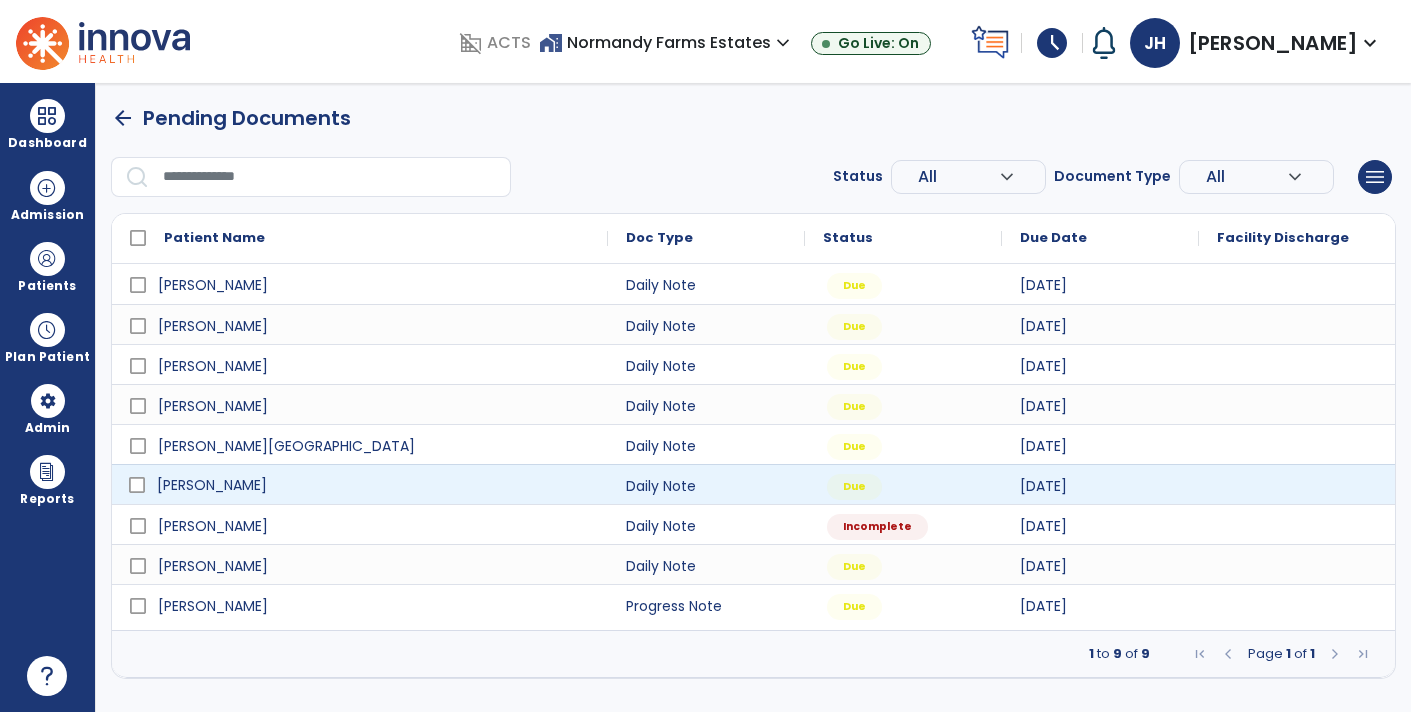 click on "[PERSON_NAME]" at bounding box center [212, 485] 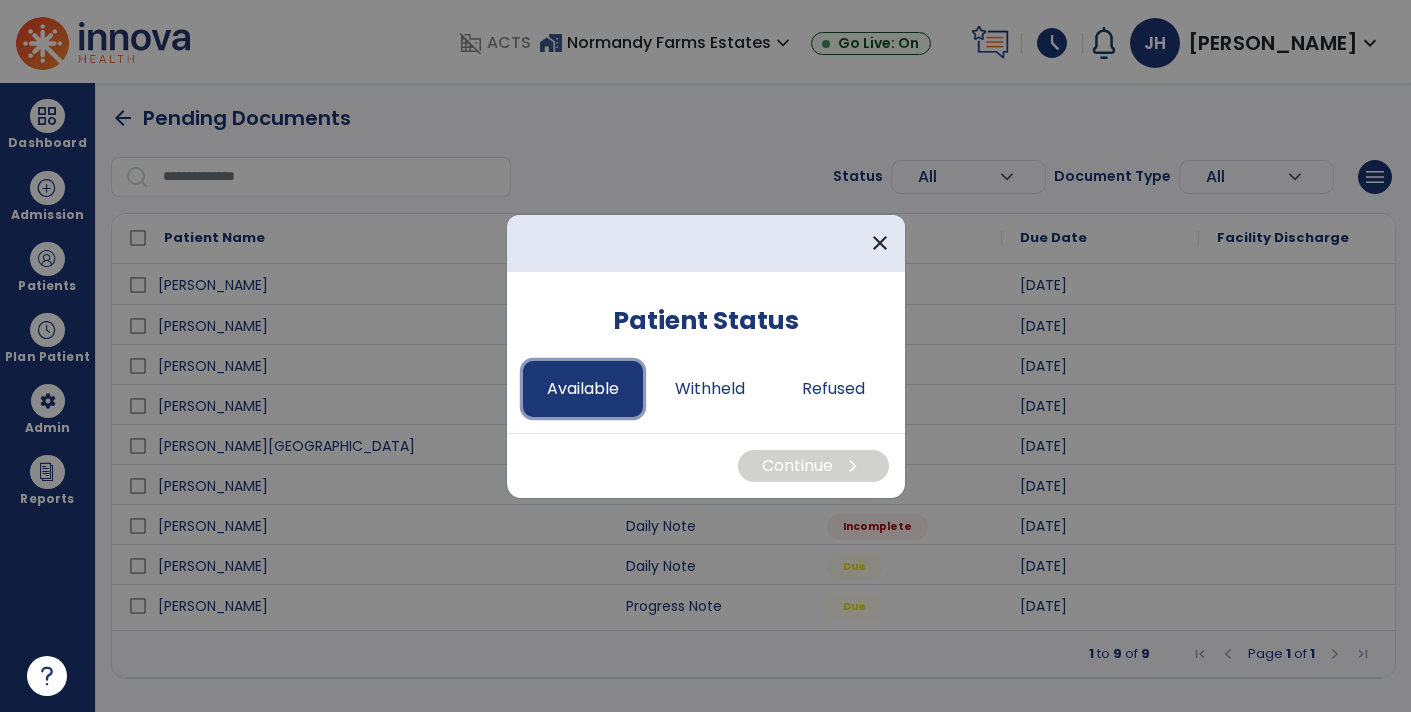 click on "Available" at bounding box center (583, 389) 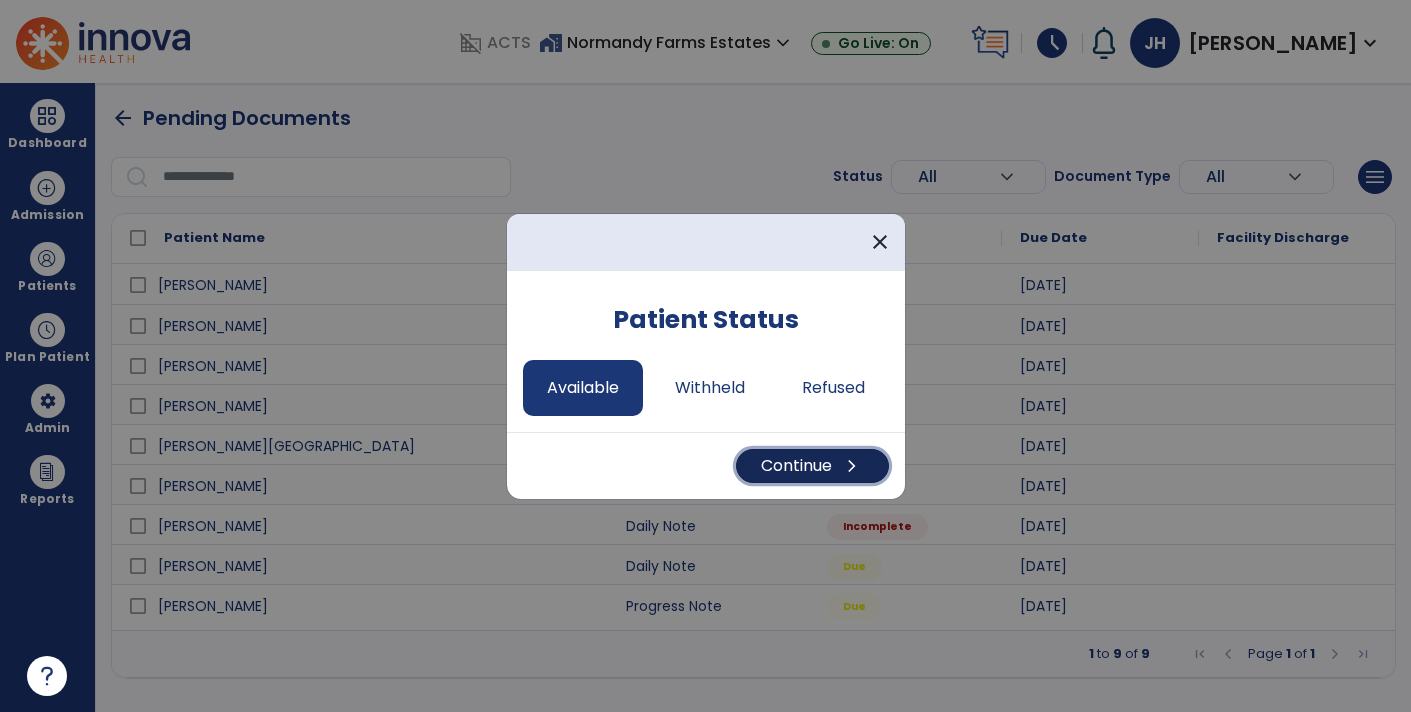 click on "Continue   chevron_right" at bounding box center [812, 466] 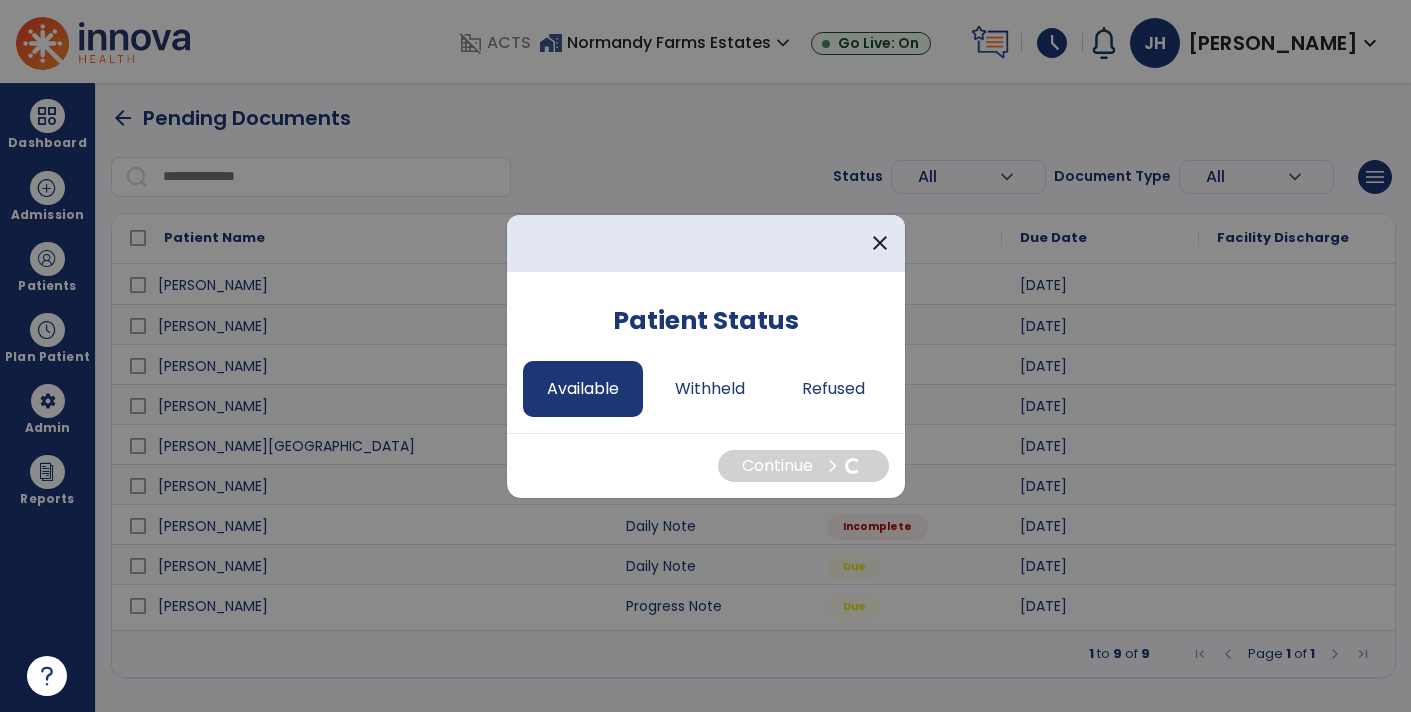 select on "*" 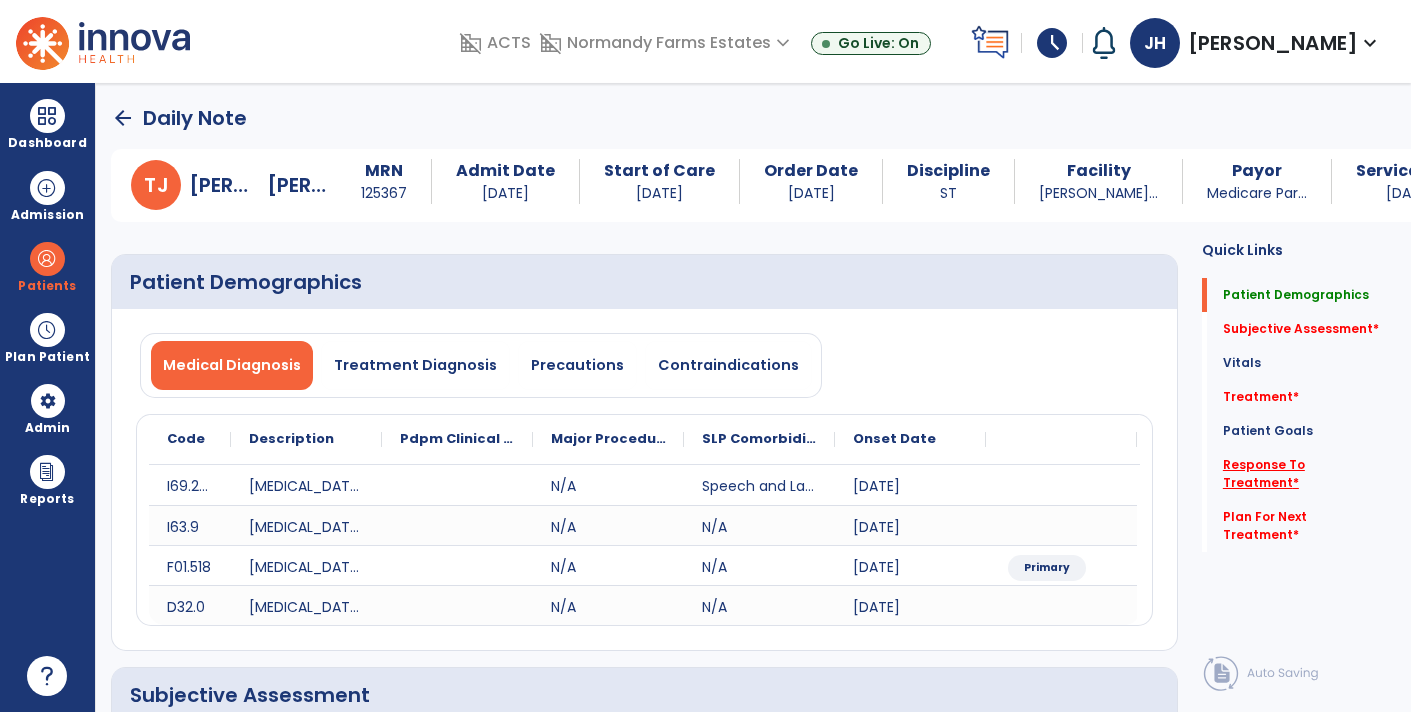 click on "Response To Treatment   *" 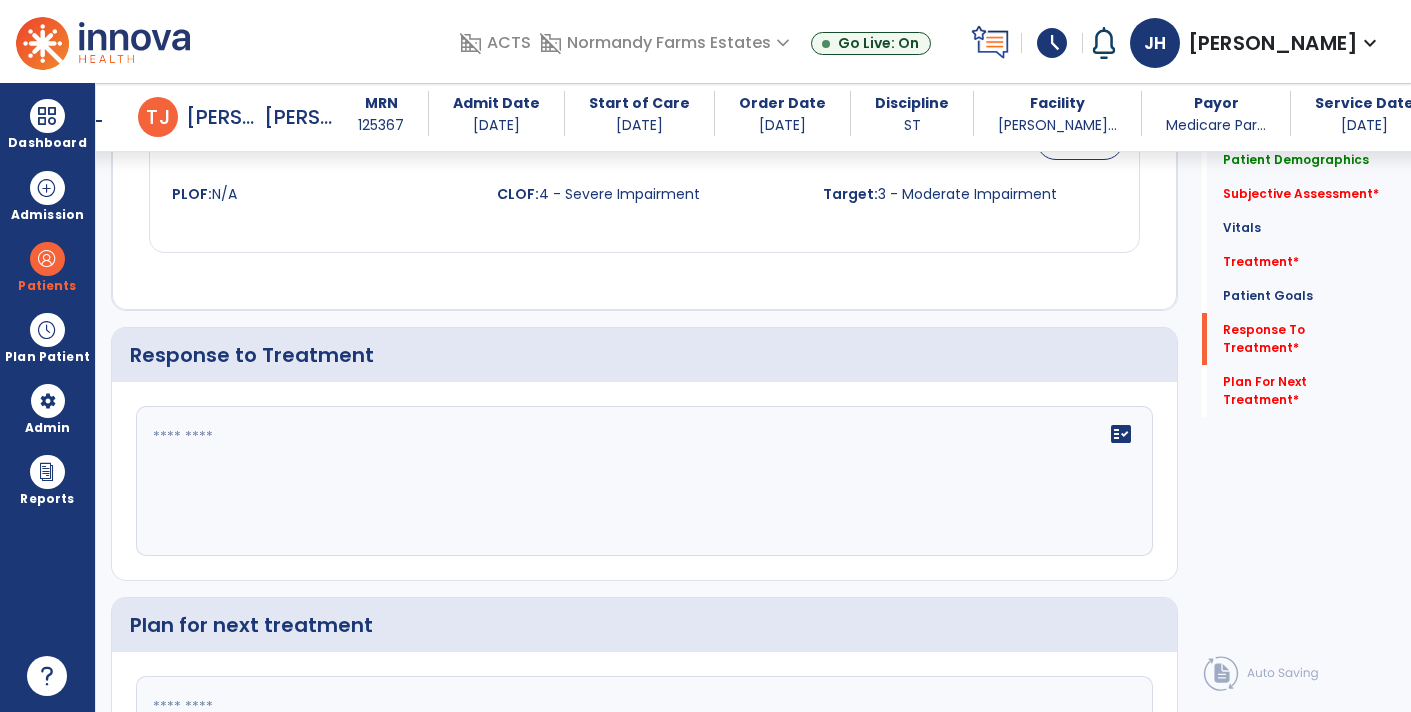scroll, scrollTop: 2409, scrollLeft: 0, axis: vertical 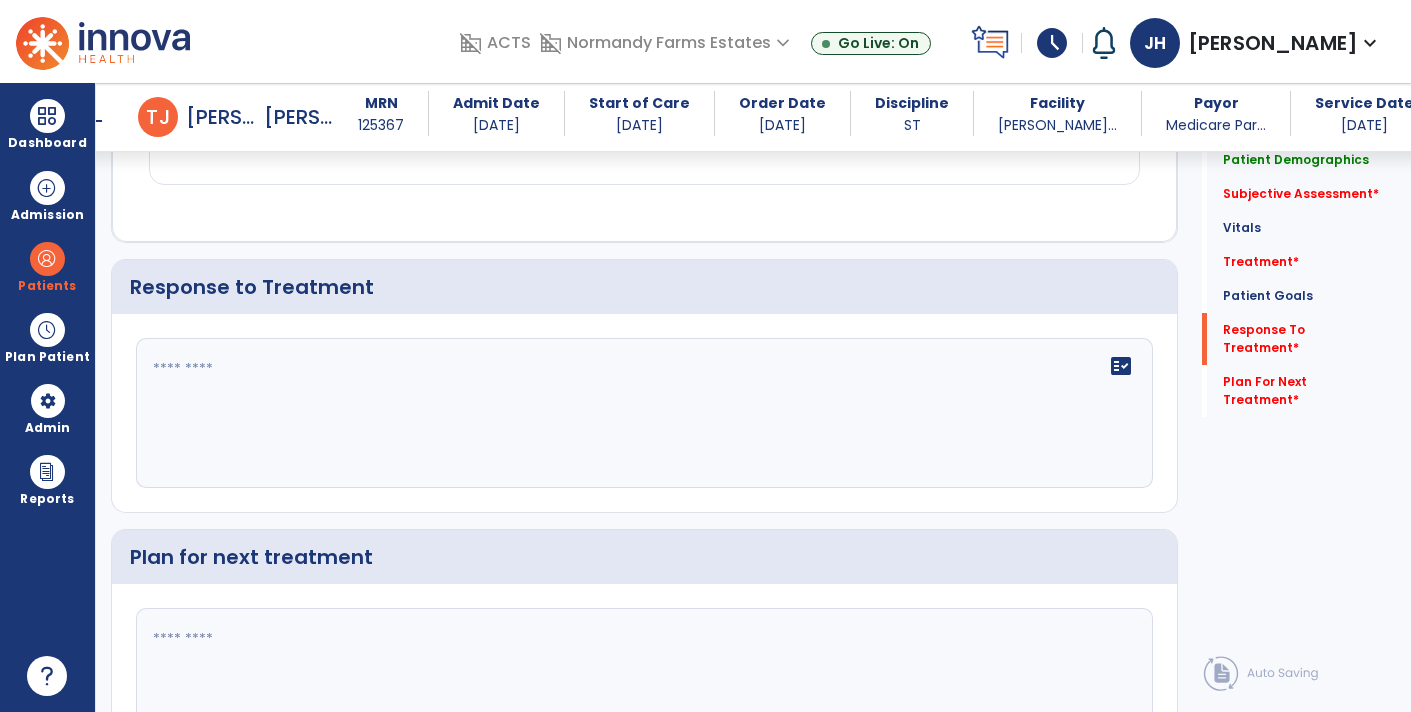 click 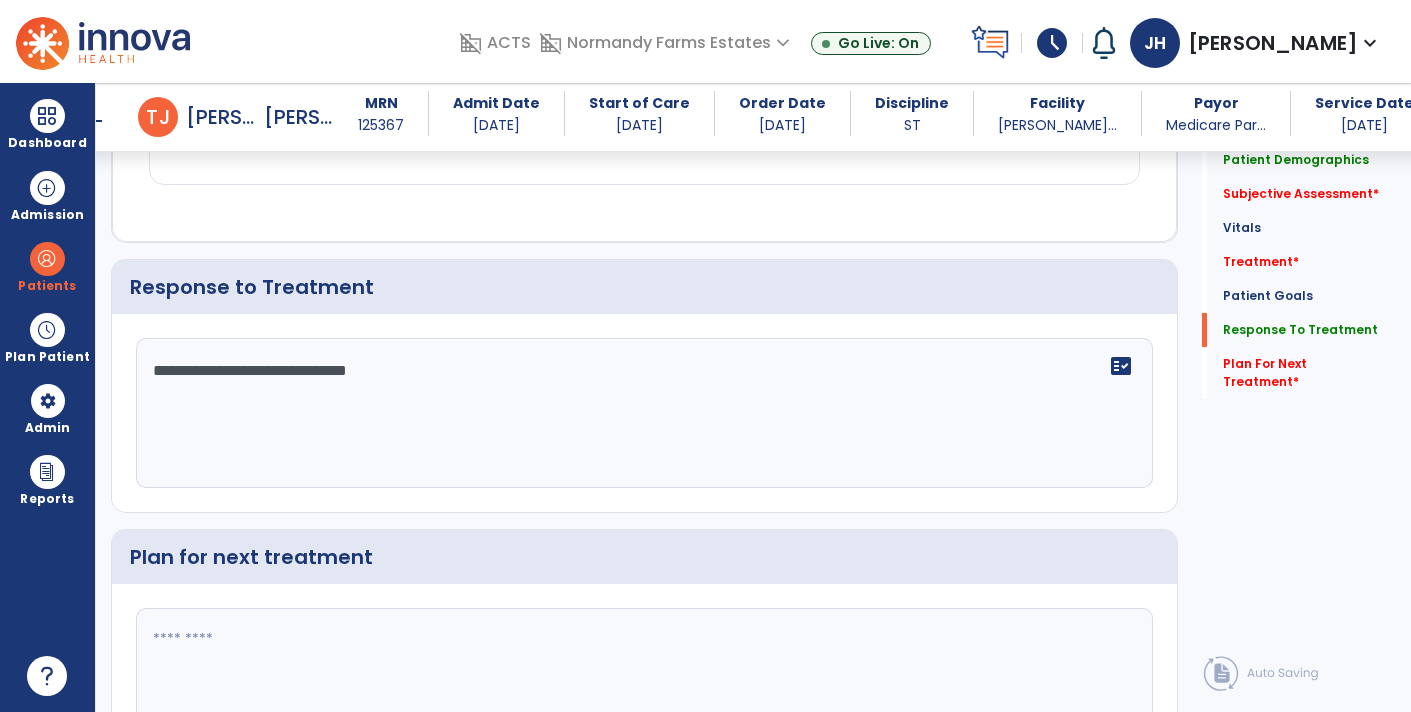 click on "**********" 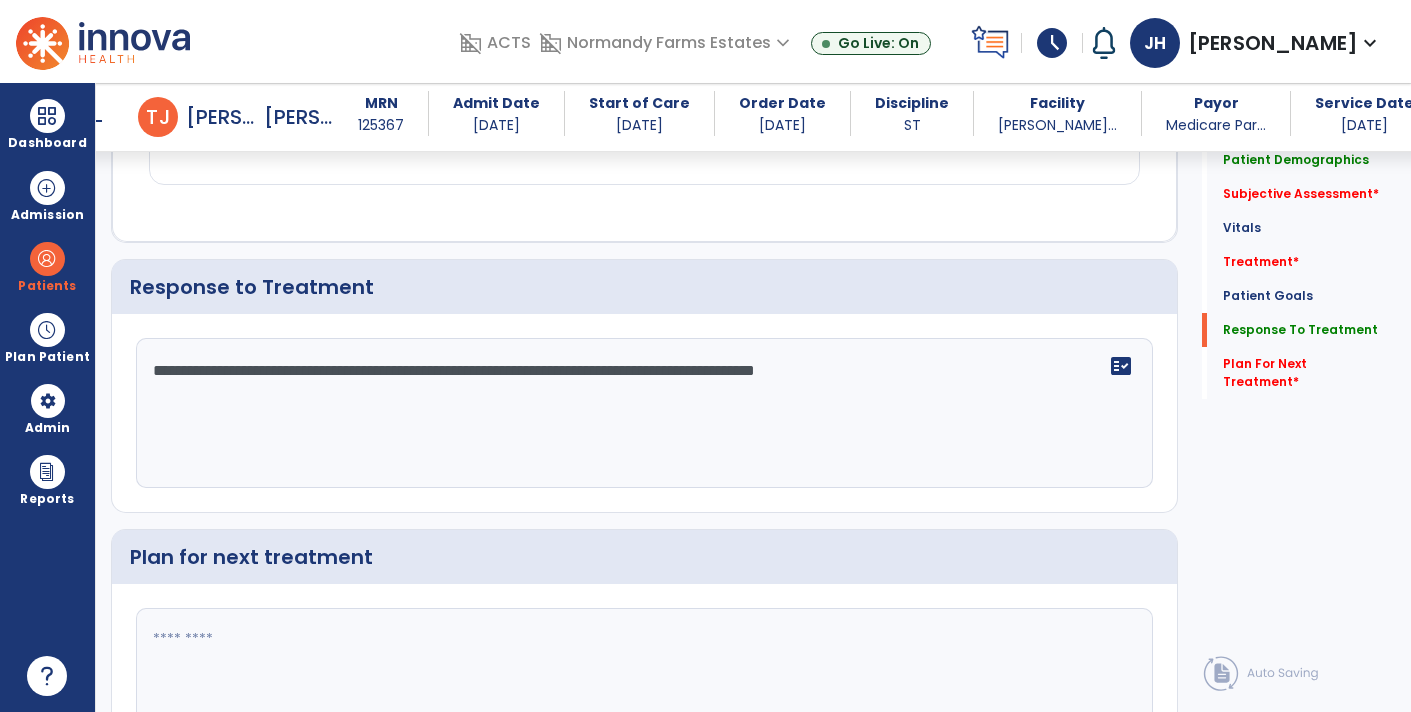 click on "**********" 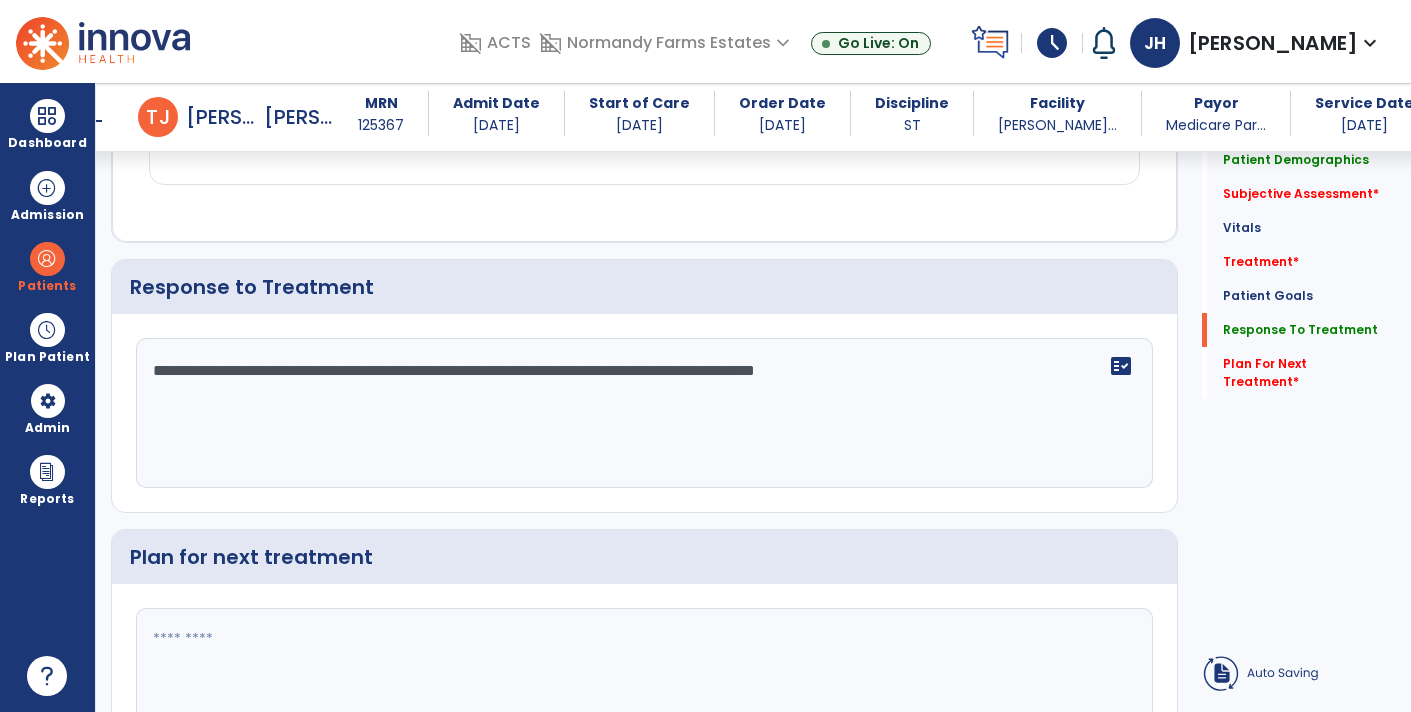 click on "**********" 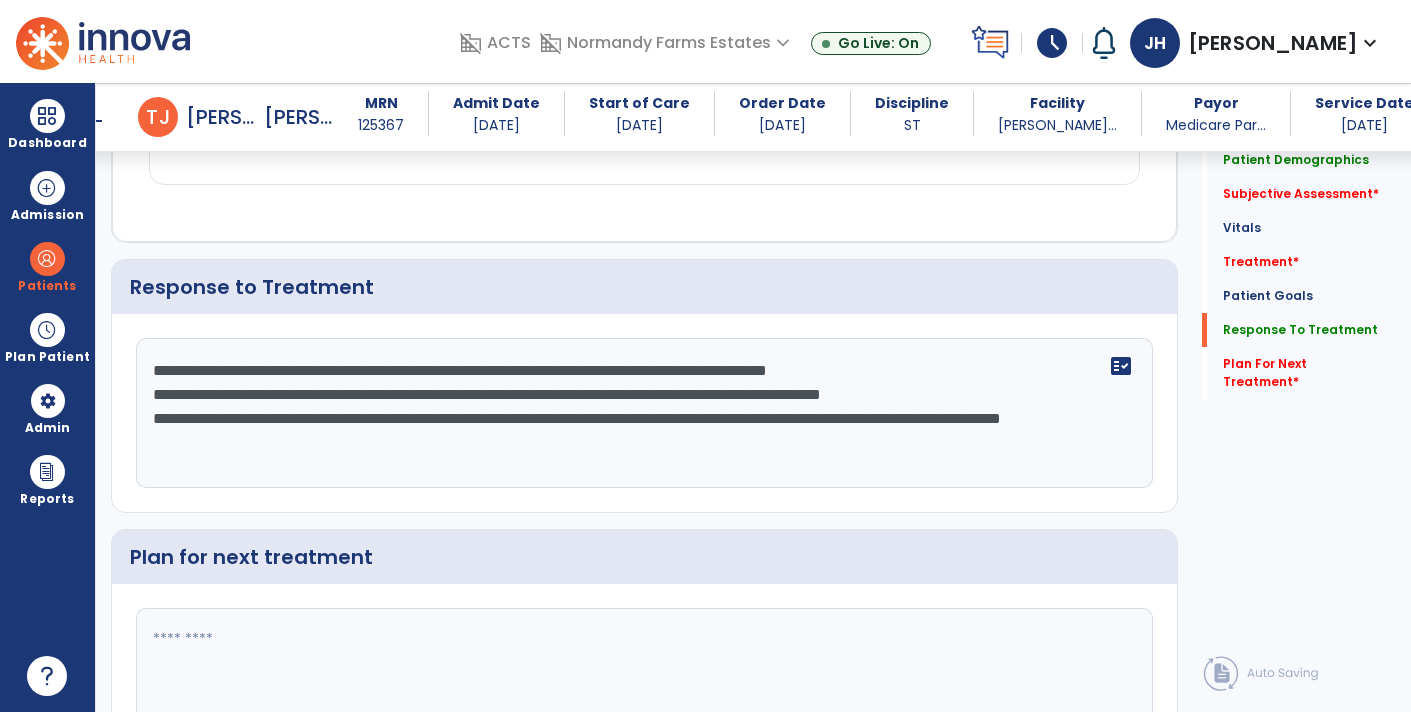 click on "**********" 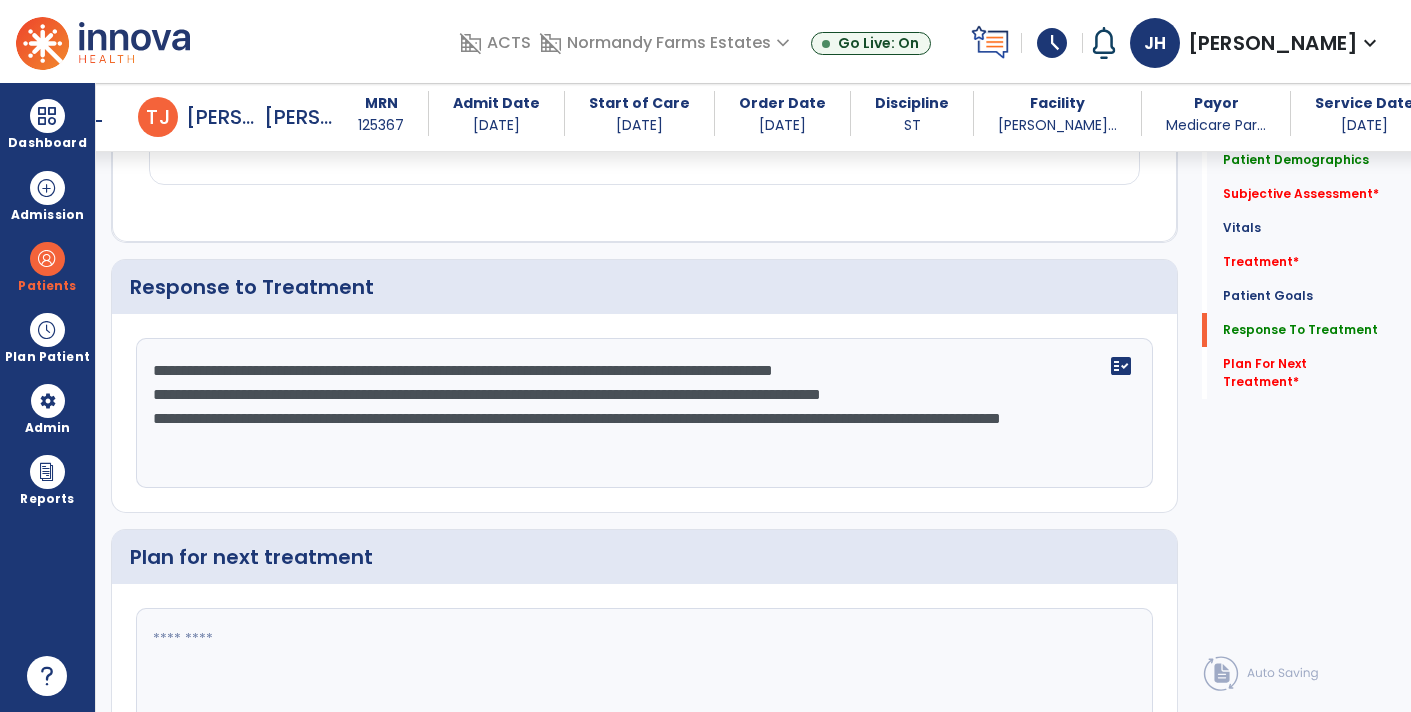 click on "**********" 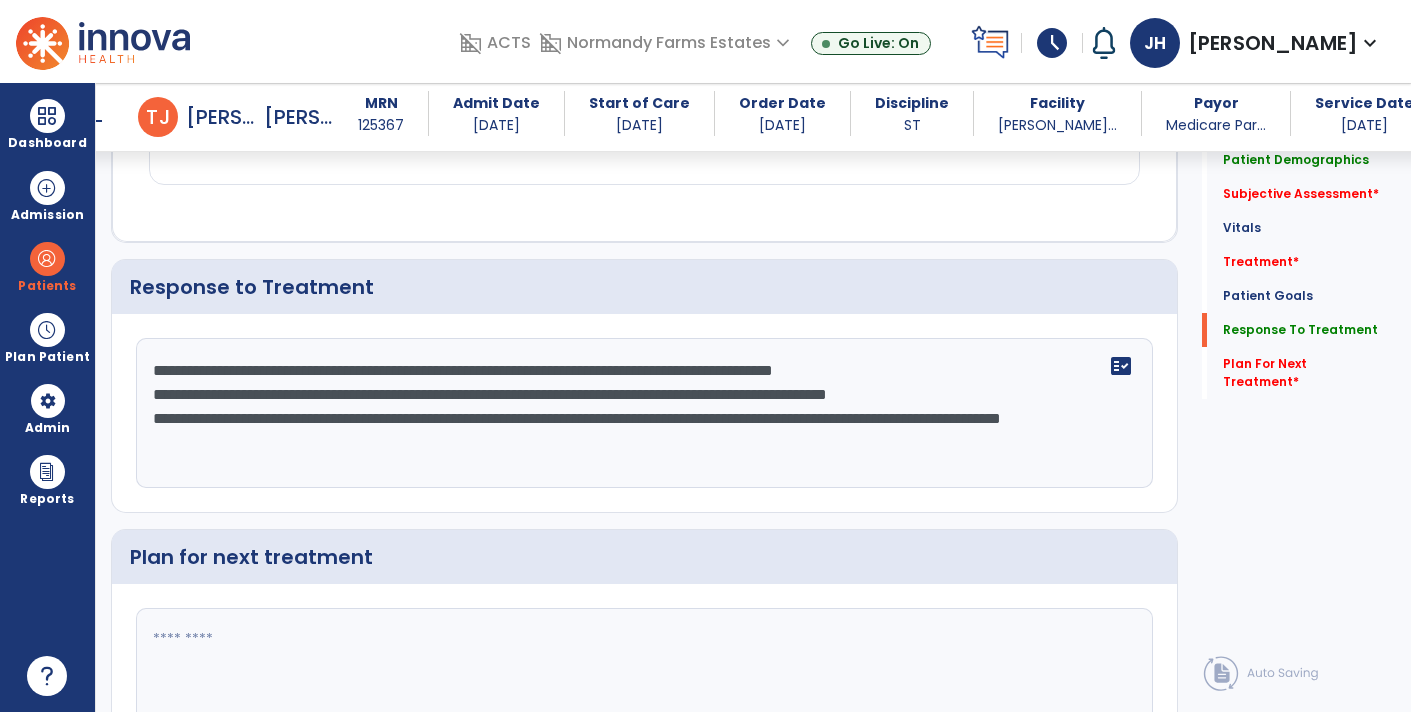 click on "**********" 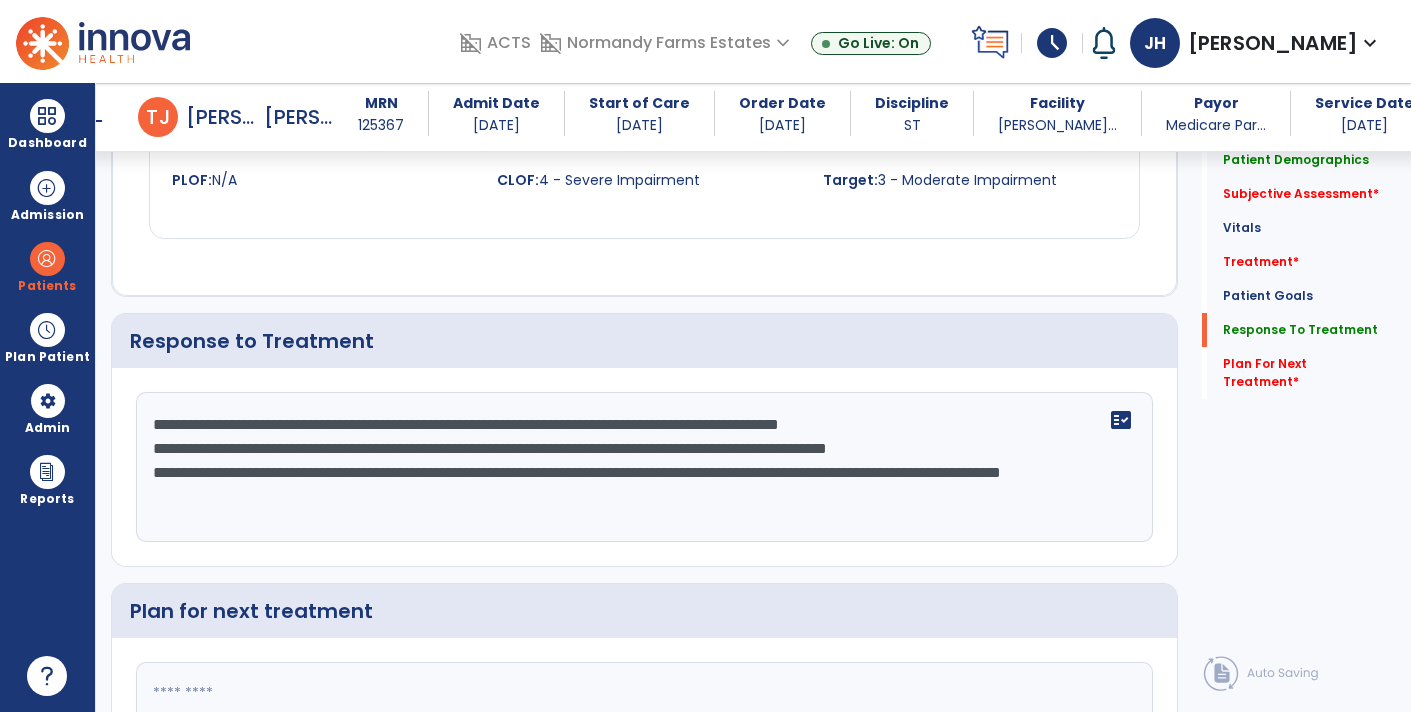 scroll, scrollTop: 2357, scrollLeft: 0, axis: vertical 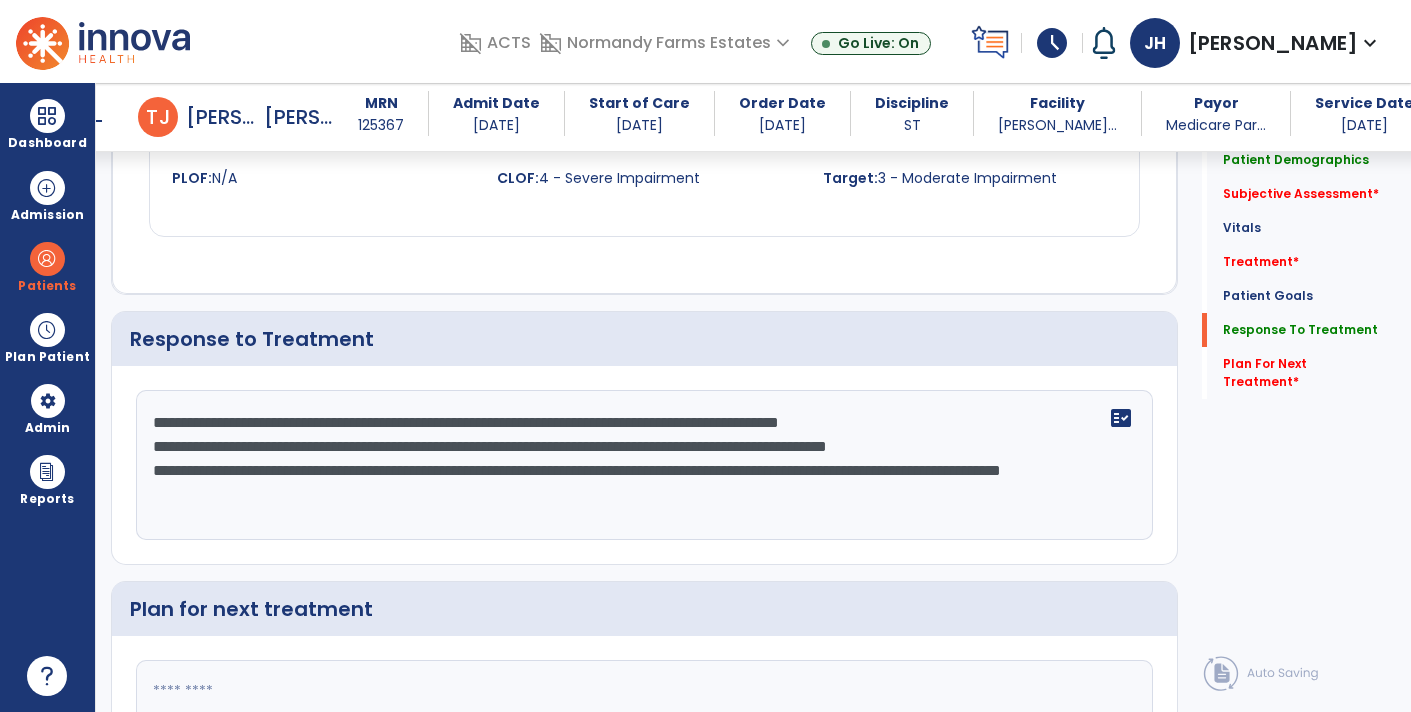 click on "**********" 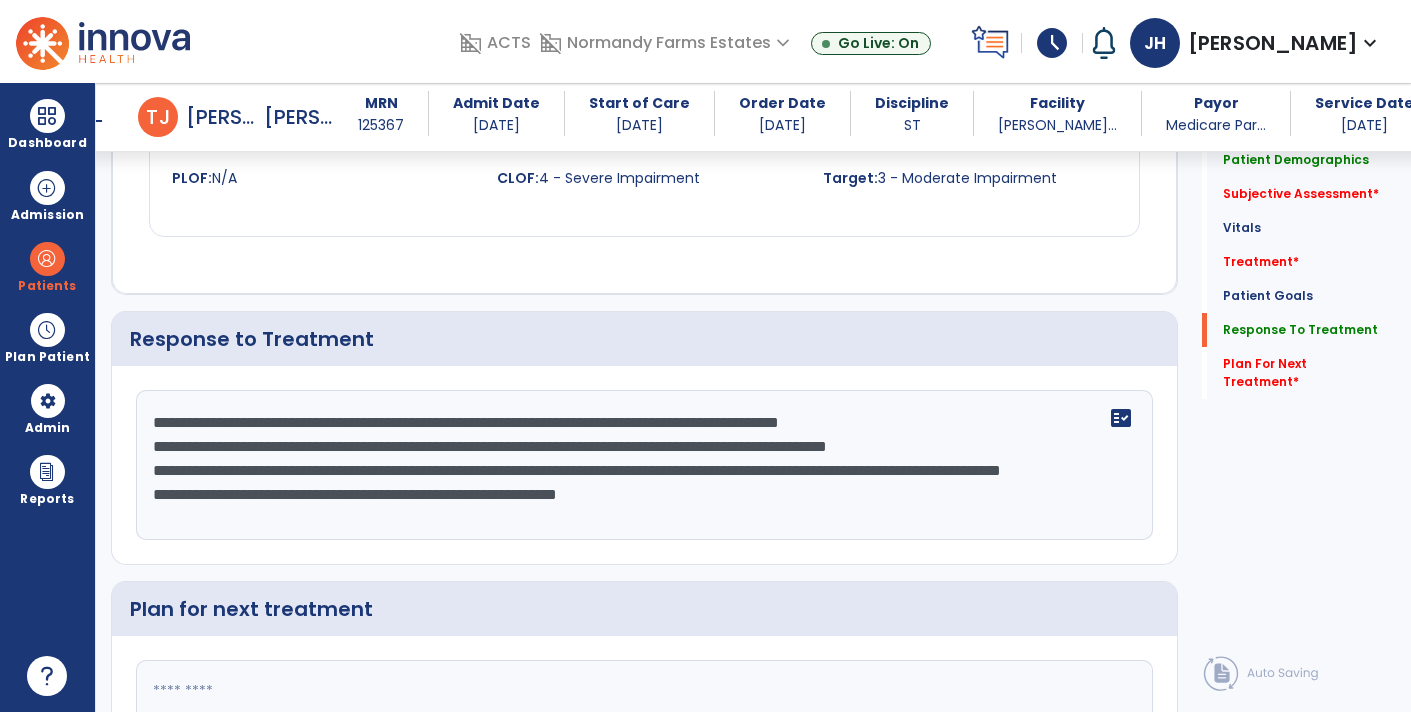 click on "**********" 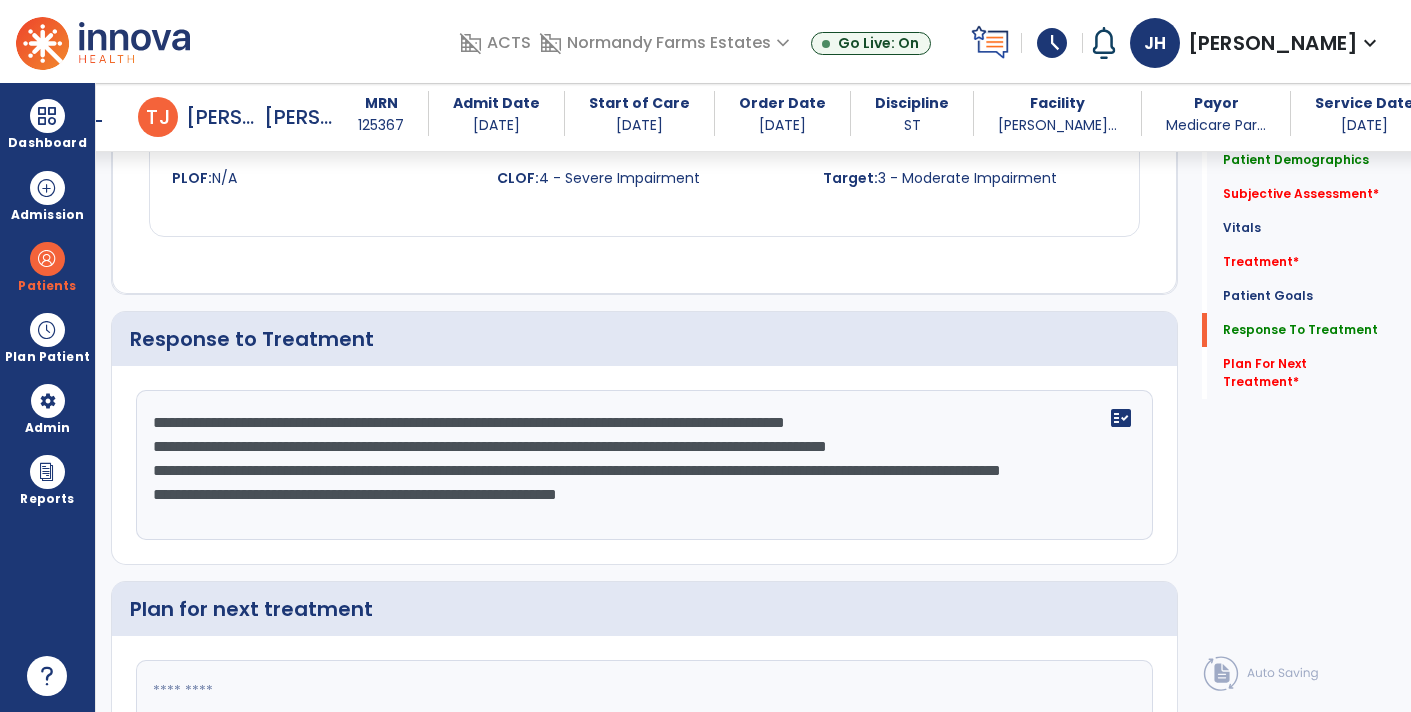 click on "**********" 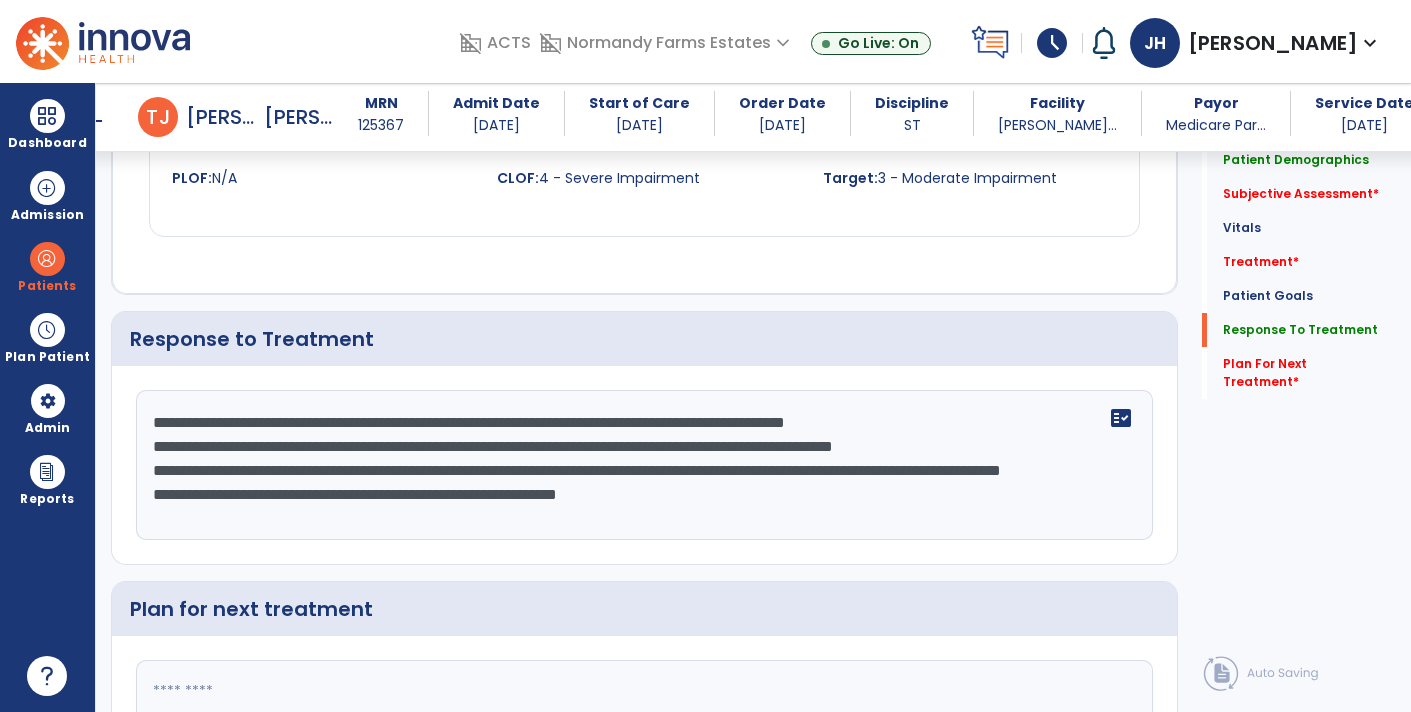 click on "**********" 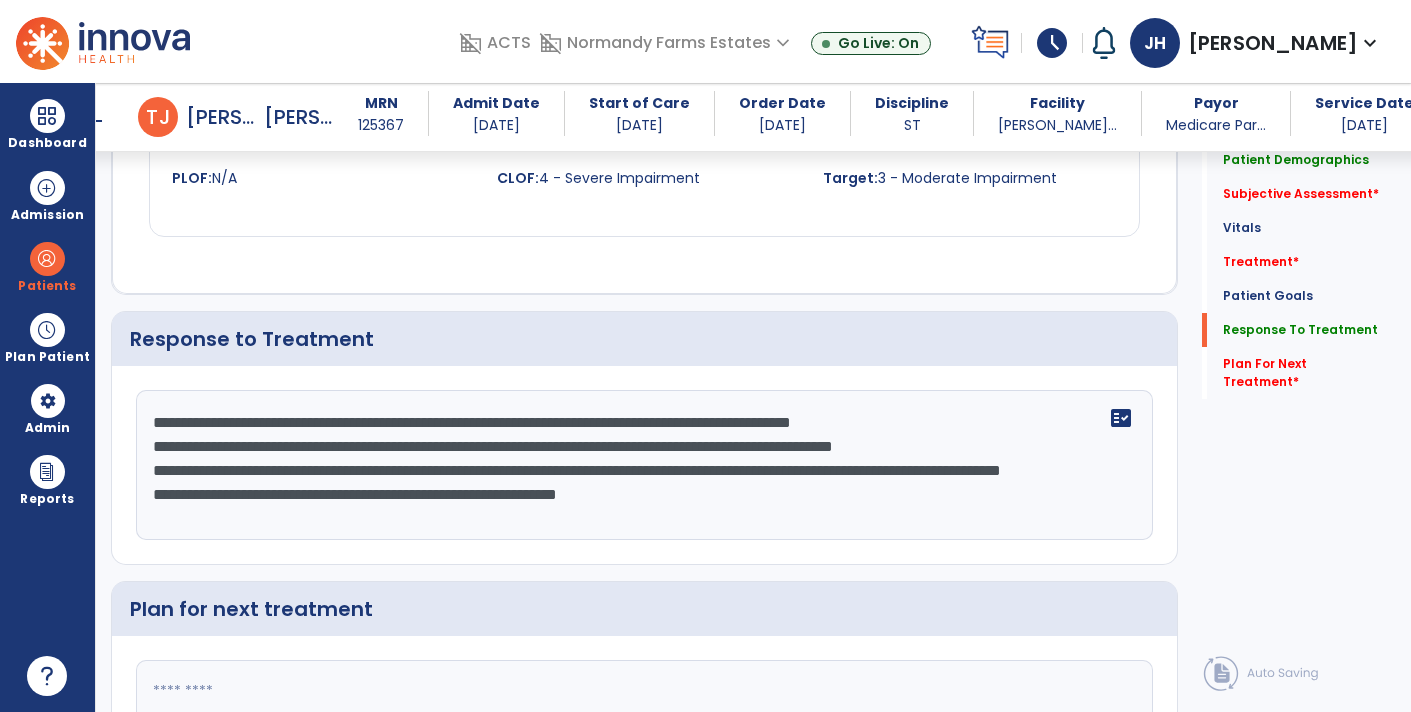 click on "**********" 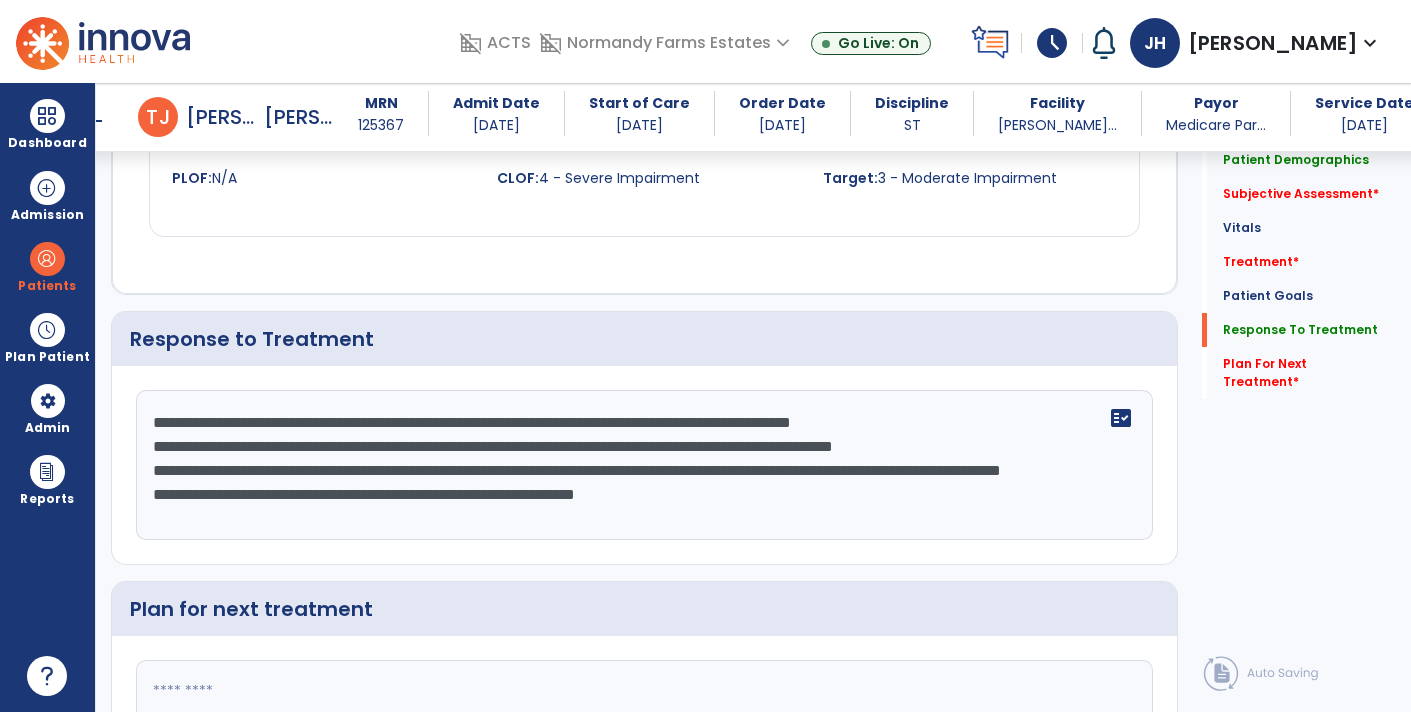 click on "**********" 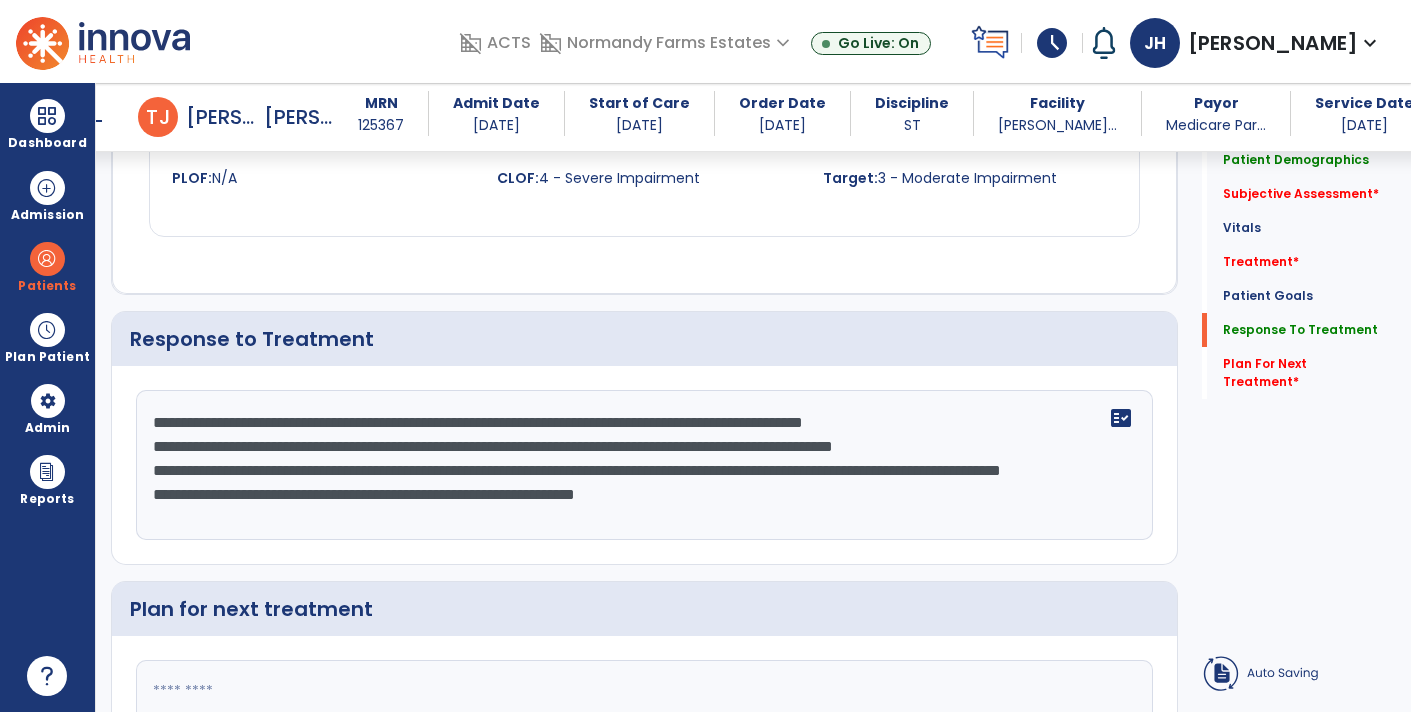 click on "**********" 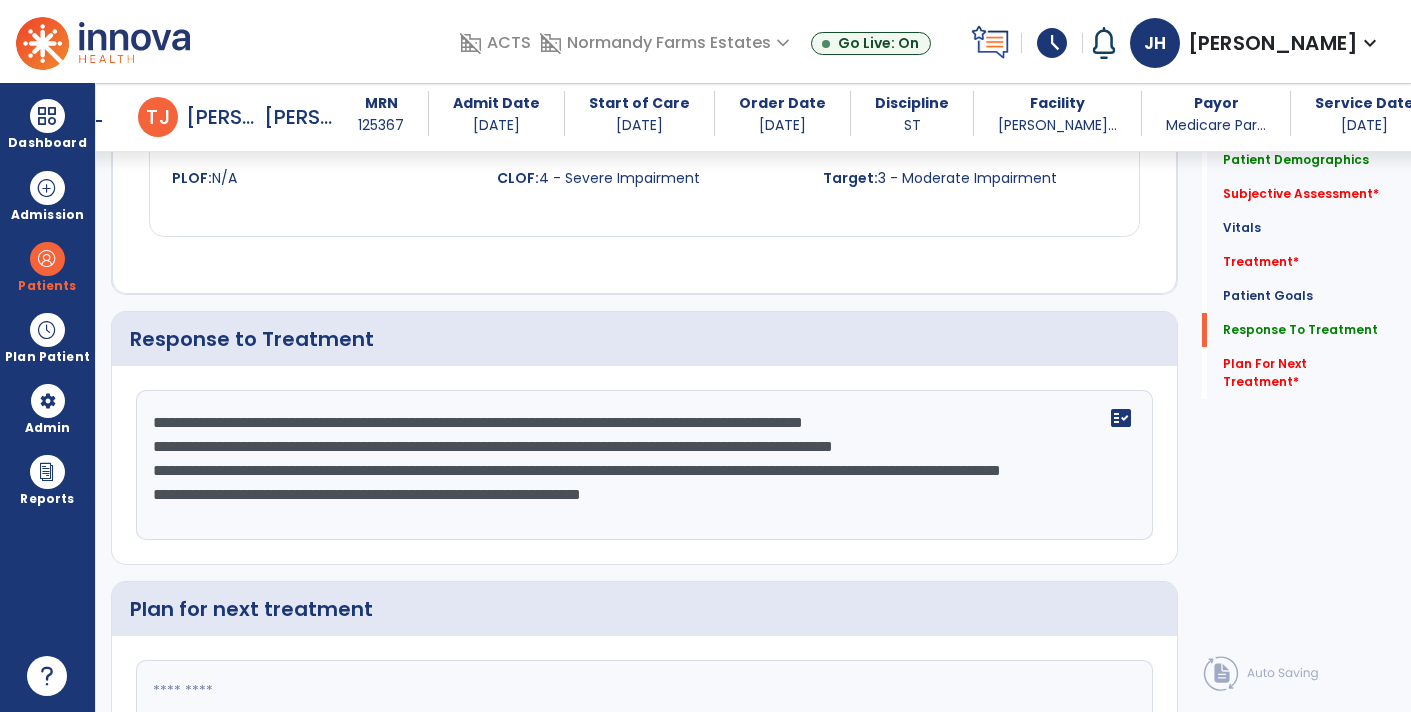 click on "**********" 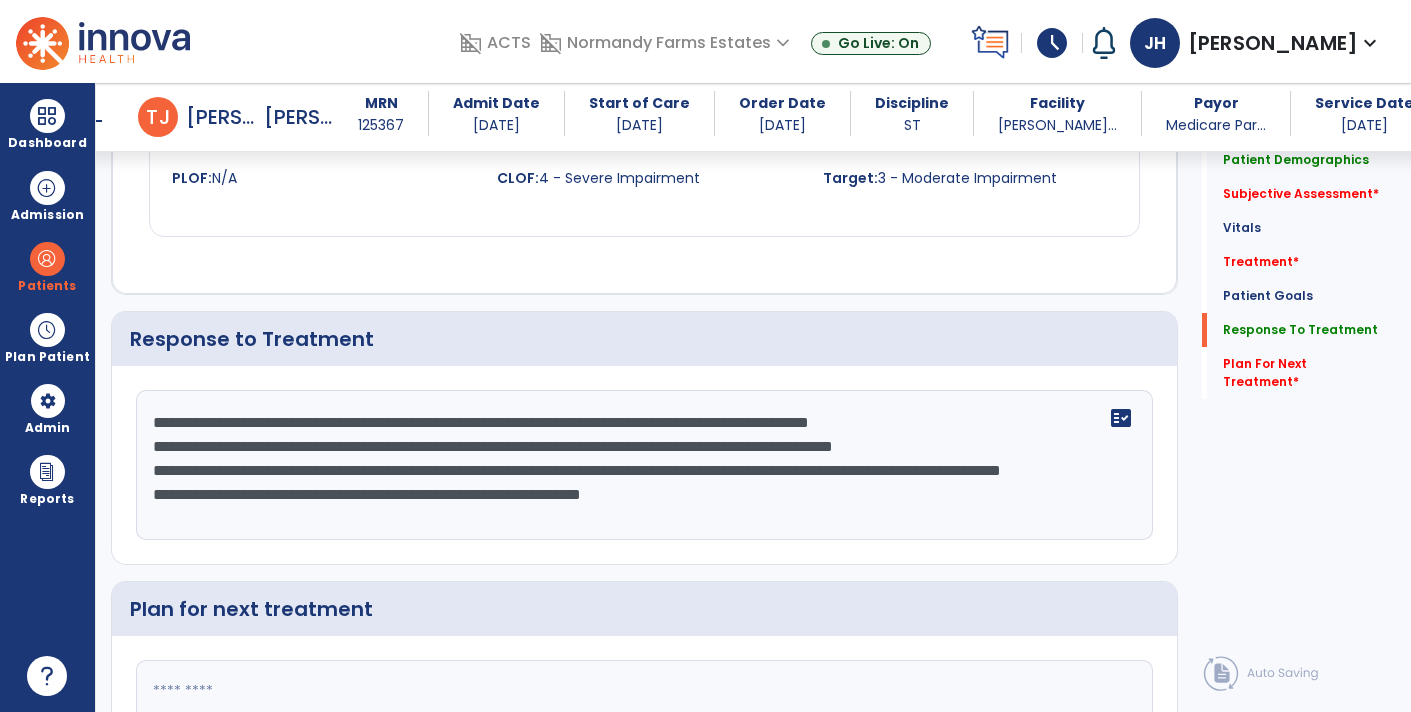click on "**********" 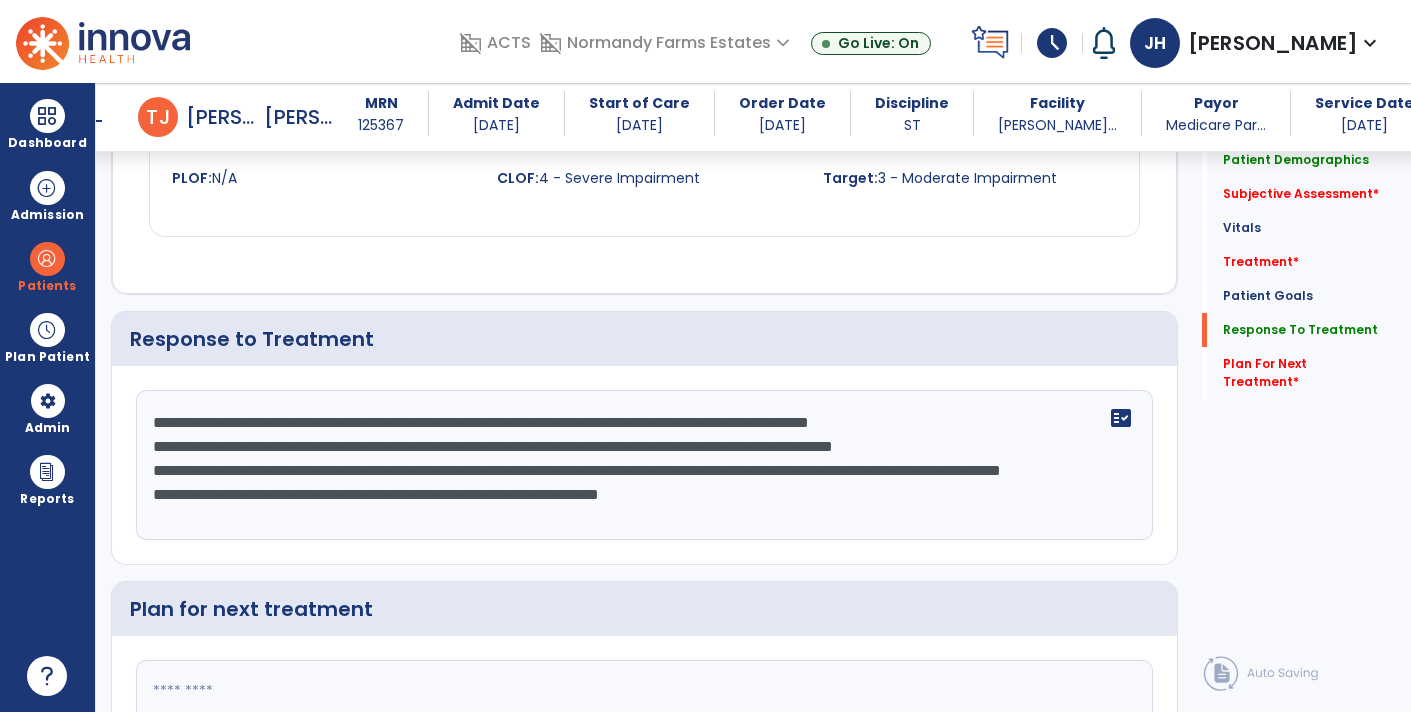click on "**********" 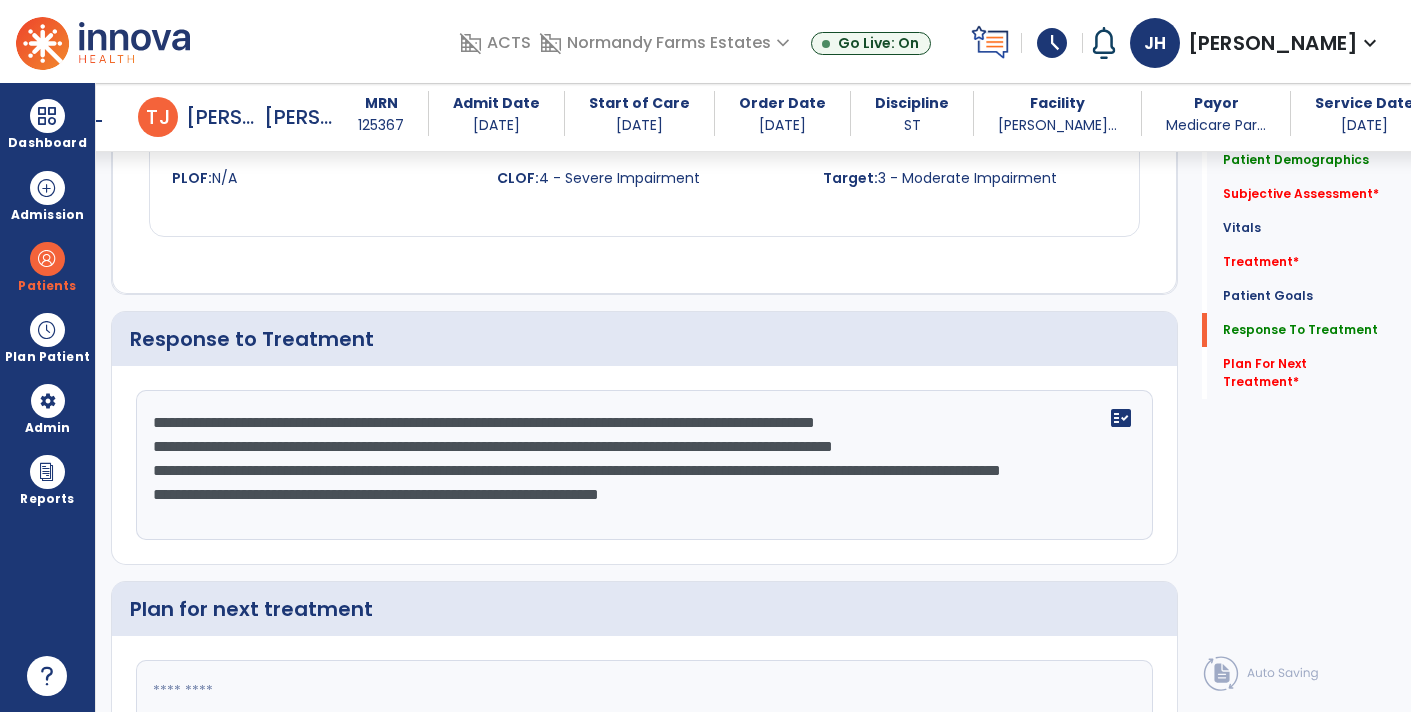 click on "**********" 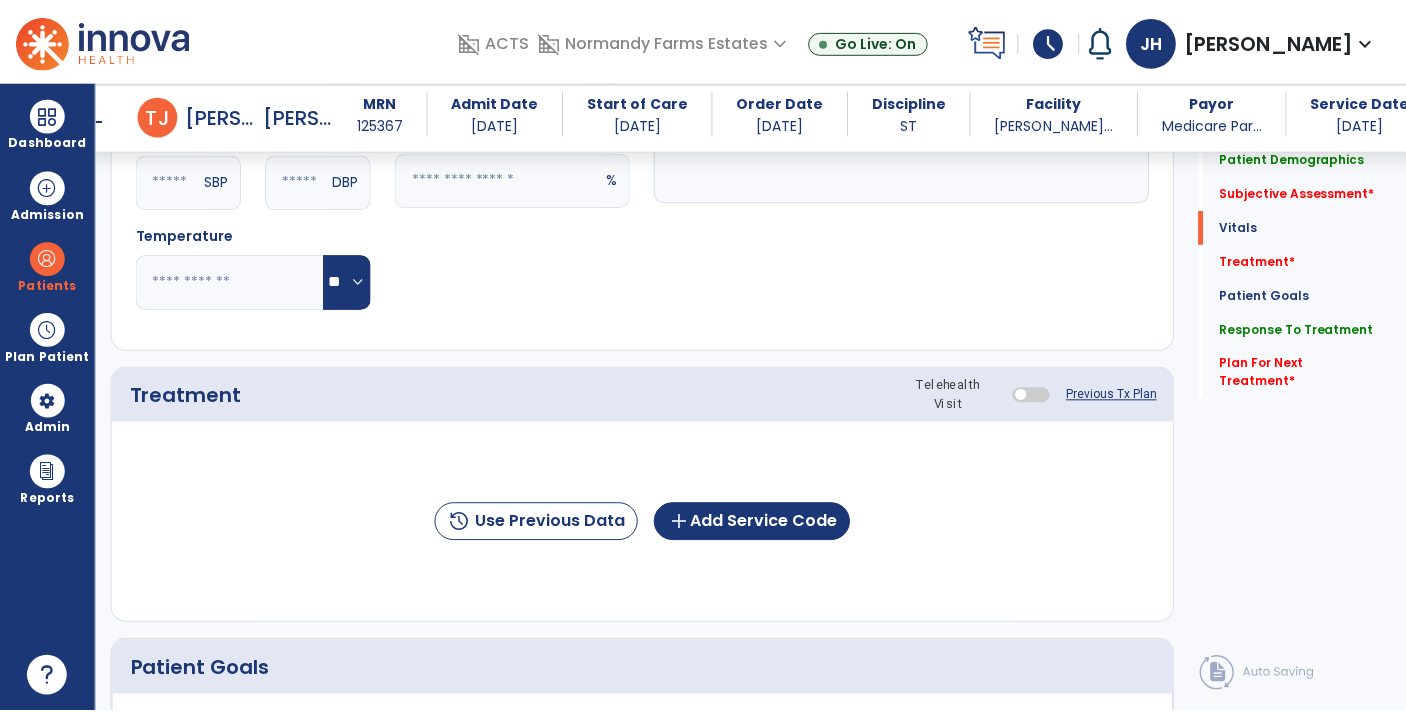 scroll, scrollTop: 1003, scrollLeft: 0, axis: vertical 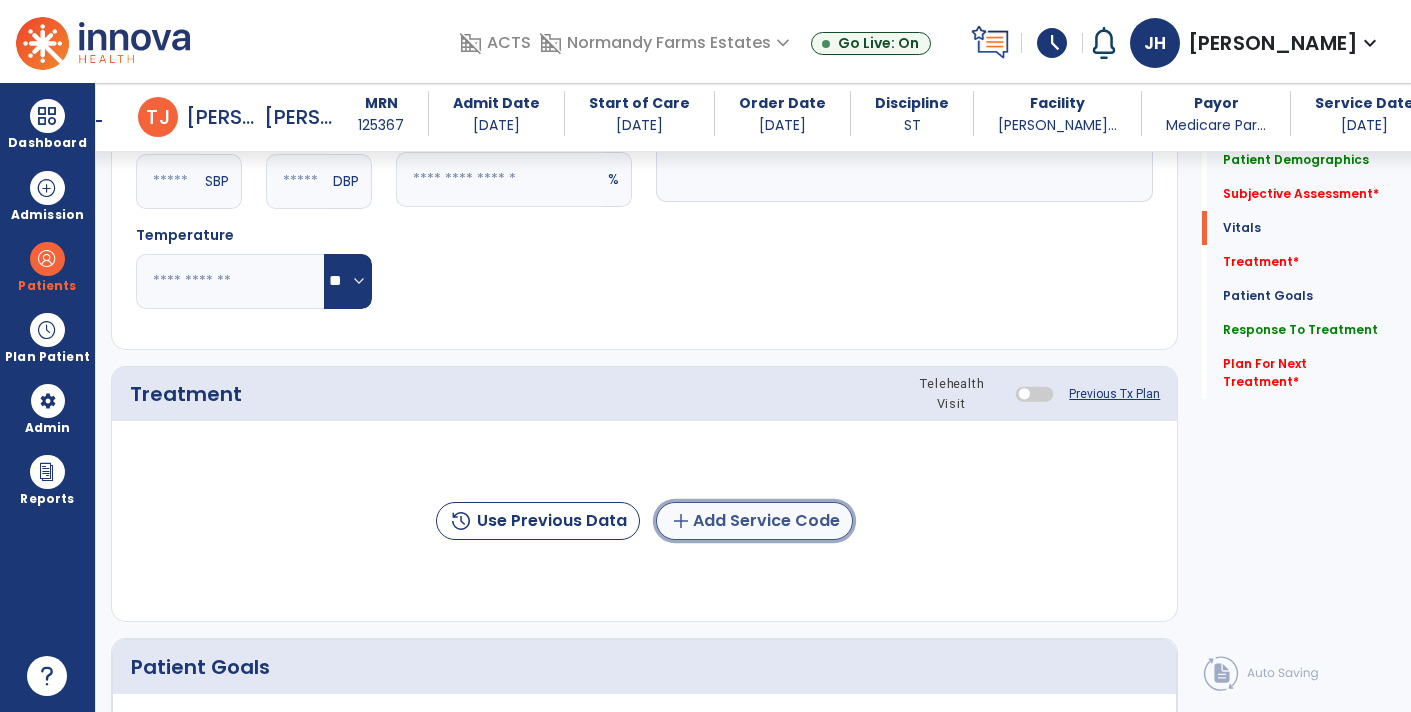 click on "add  Add Service Code" 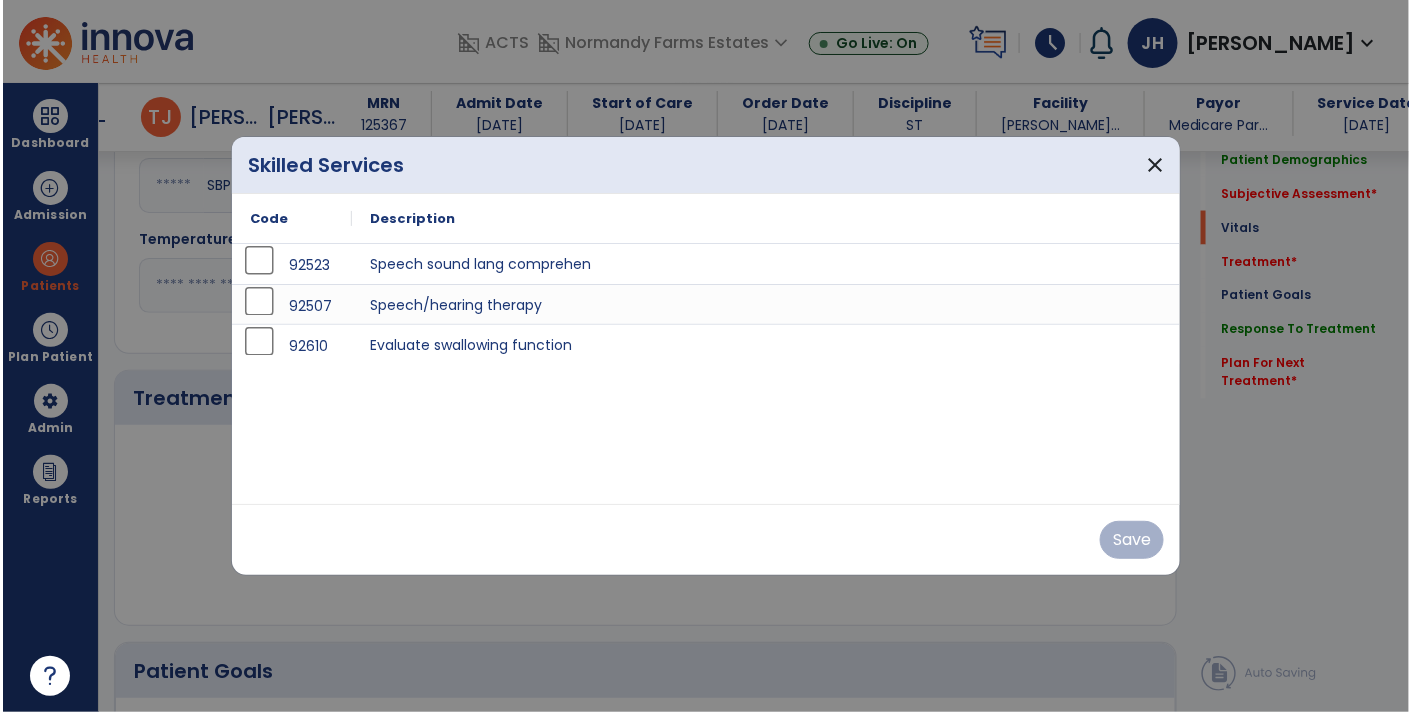 scroll, scrollTop: 1003, scrollLeft: 0, axis: vertical 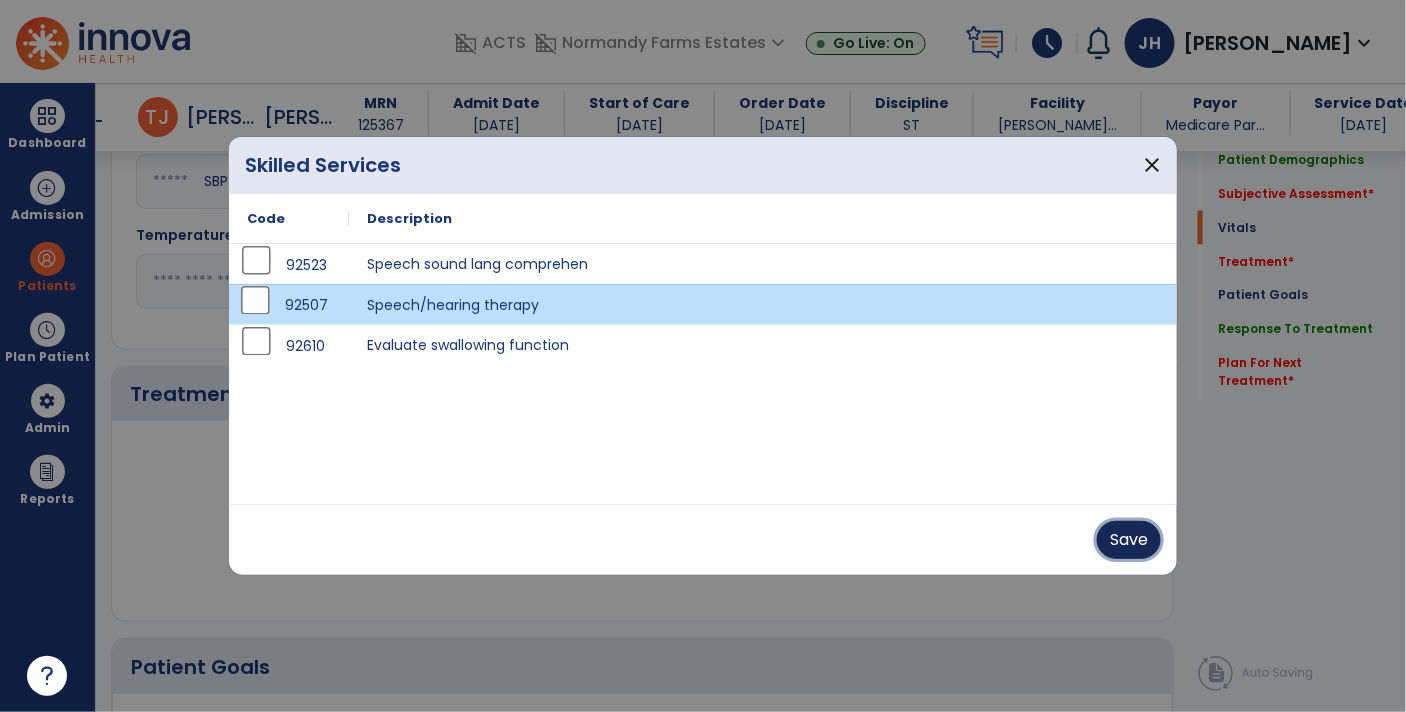 click on "Save" at bounding box center [1129, 540] 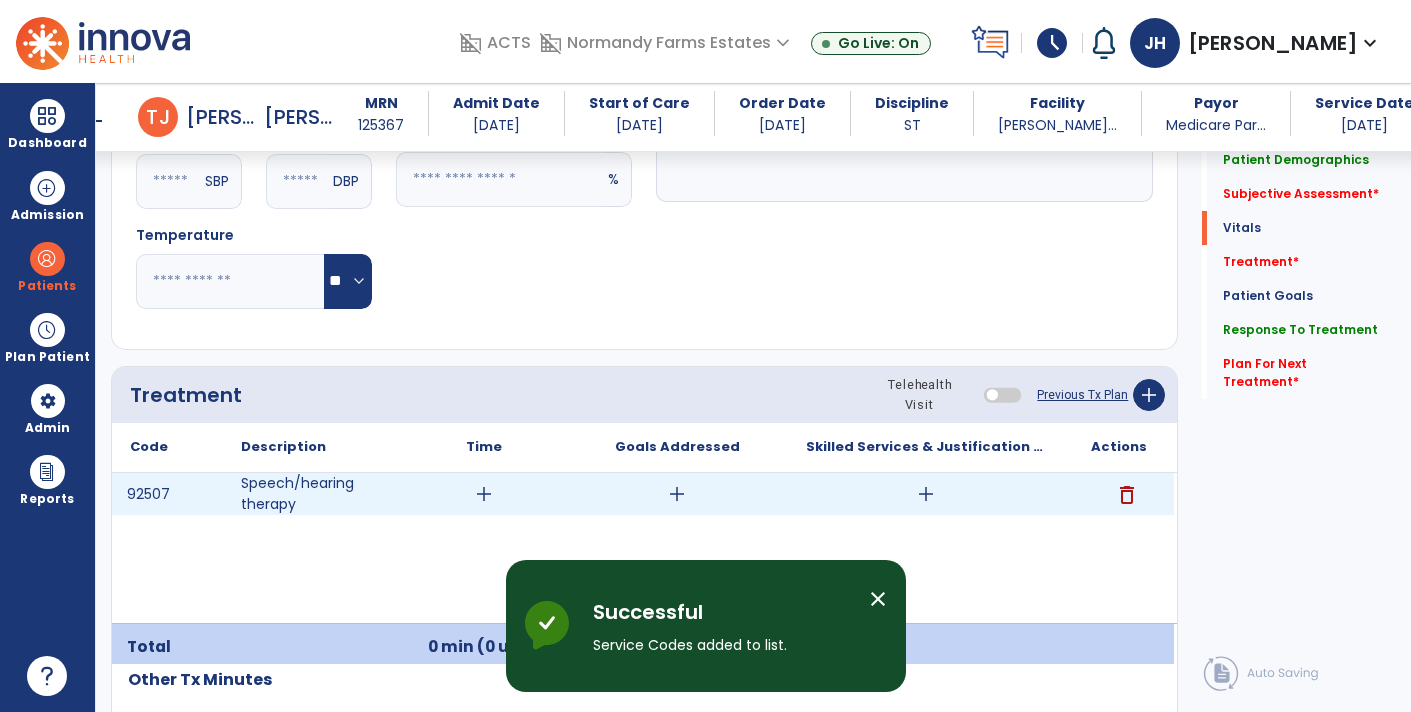 click on "add" at bounding box center (484, 494) 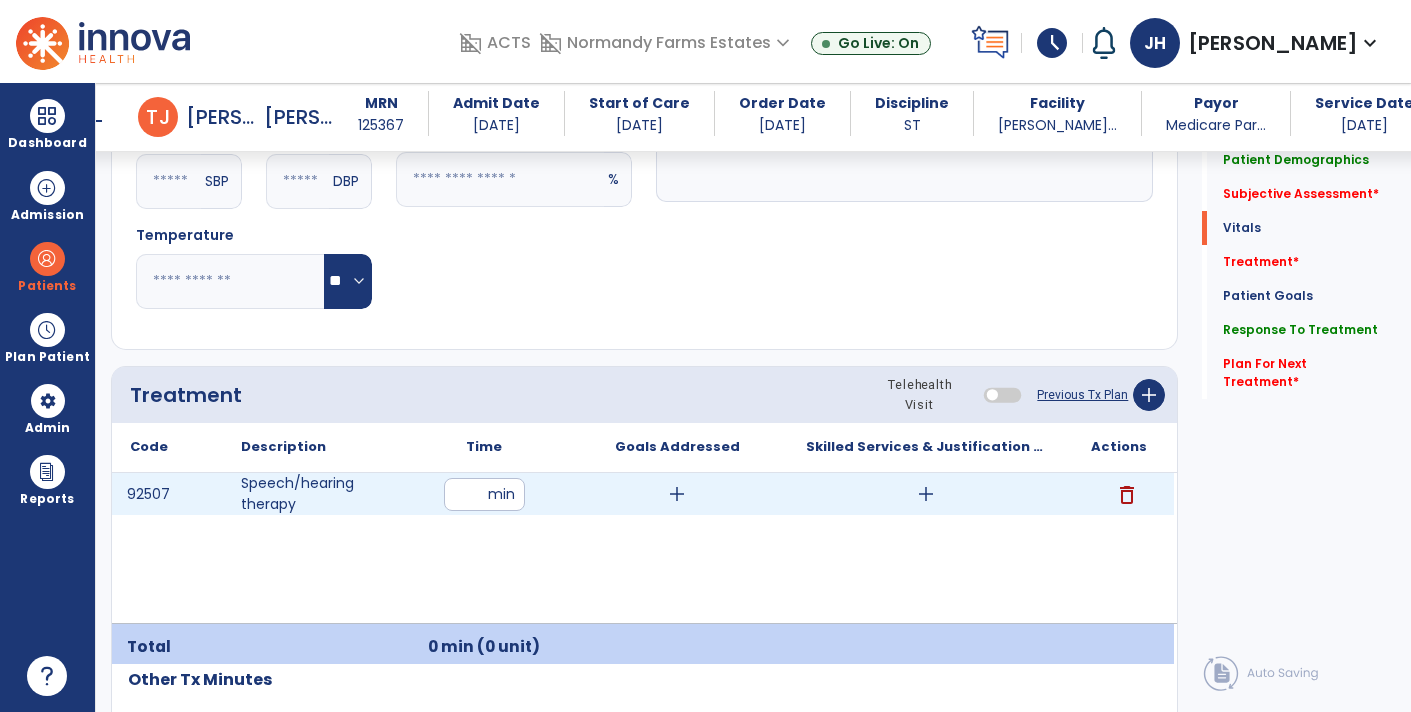 type on "**" 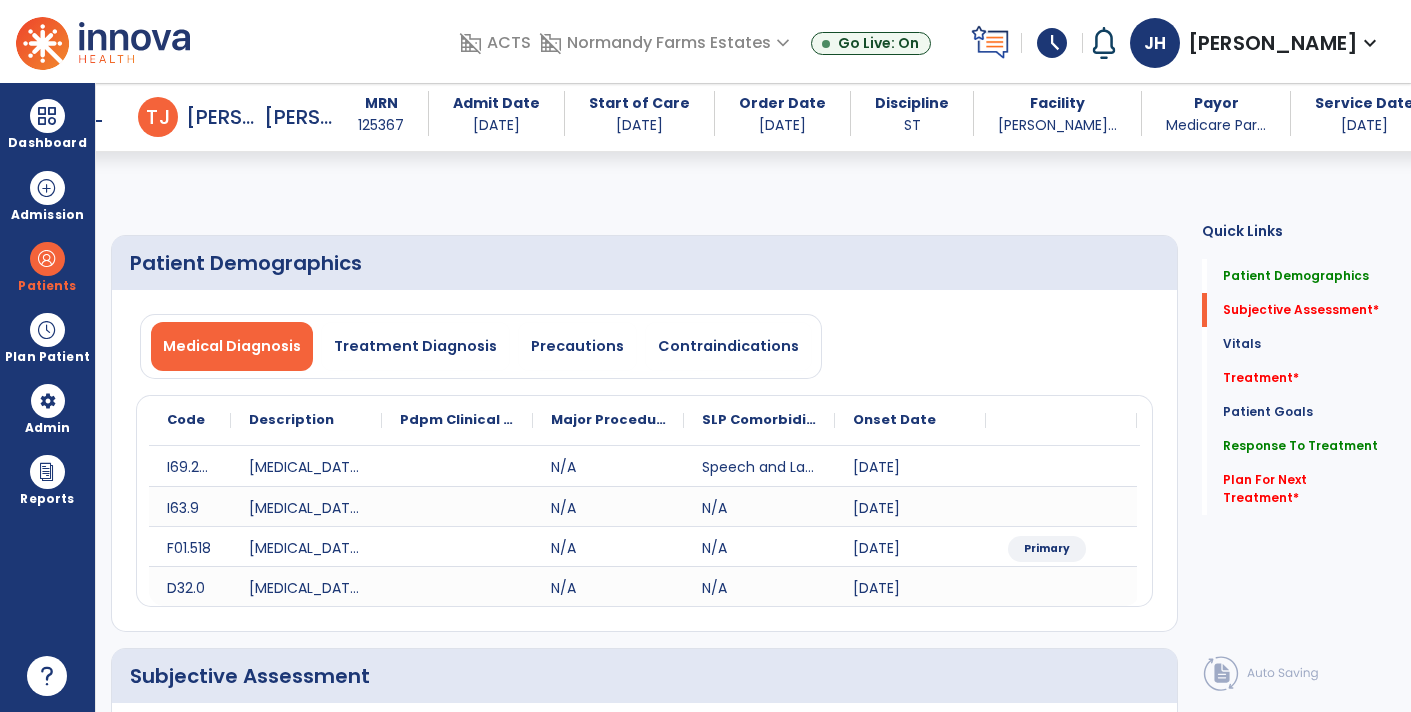 scroll, scrollTop: 416, scrollLeft: 0, axis: vertical 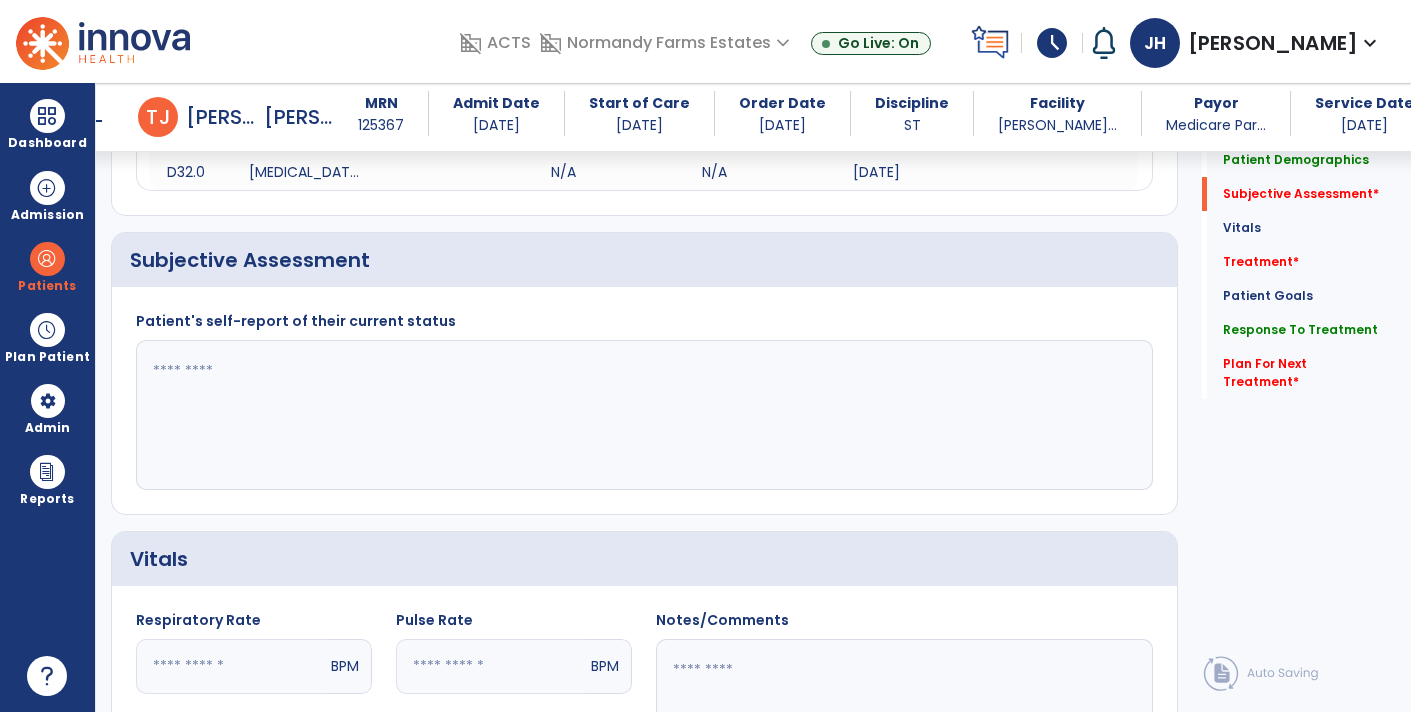 click 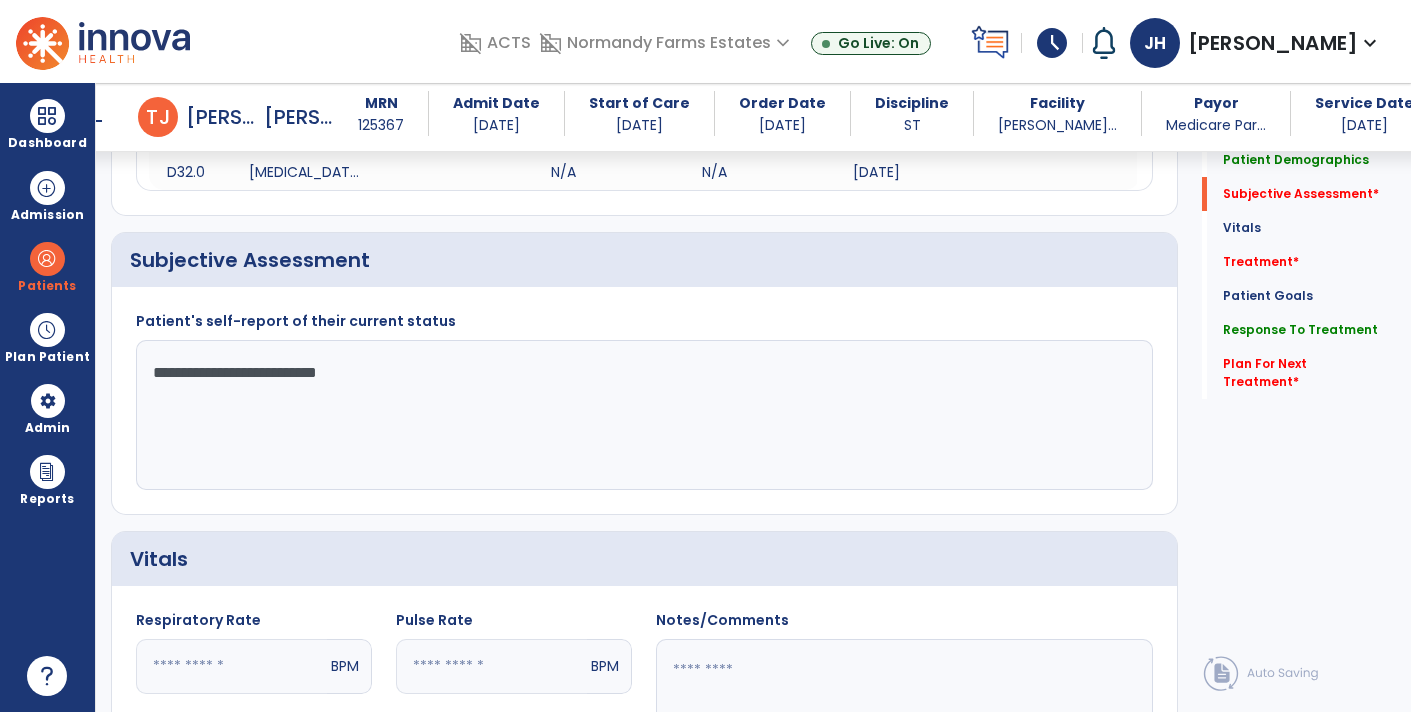 type on "**********" 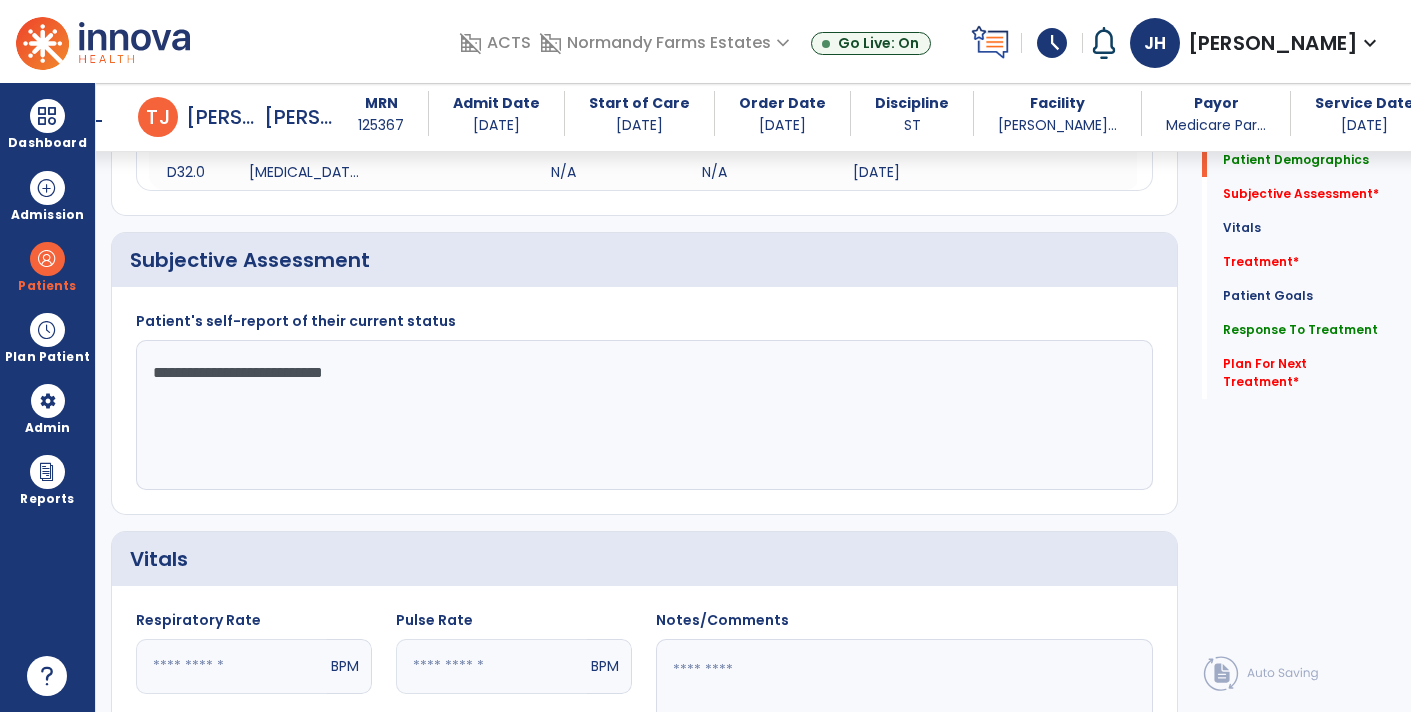 scroll, scrollTop: 0, scrollLeft: 0, axis: both 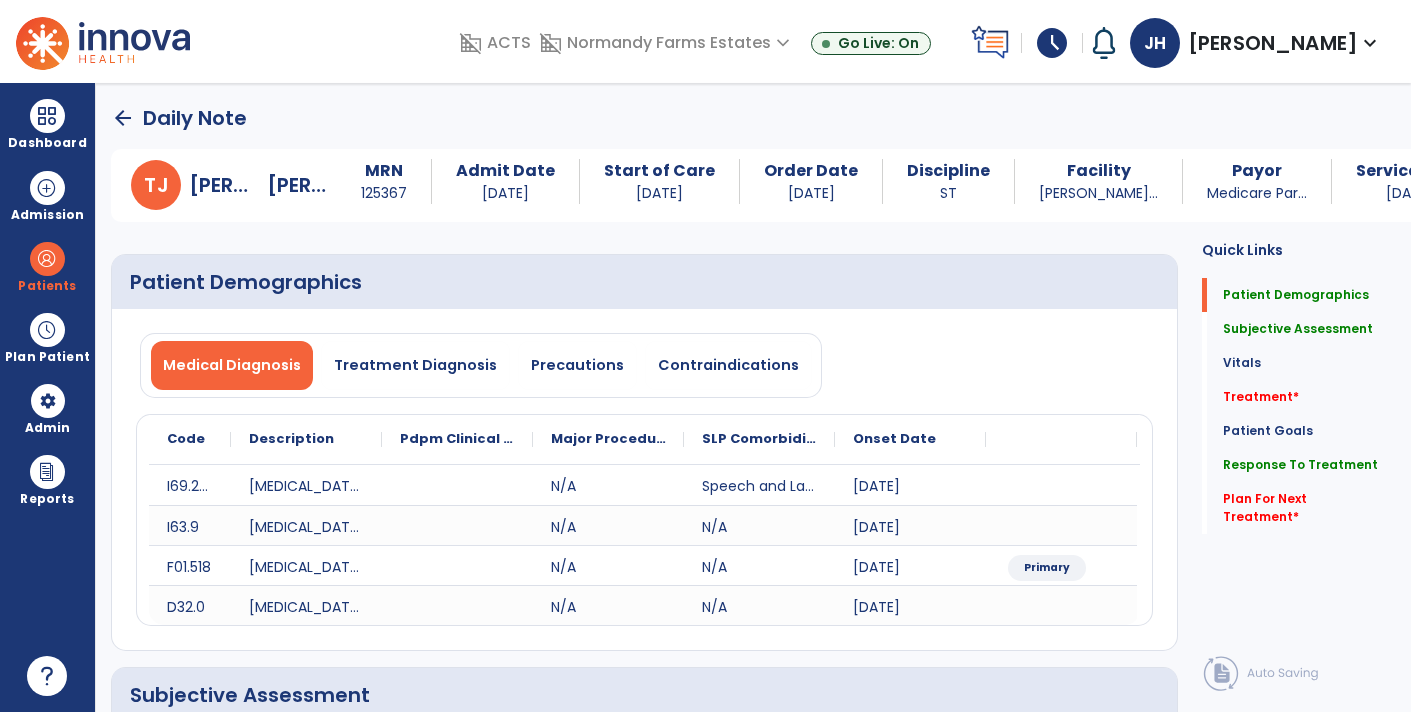click on "arrow_back" 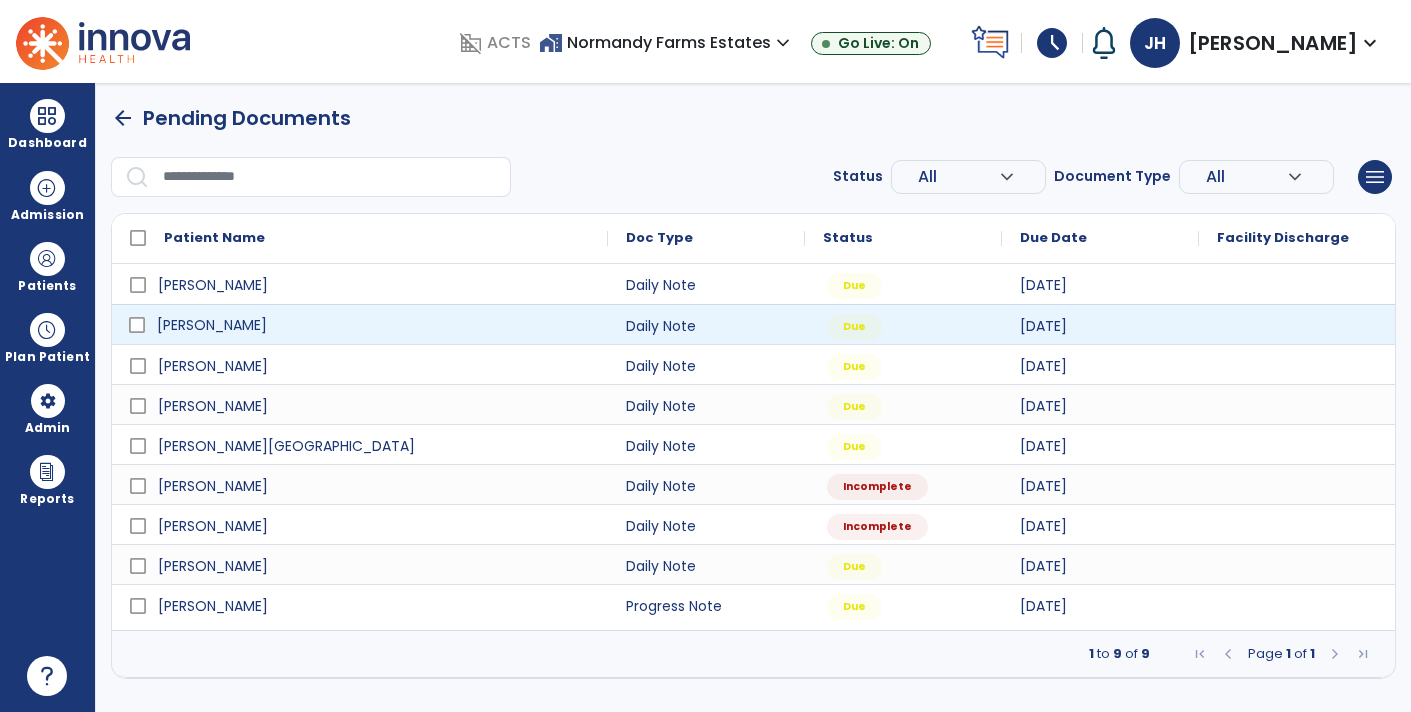 click on "[PERSON_NAME]" at bounding box center [374, 325] 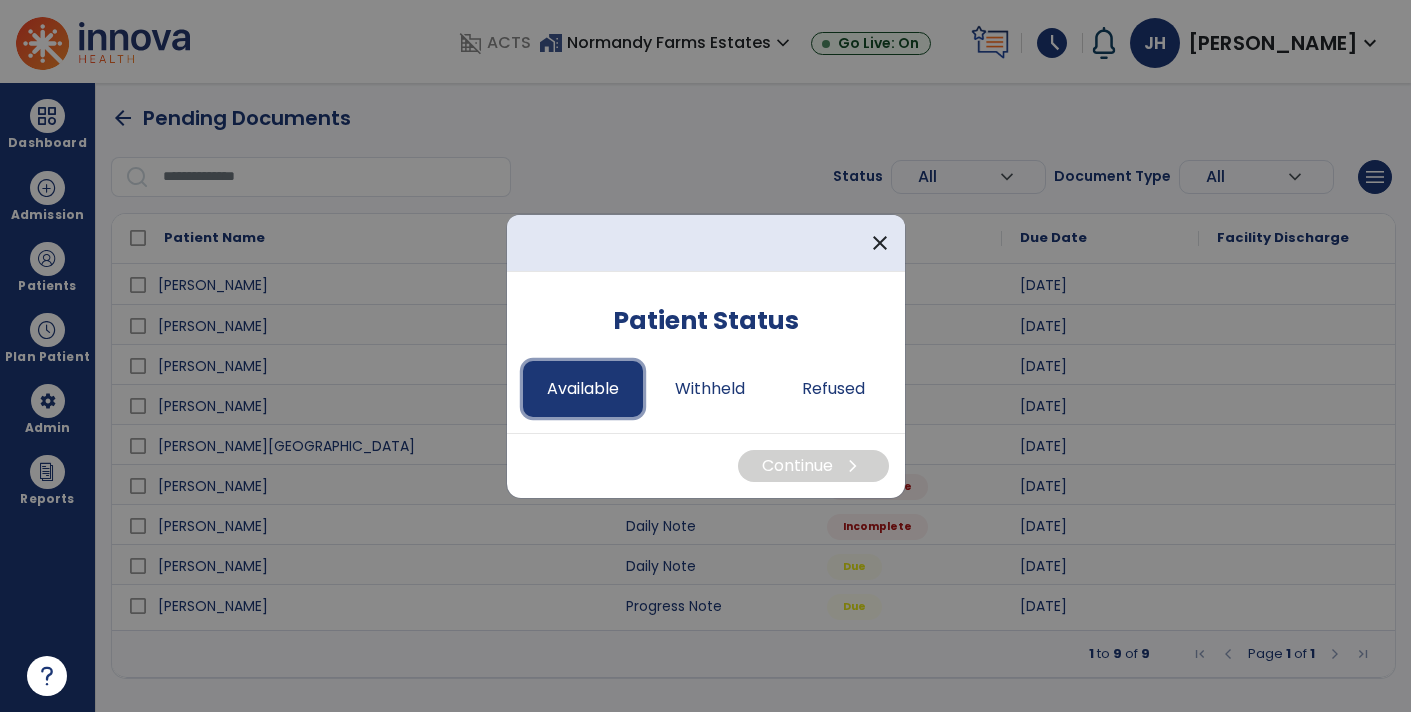 click on "Available" at bounding box center [583, 389] 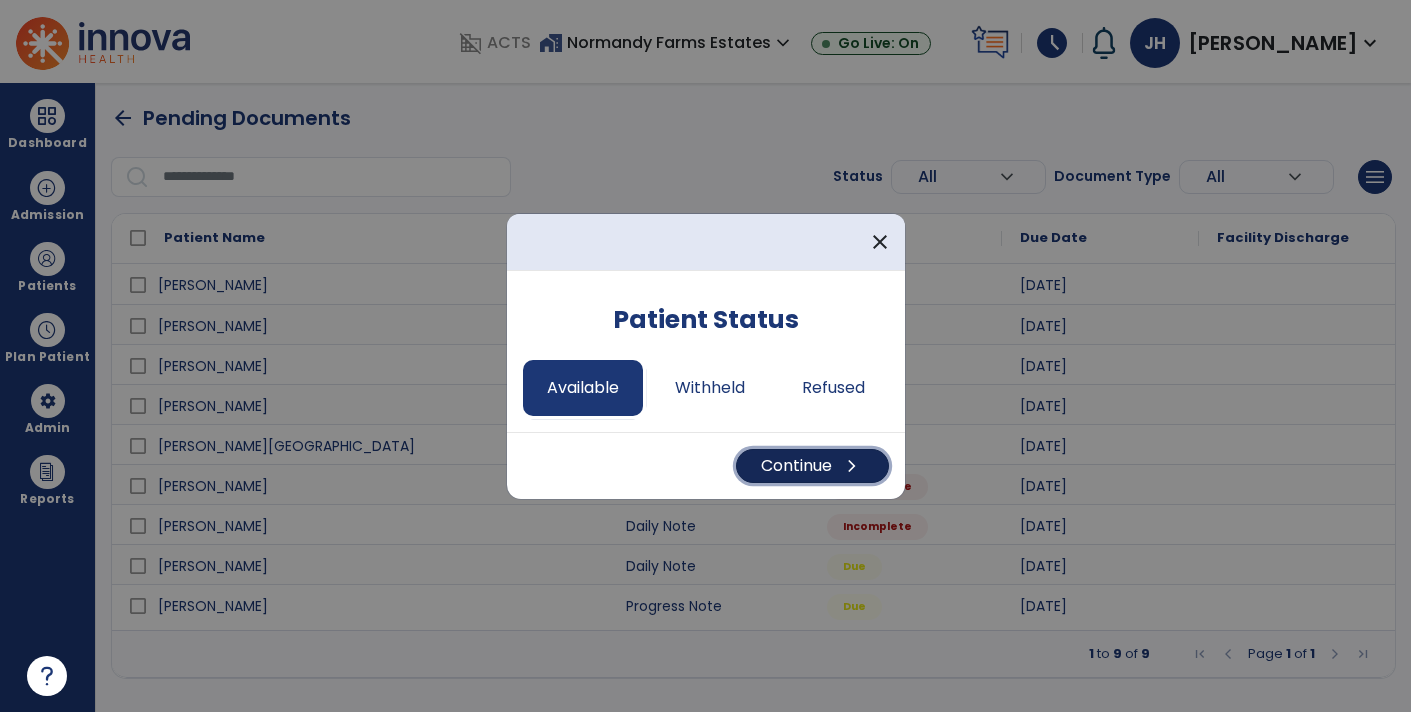 click on "Continue   chevron_right" at bounding box center (812, 466) 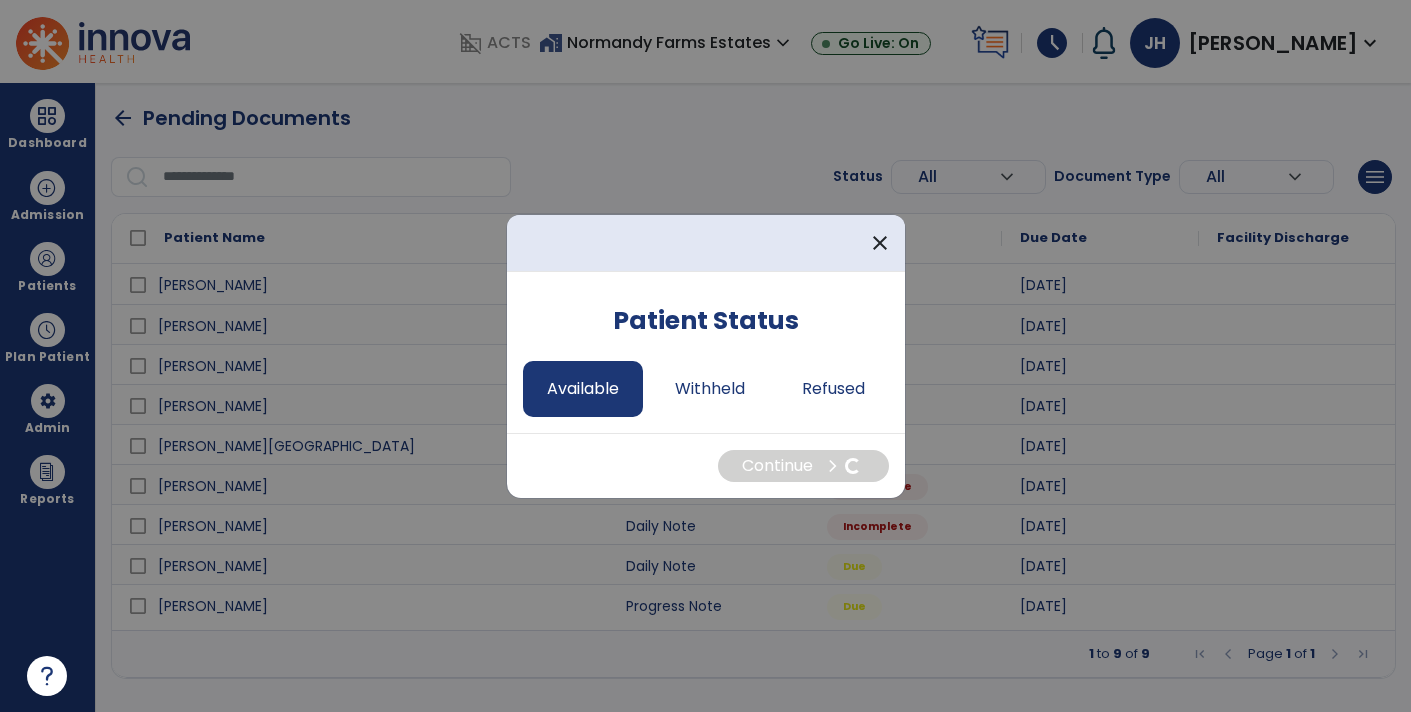 select on "*" 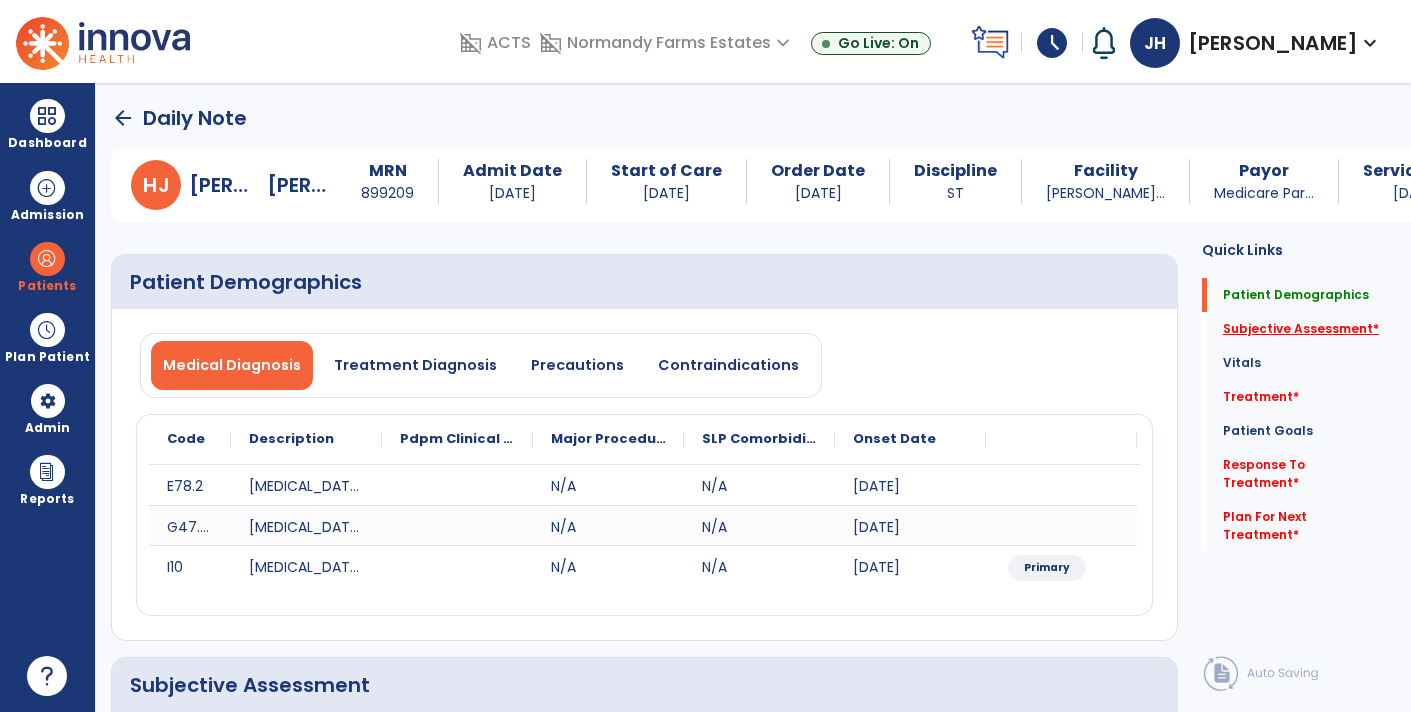 click on "Subjective Assessment   *" 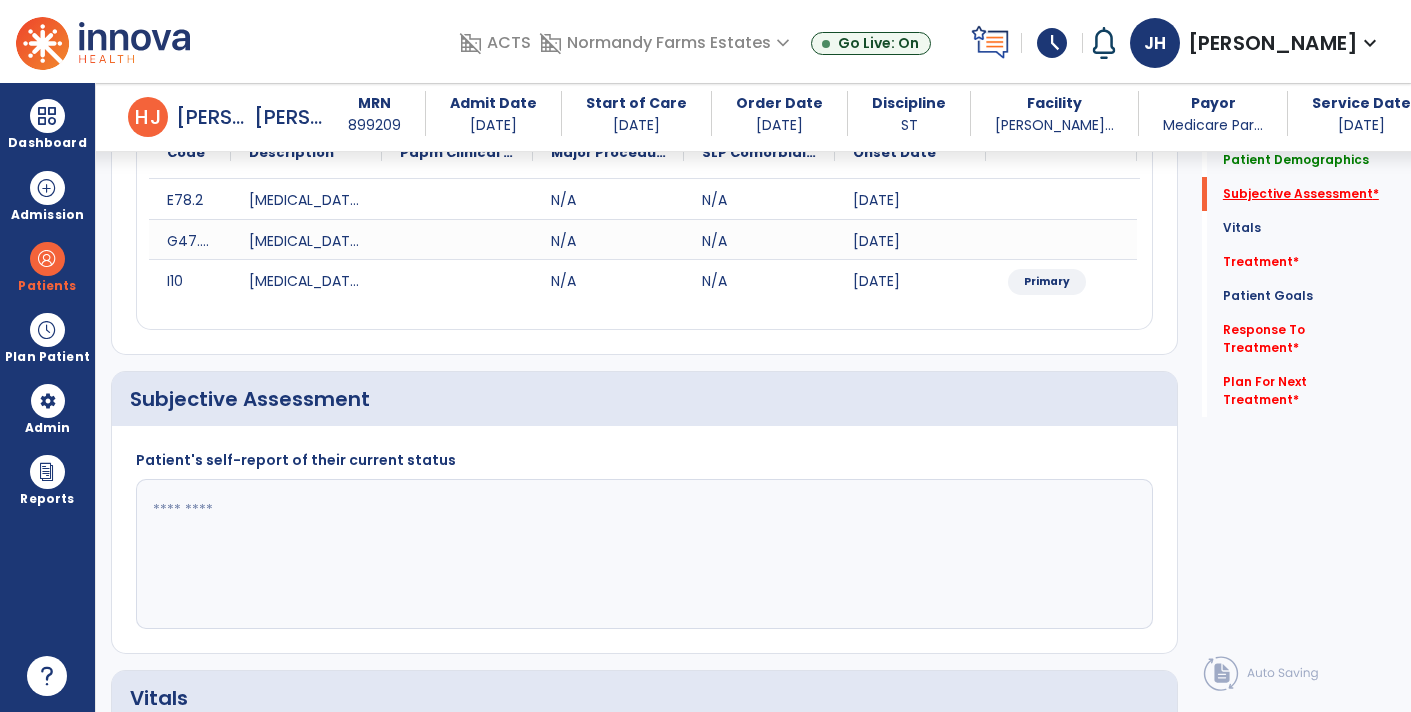 scroll, scrollTop: 399, scrollLeft: 0, axis: vertical 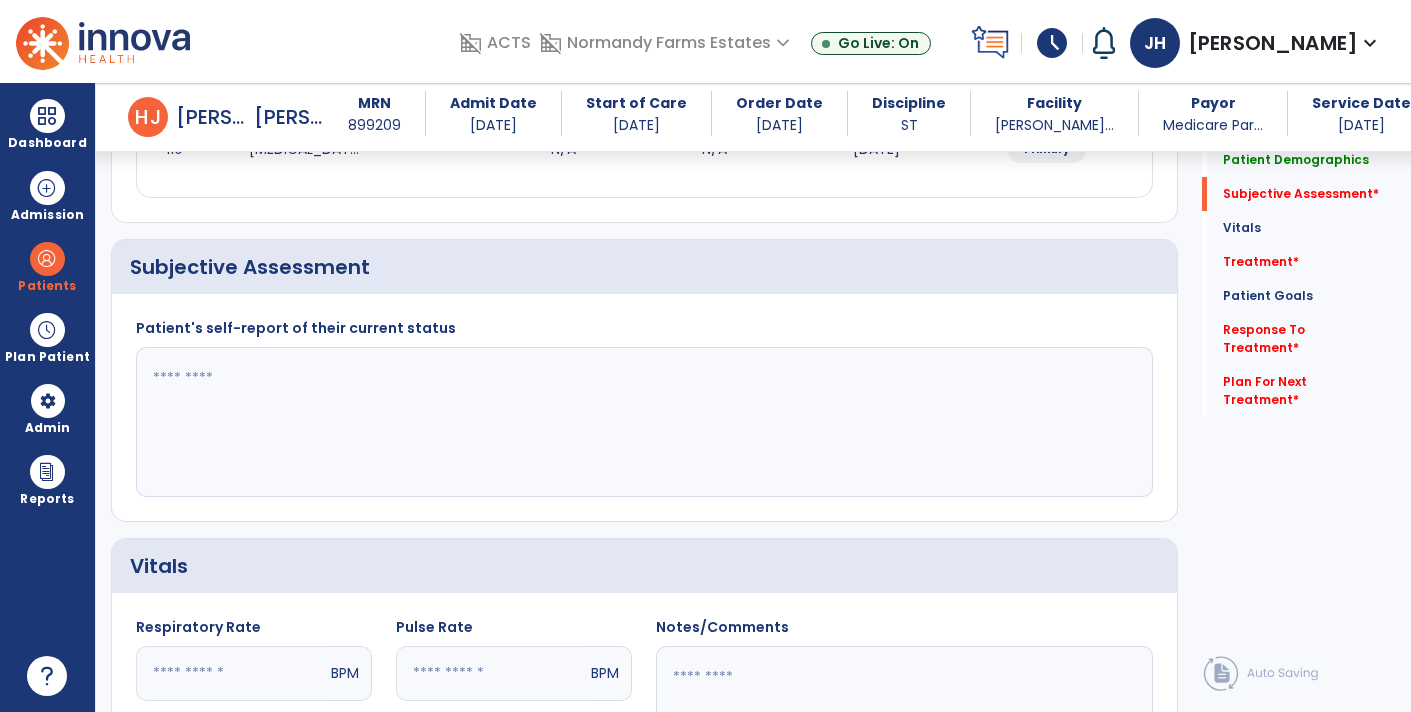 click 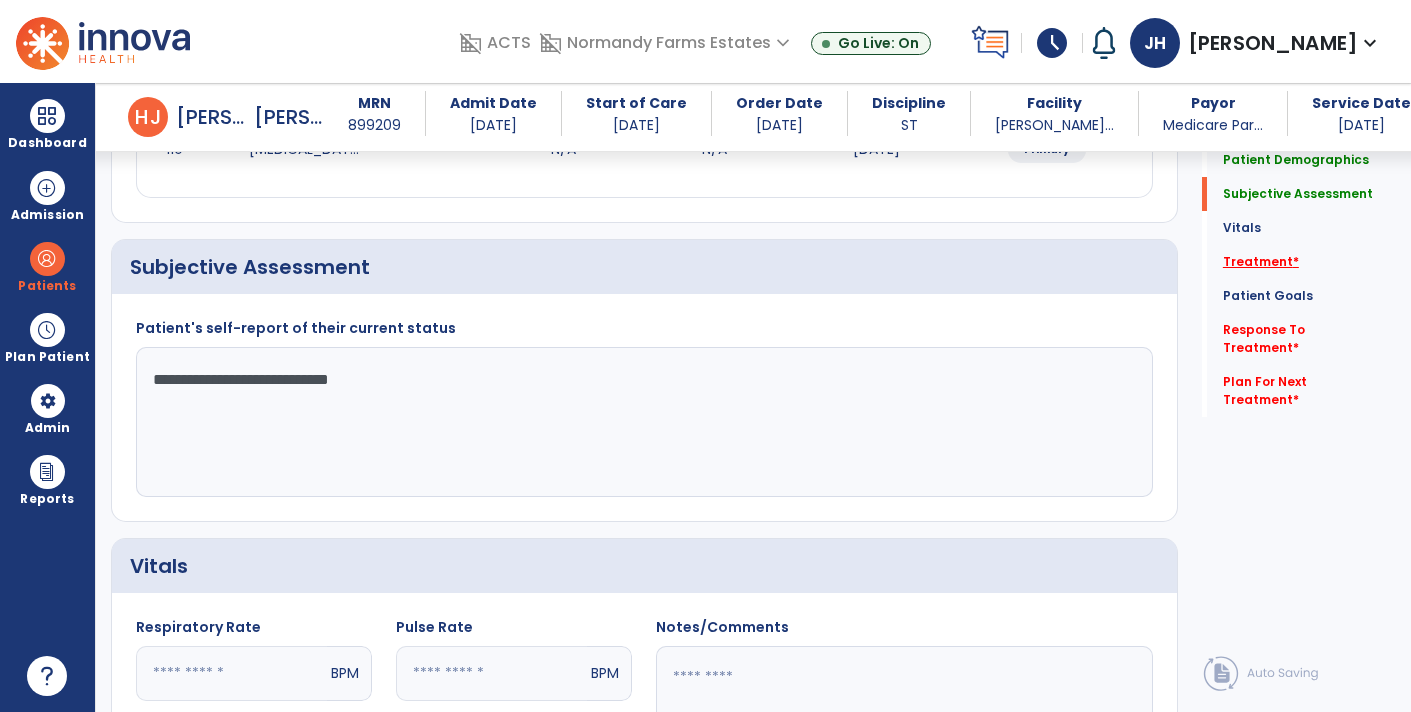 type on "**********" 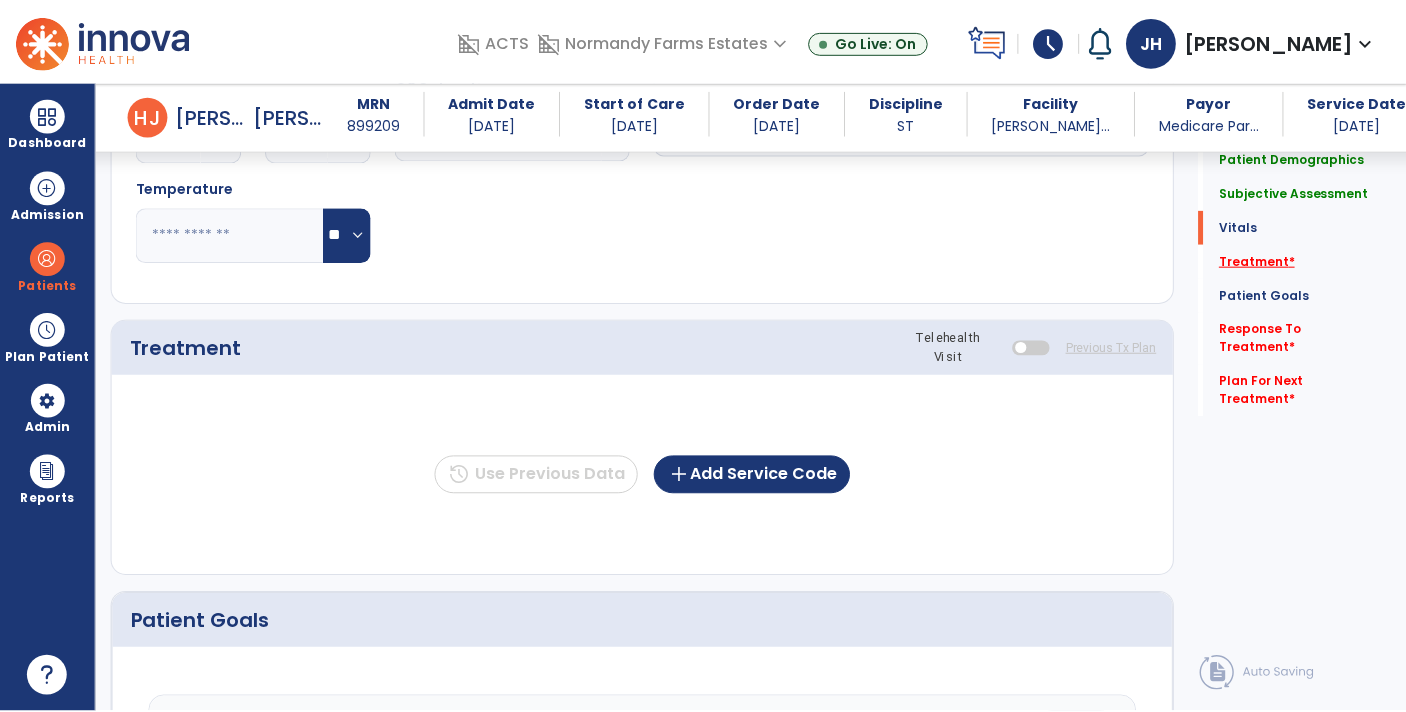 scroll, scrollTop: 1085, scrollLeft: 0, axis: vertical 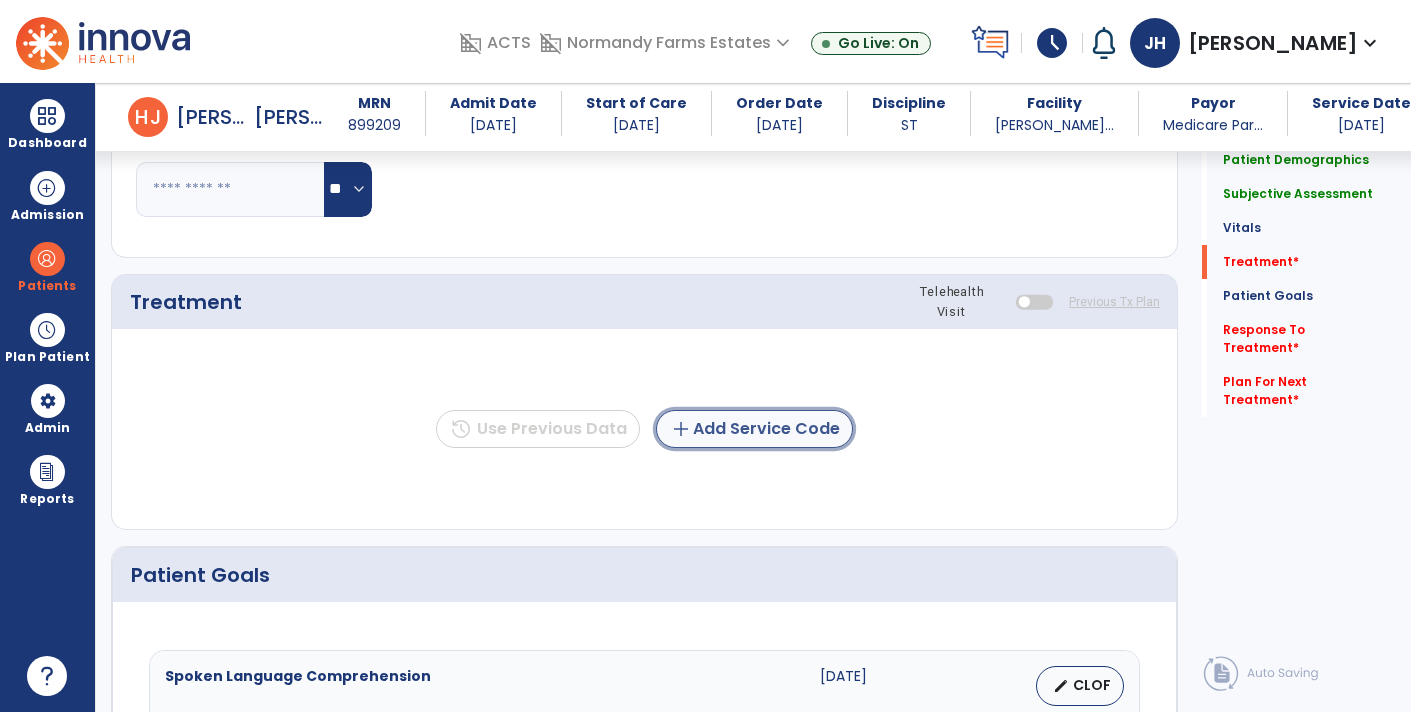 click on "add  Add Service Code" 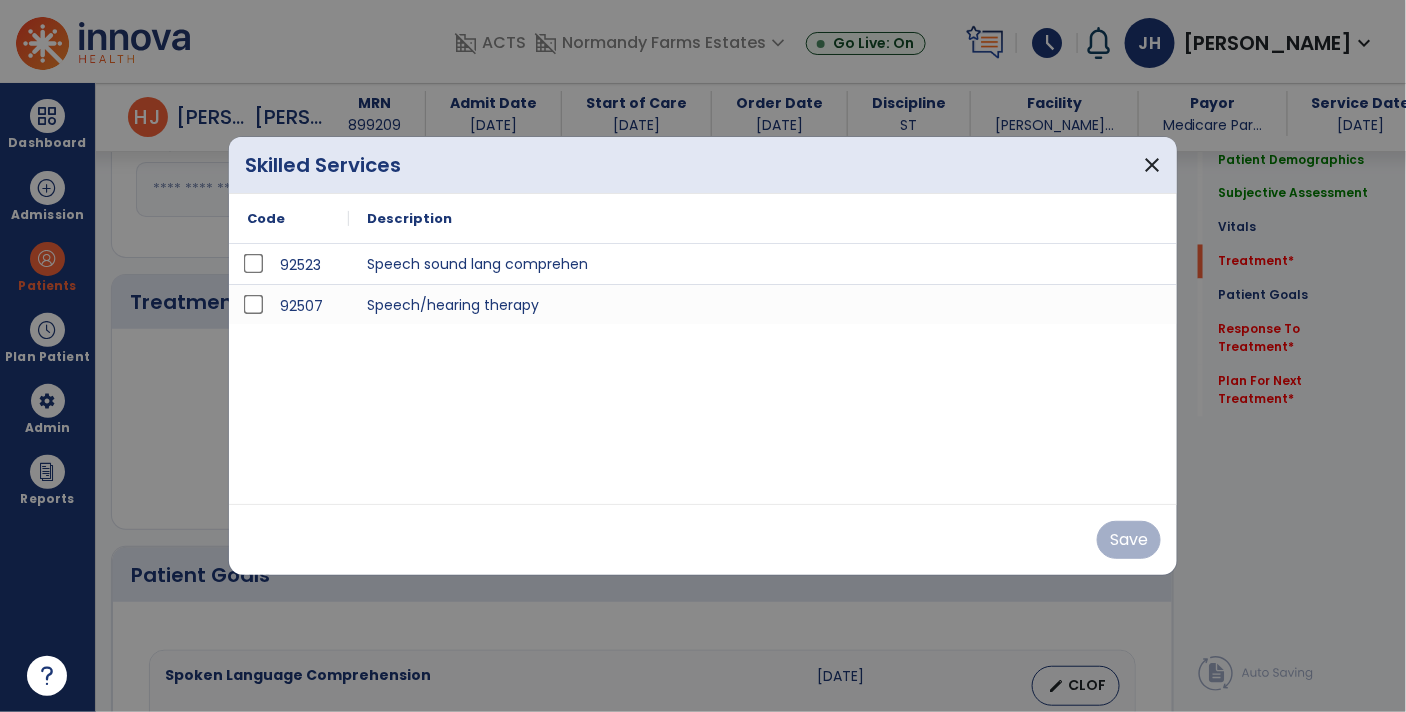 scroll, scrollTop: 1085, scrollLeft: 0, axis: vertical 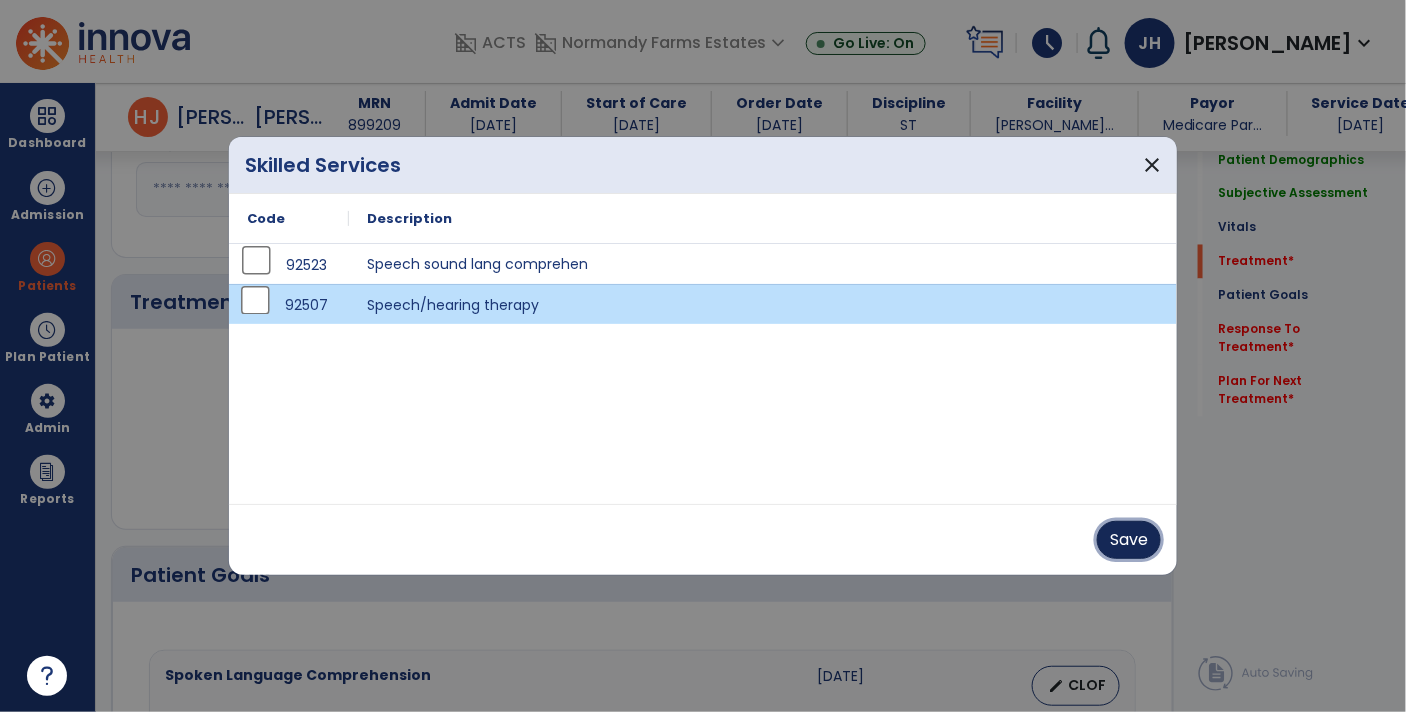 click on "Save" at bounding box center (1129, 540) 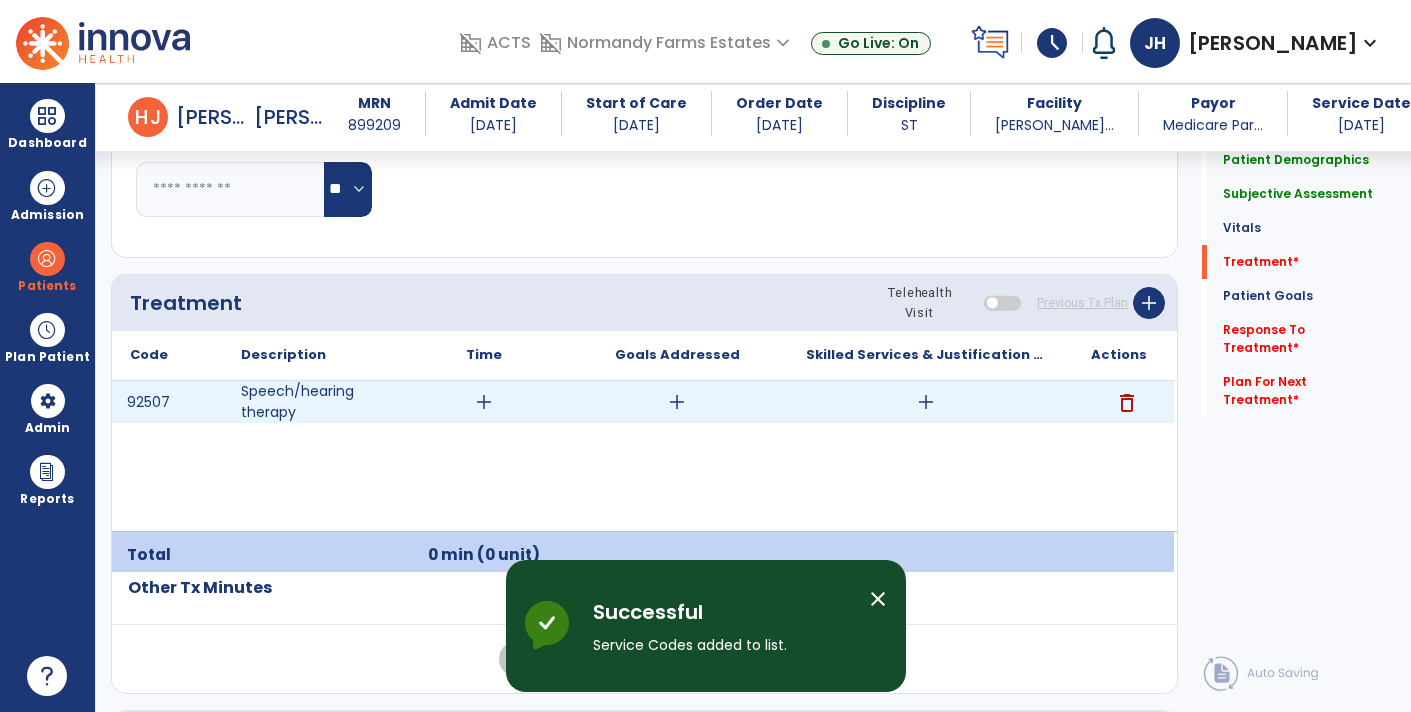 click on "add" at bounding box center (677, 402) 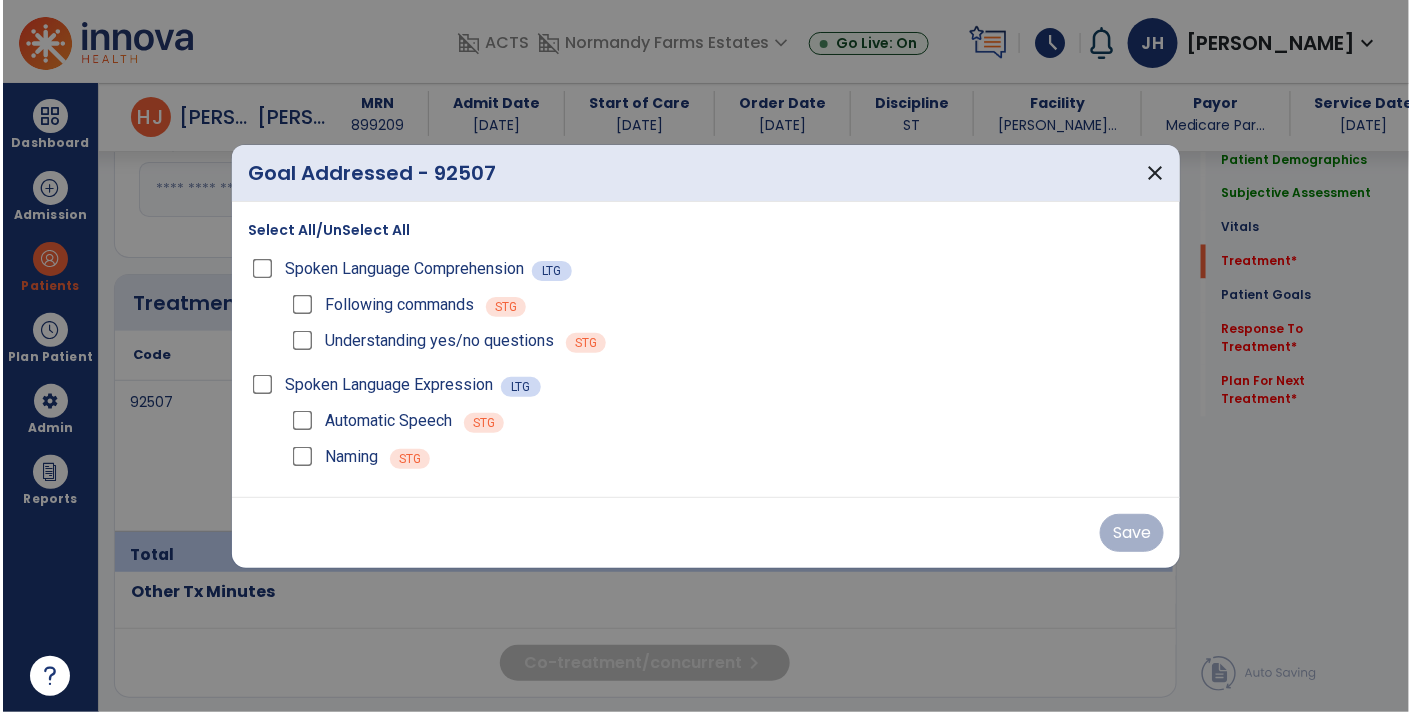 scroll, scrollTop: 1085, scrollLeft: 0, axis: vertical 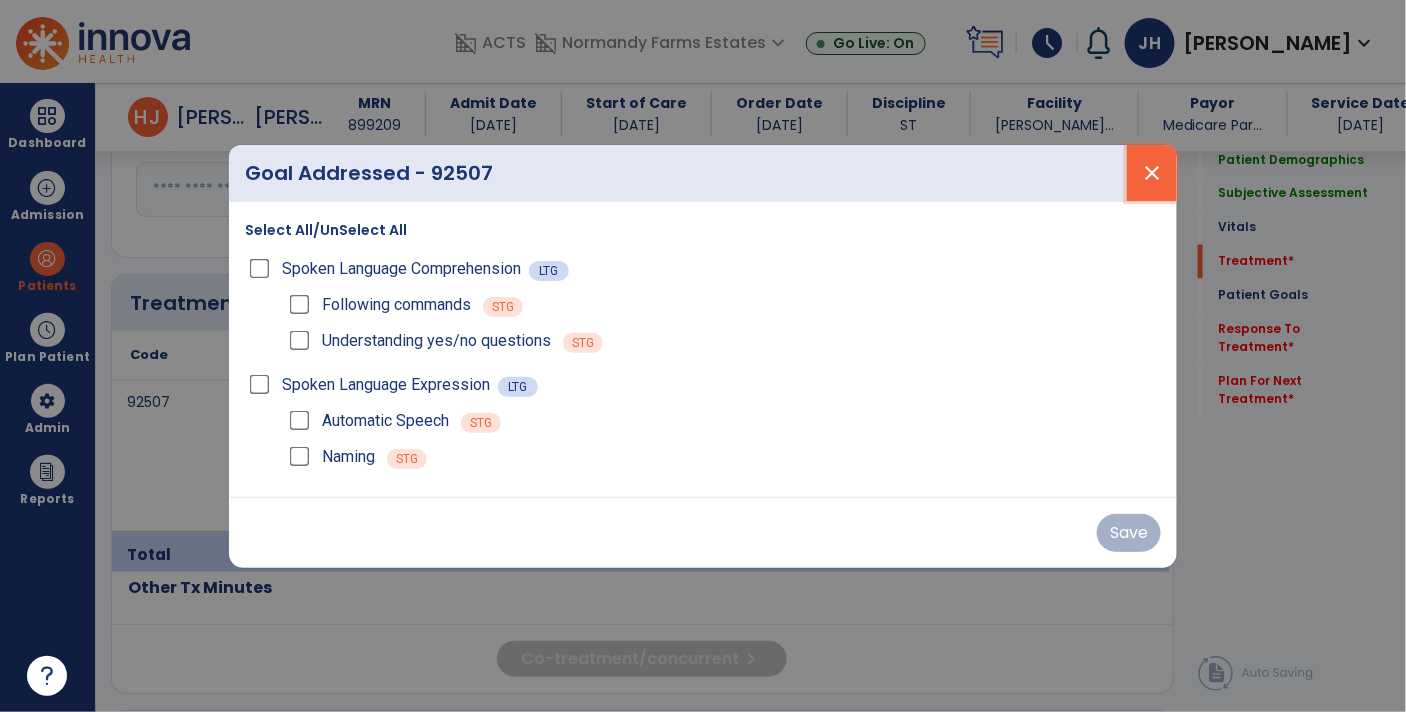 click on "close" at bounding box center (1152, 173) 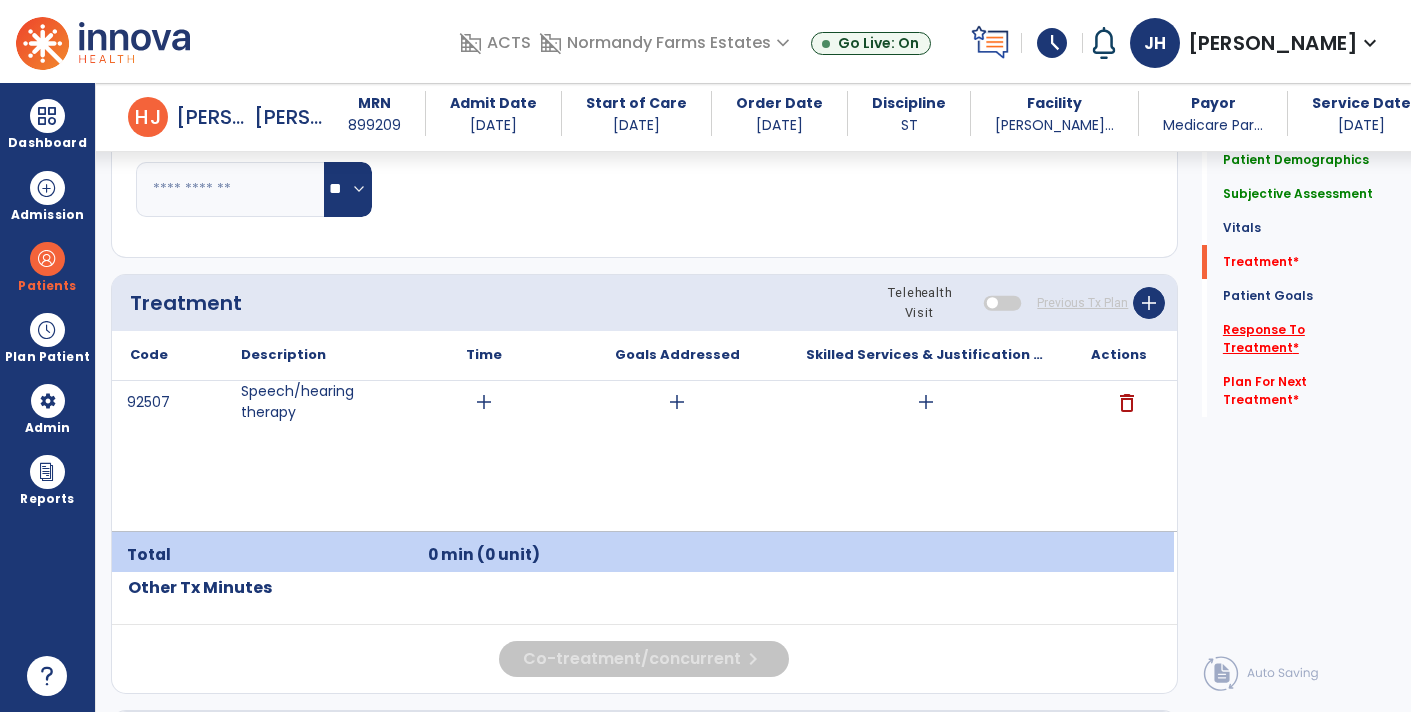 click on "Response To Treatment   *" 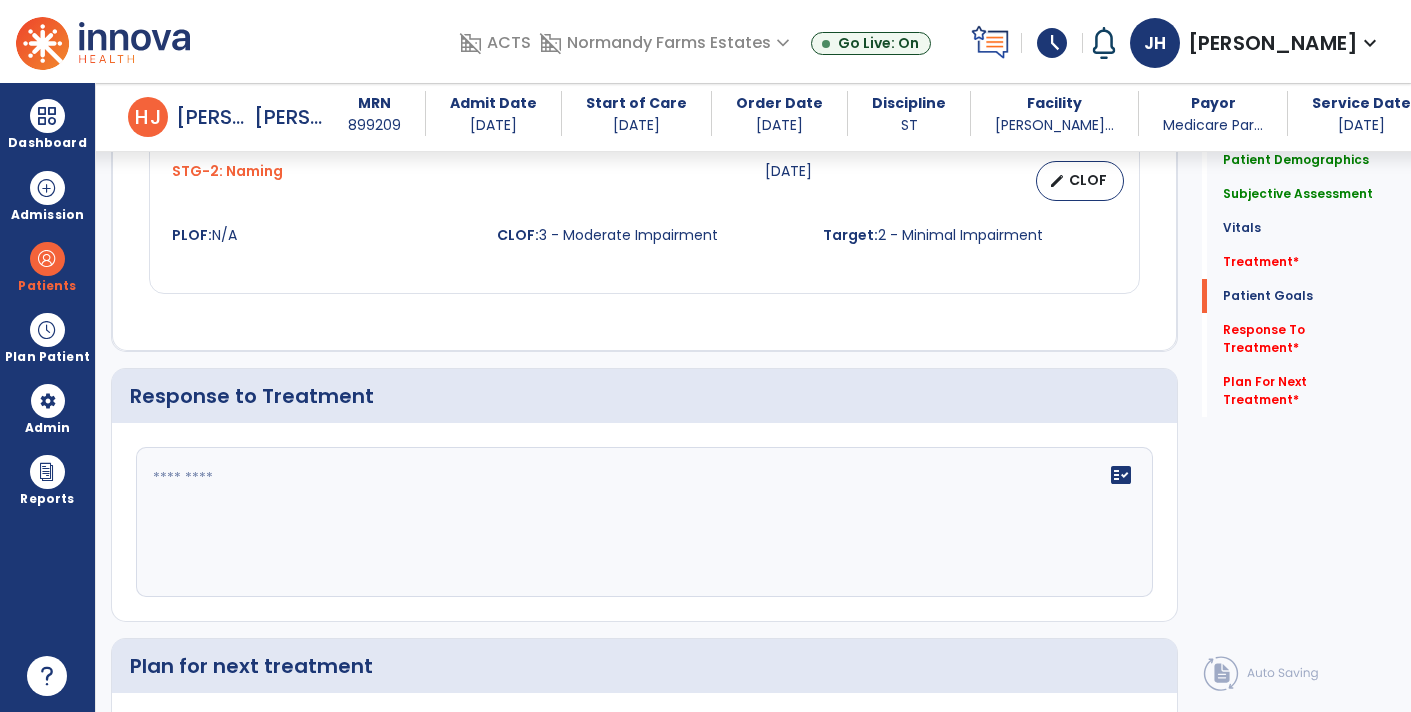 scroll, scrollTop: 2688, scrollLeft: 0, axis: vertical 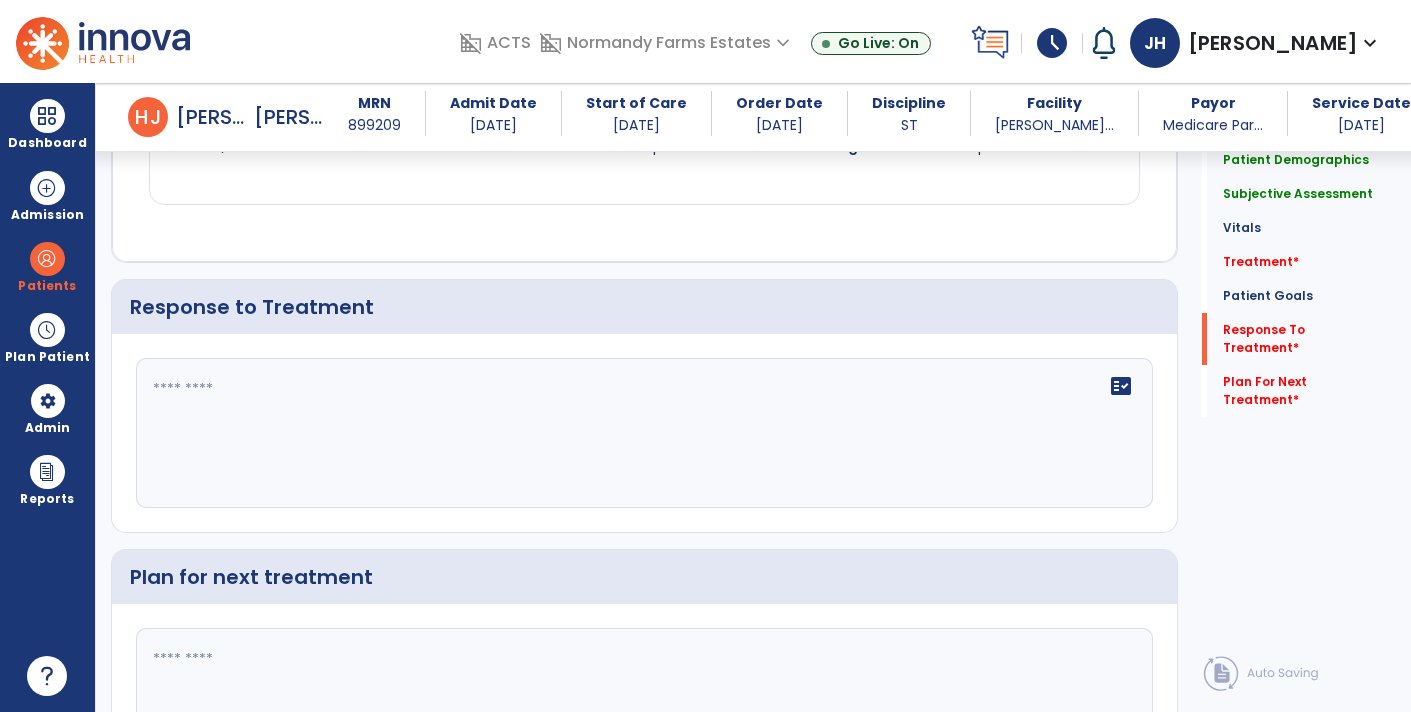 click 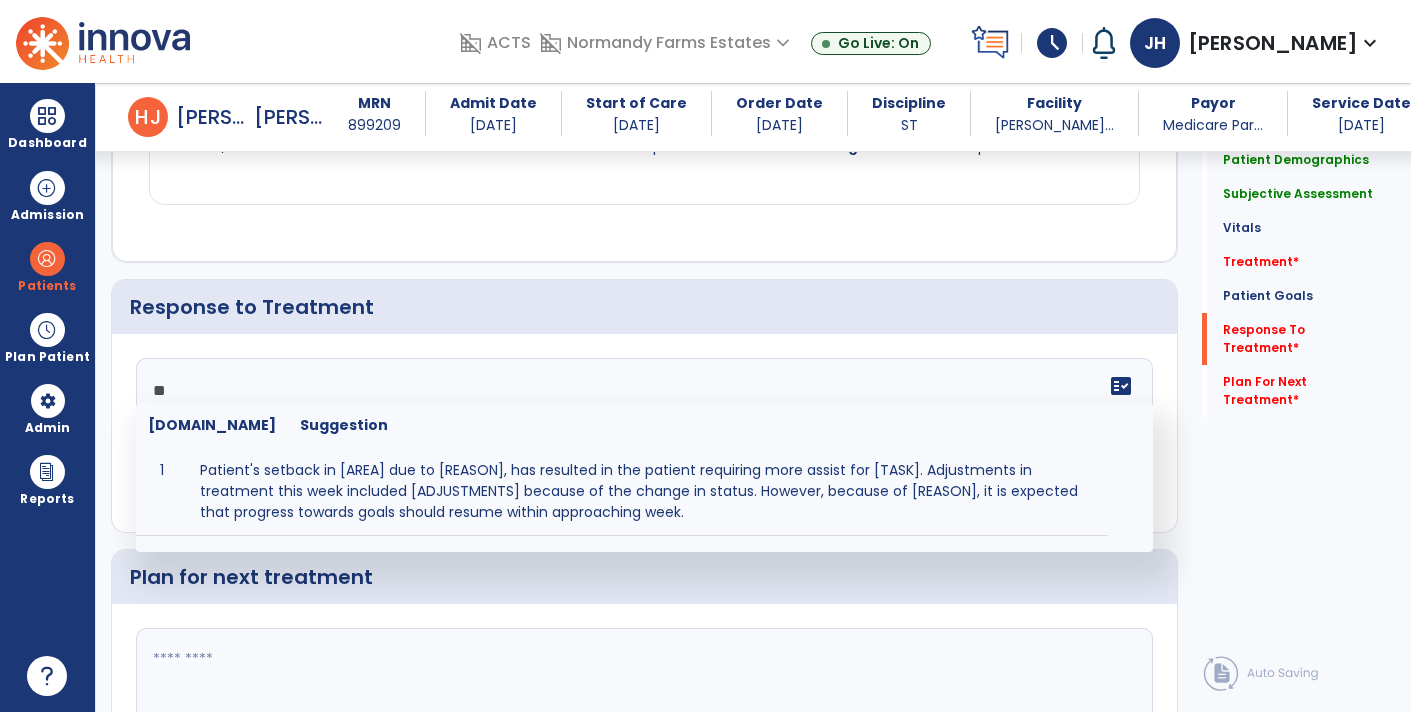 type on "*" 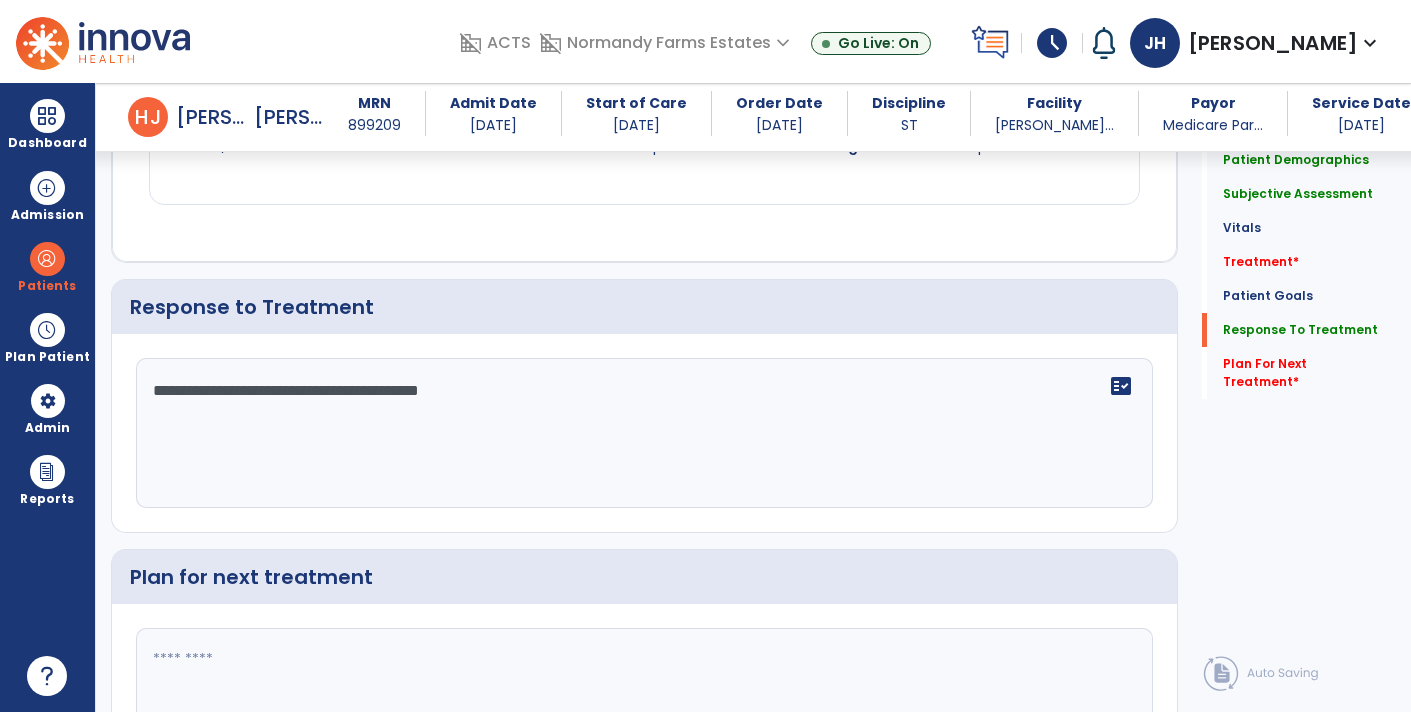click on "**********" 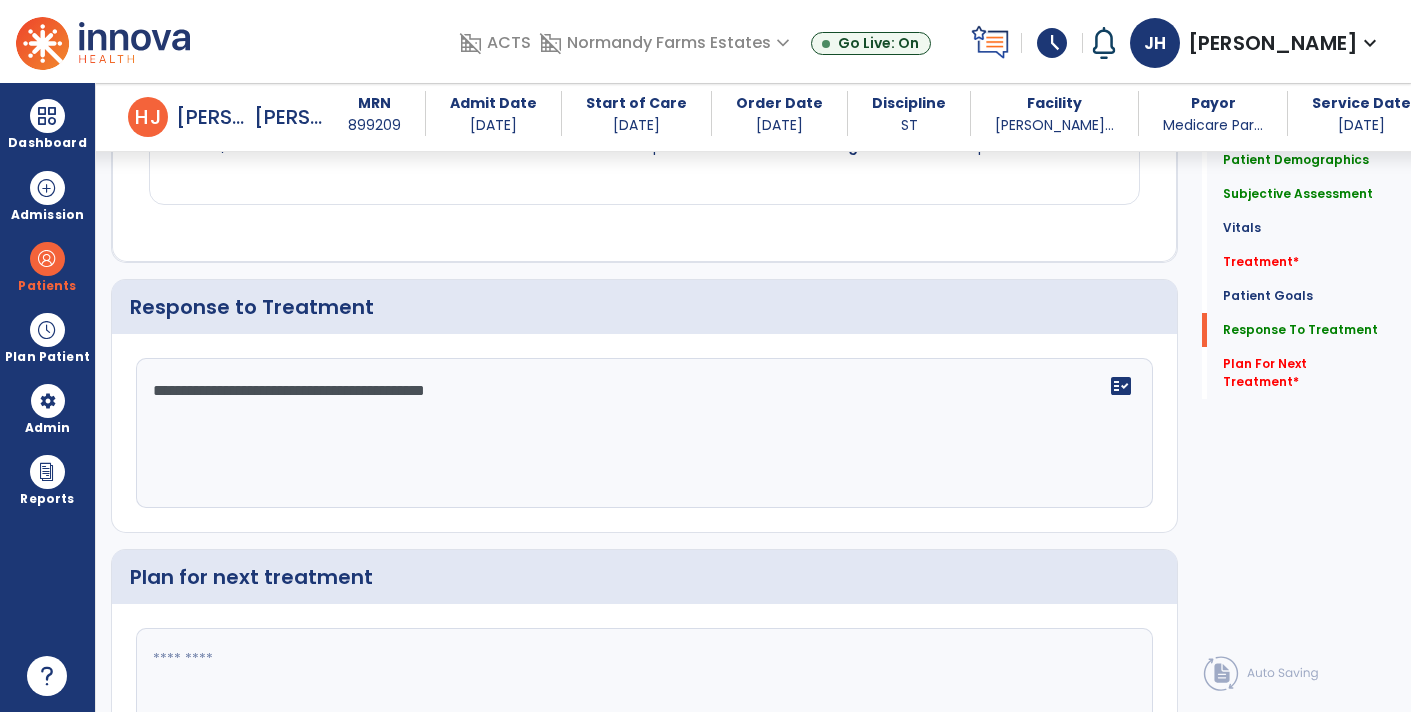click on "**********" 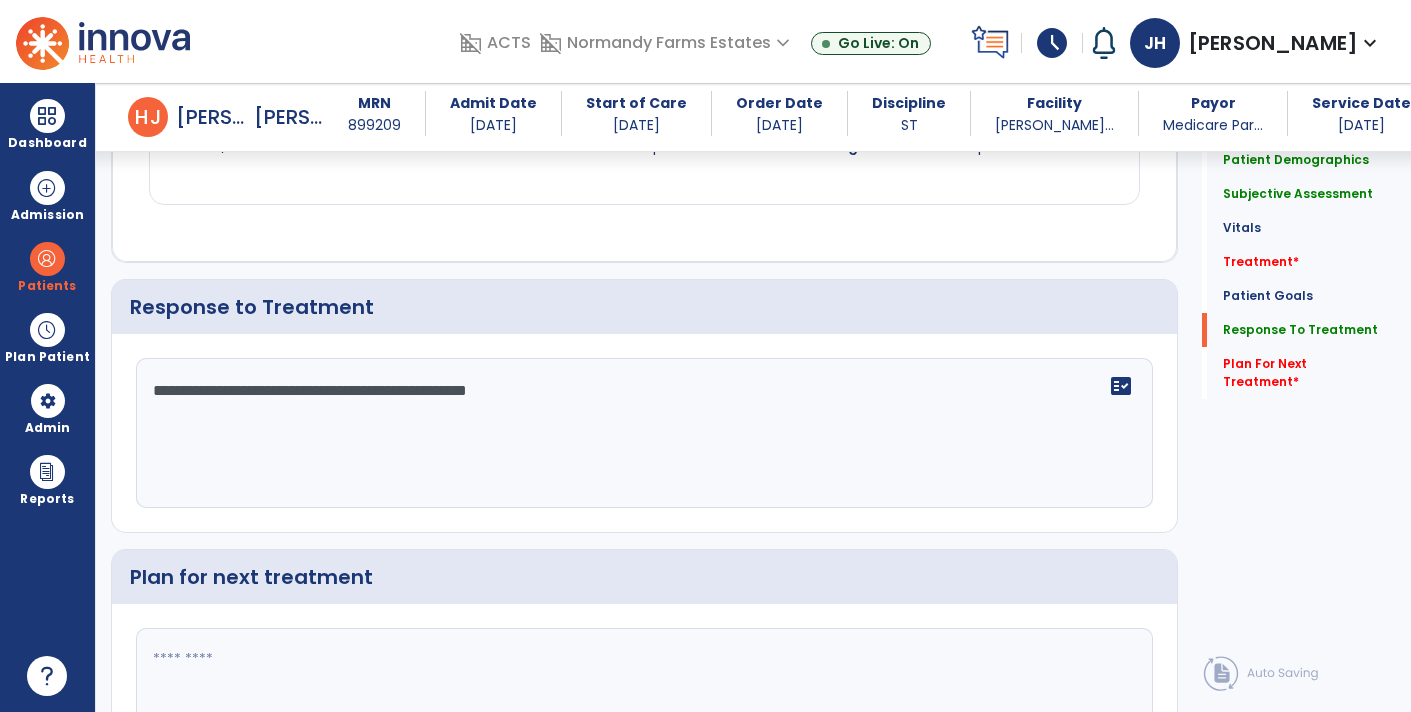 click on "**********" 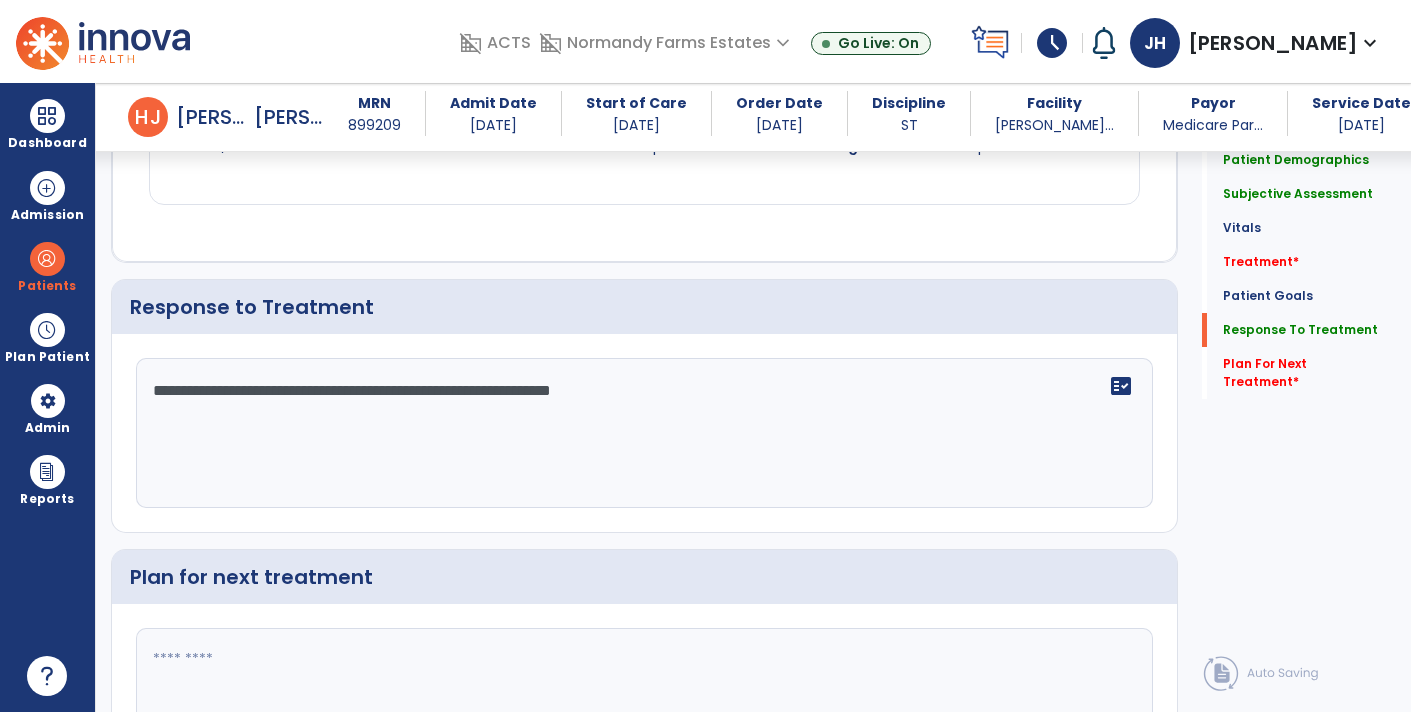 click on "**********" 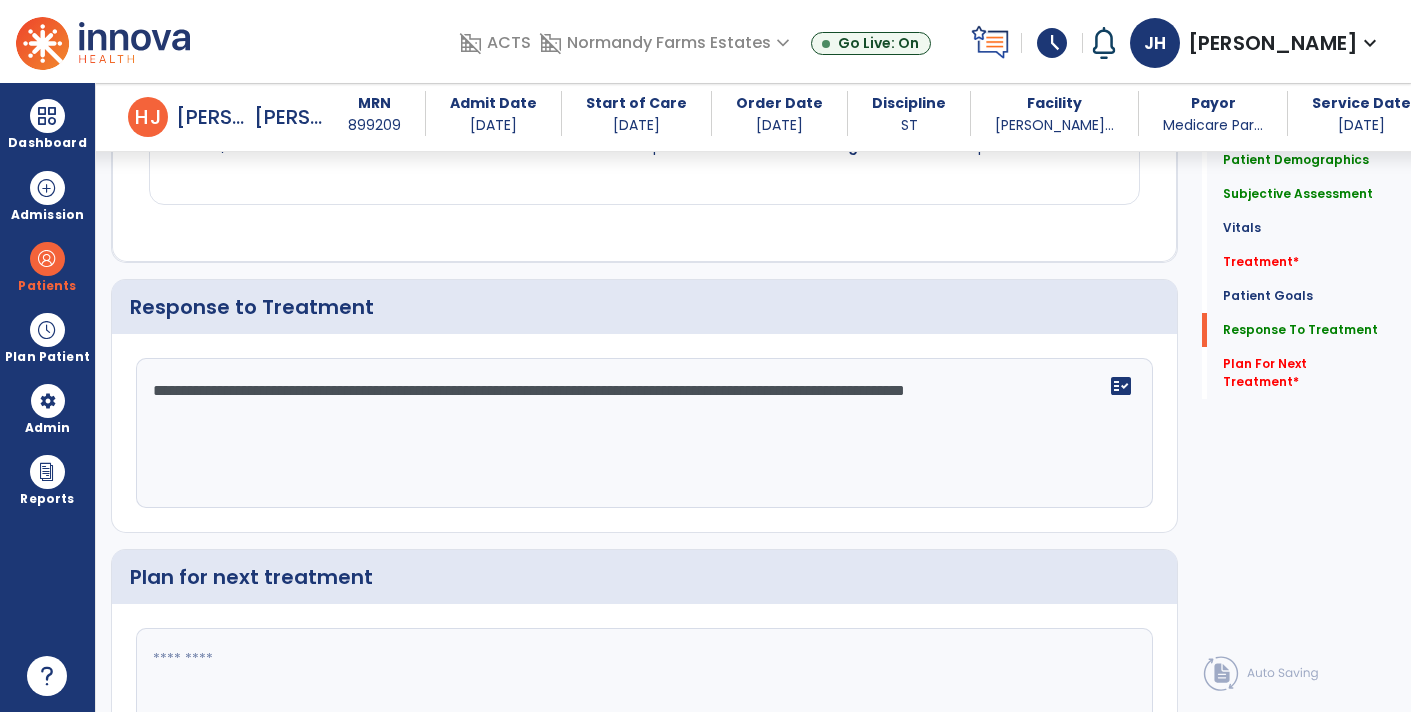 click on "**********" 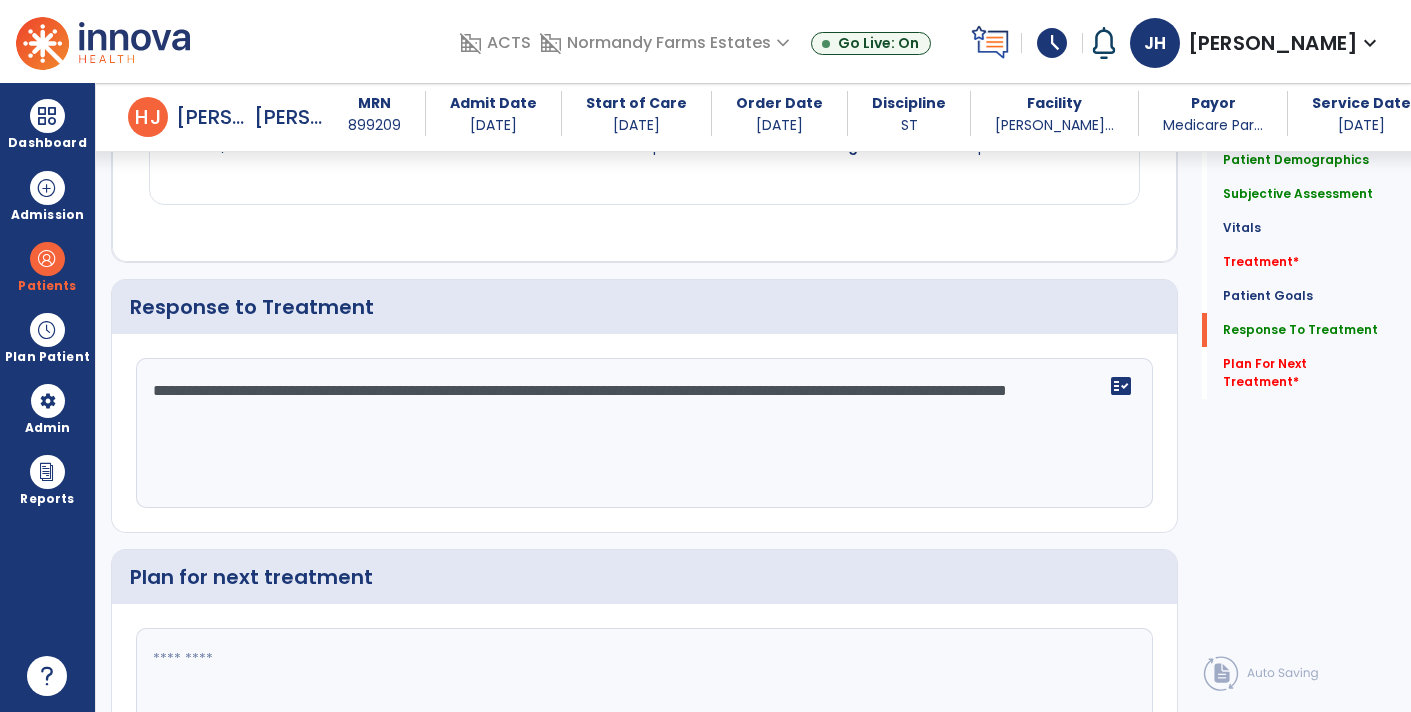 click on "**********" 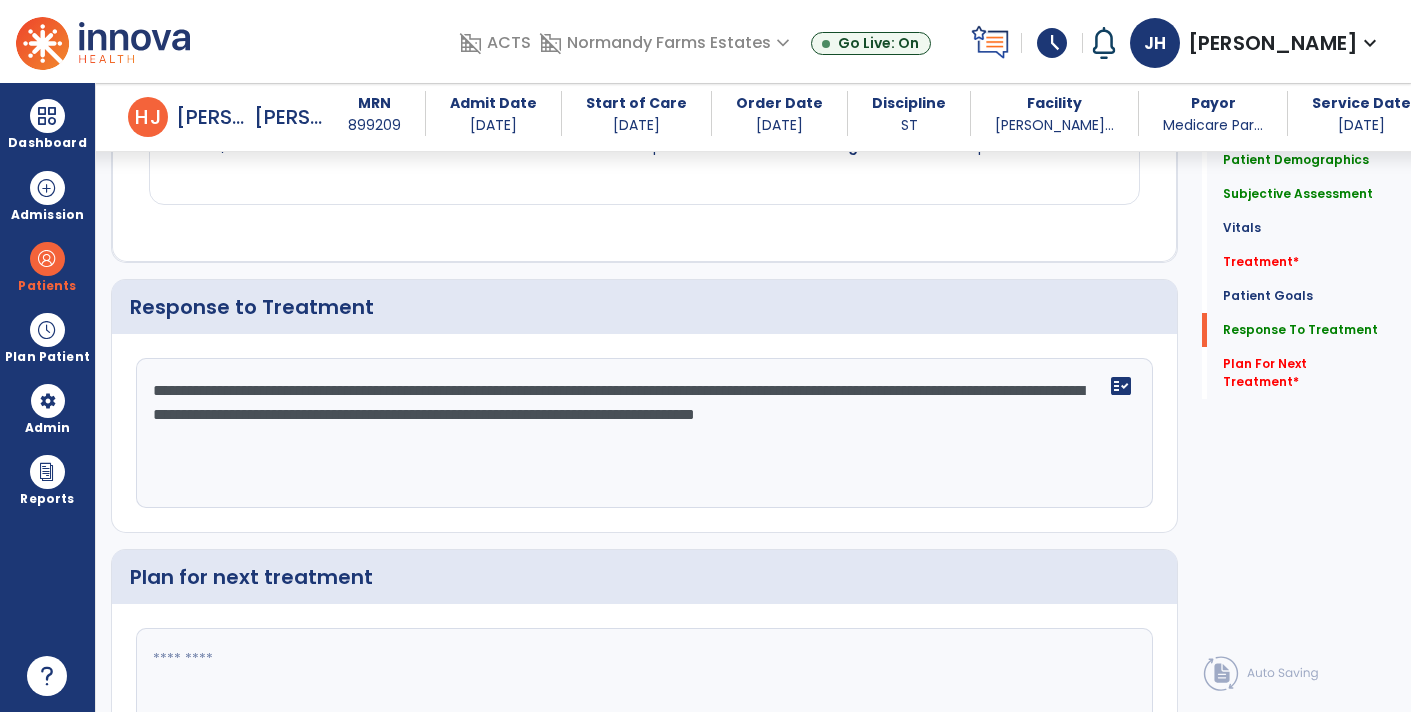 click on "**********" 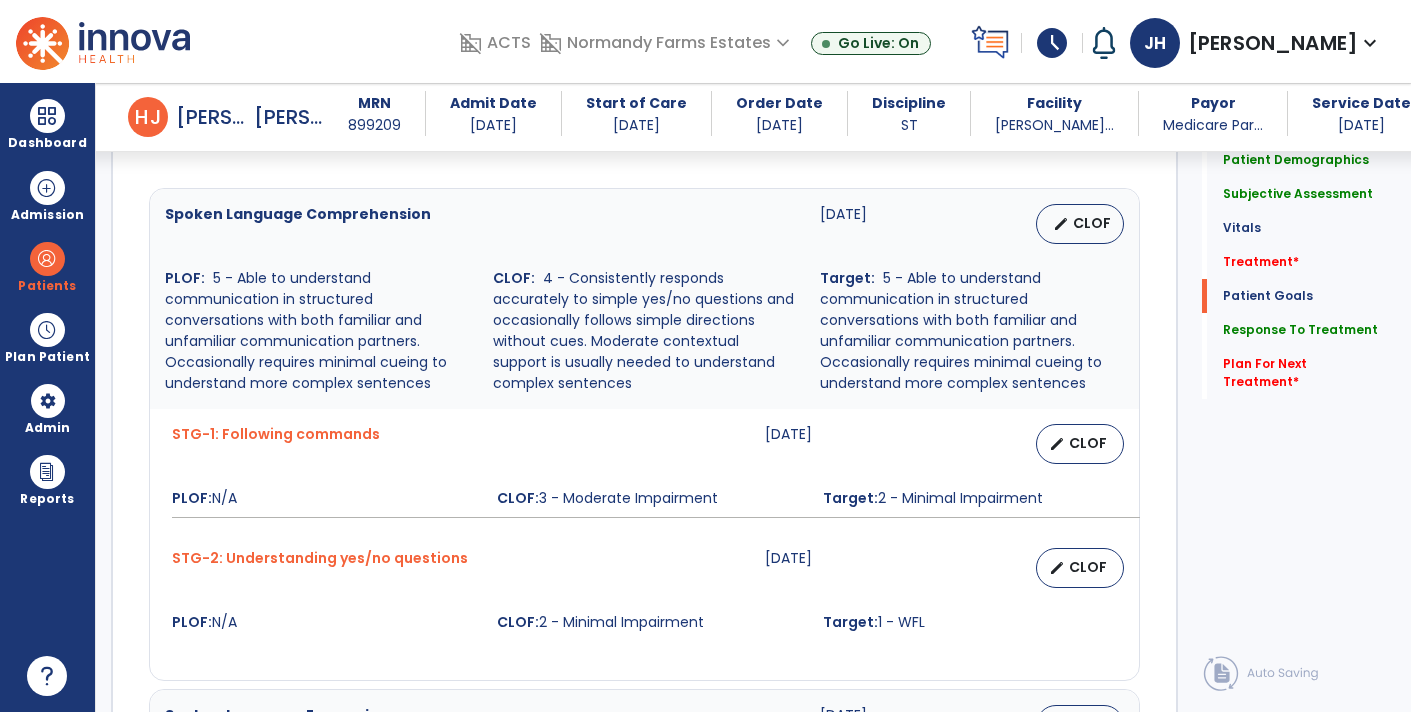 scroll, scrollTop: 1709, scrollLeft: 0, axis: vertical 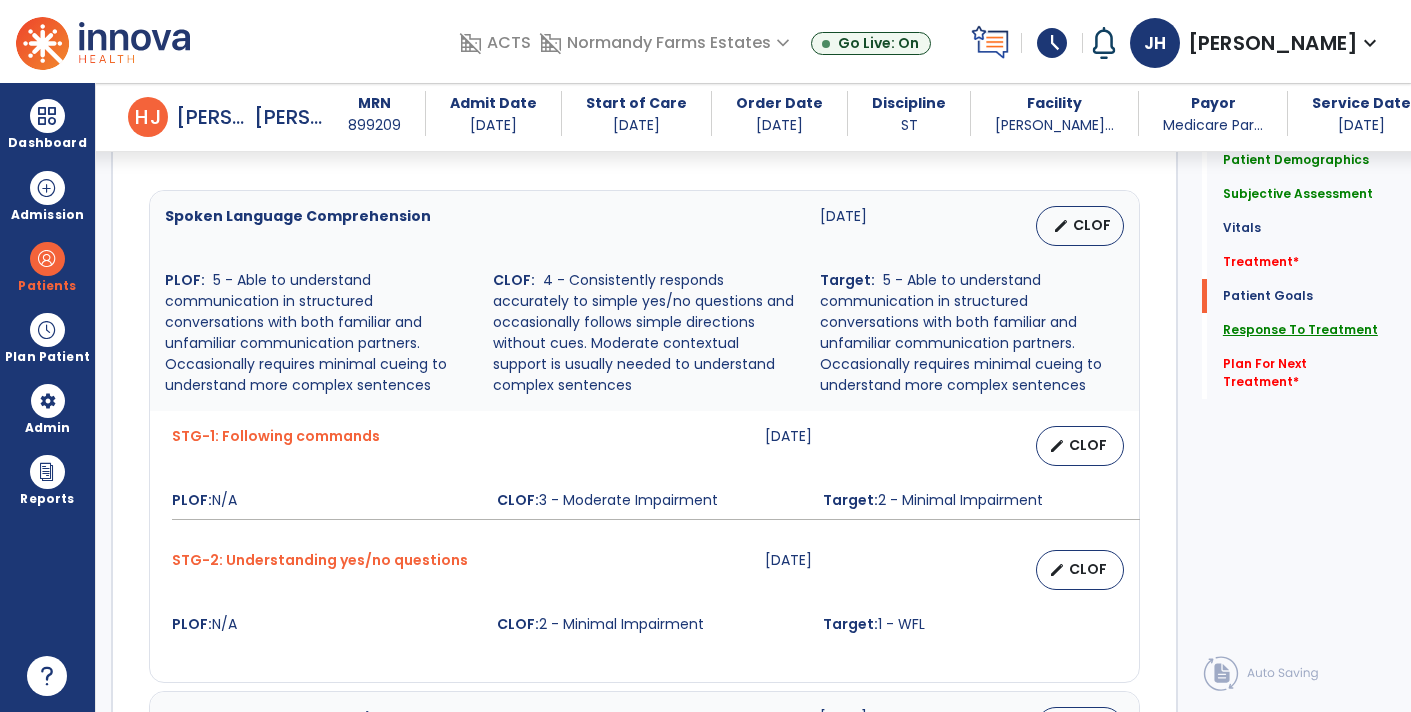 click on "Response To Treatment" 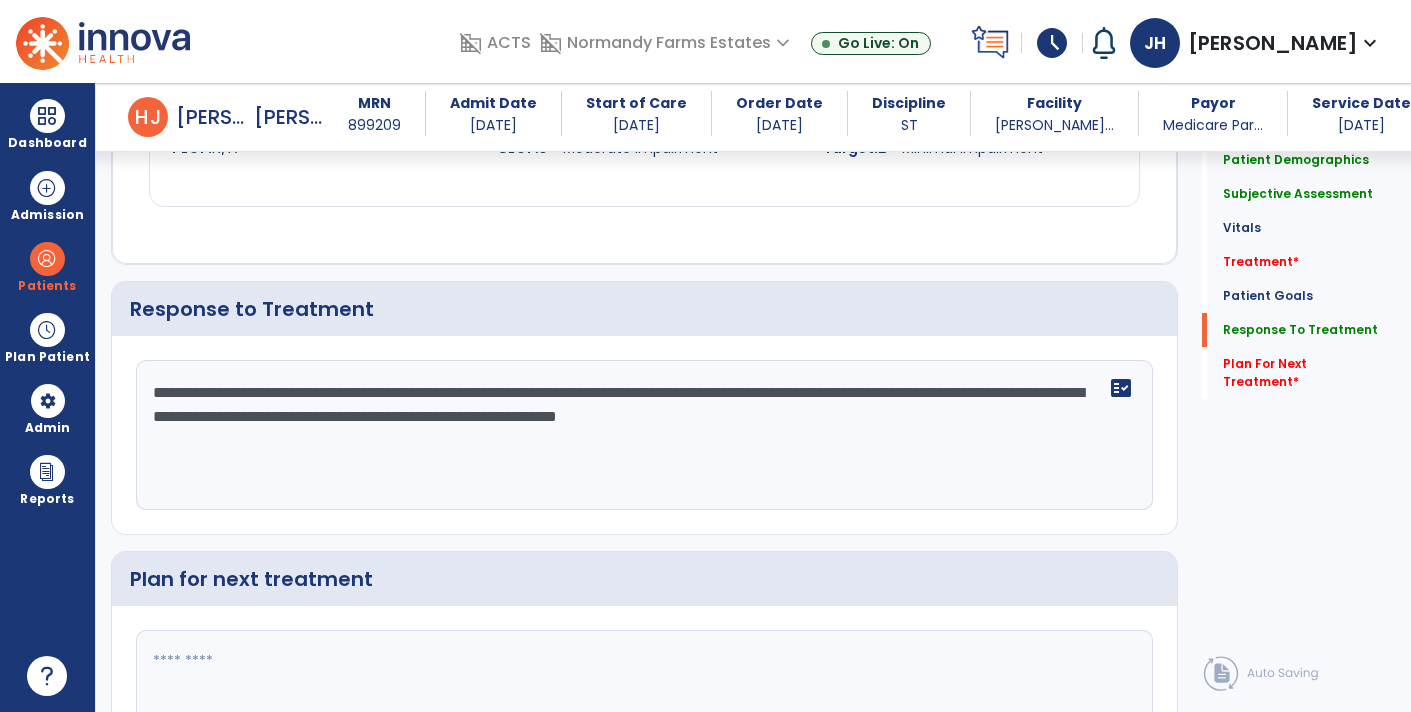 scroll, scrollTop: 2688, scrollLeft: 0, axis: vertical 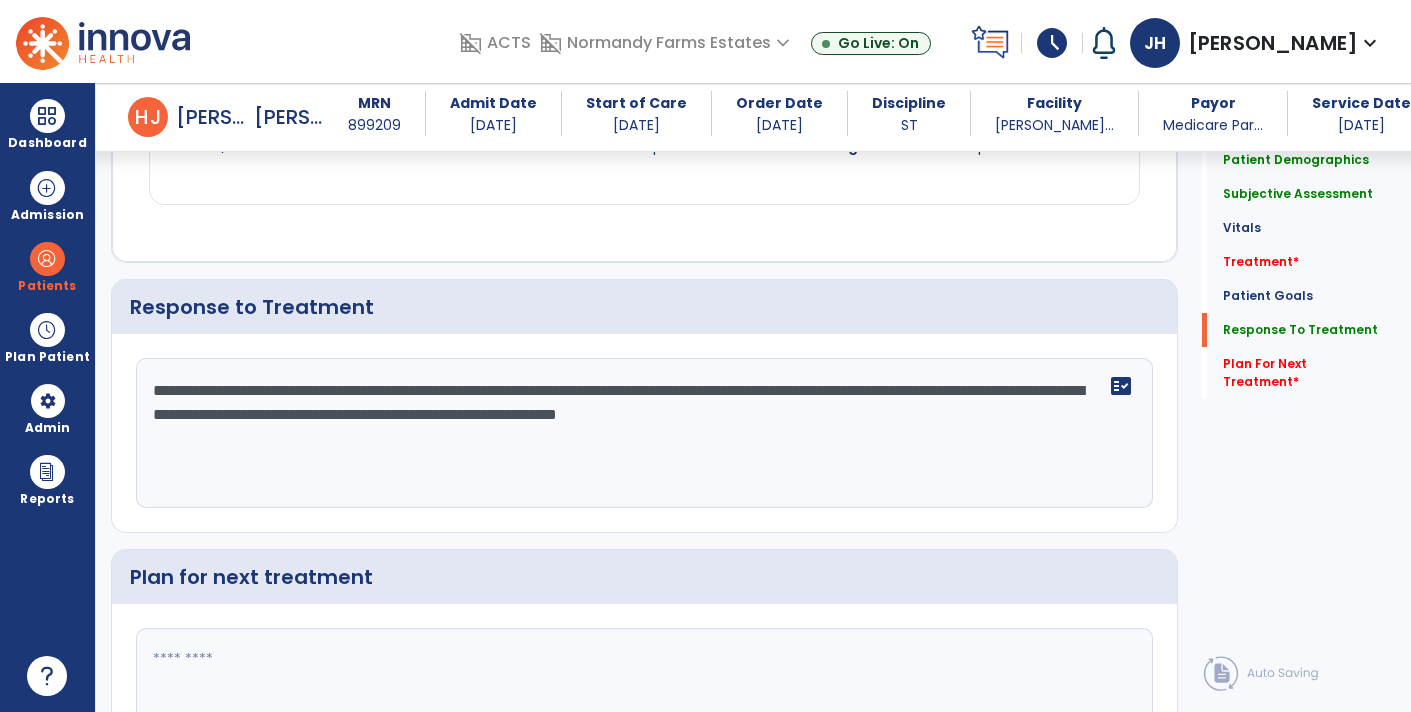 click on "**********" 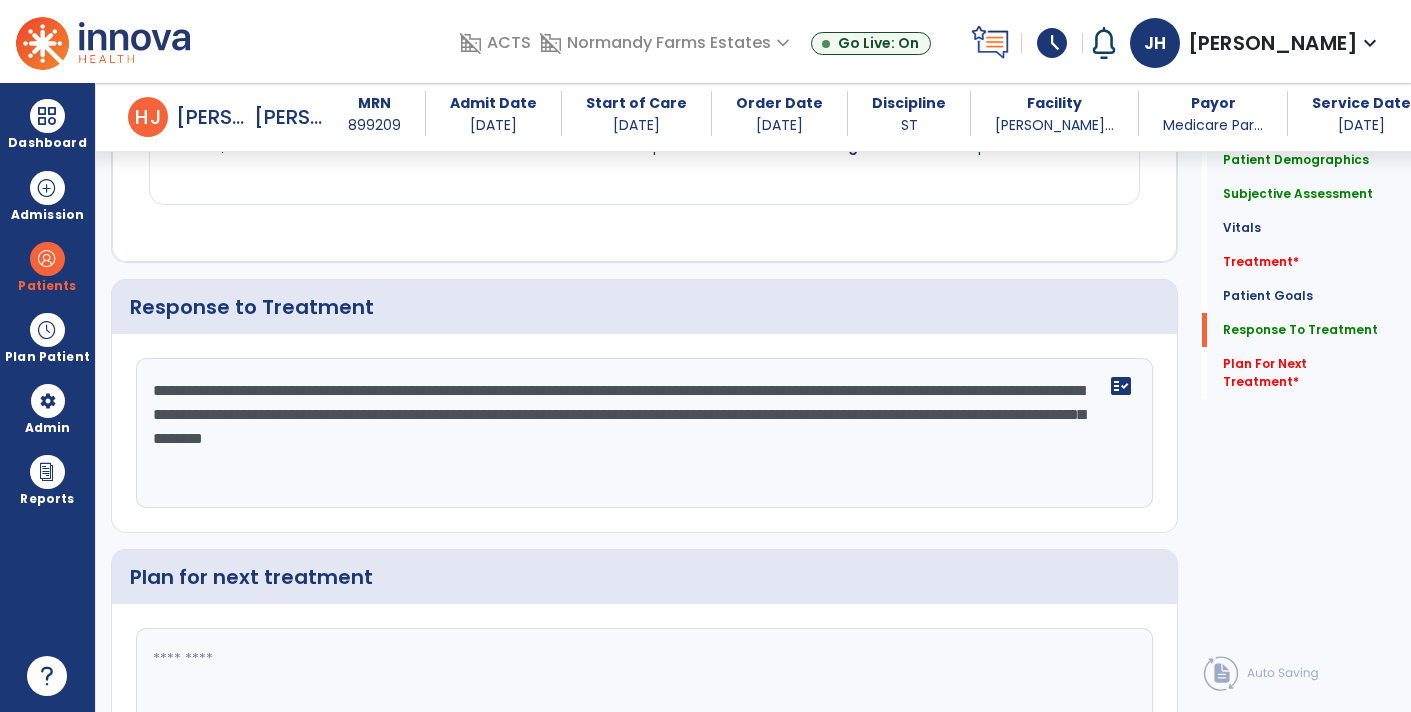 click on "**********" 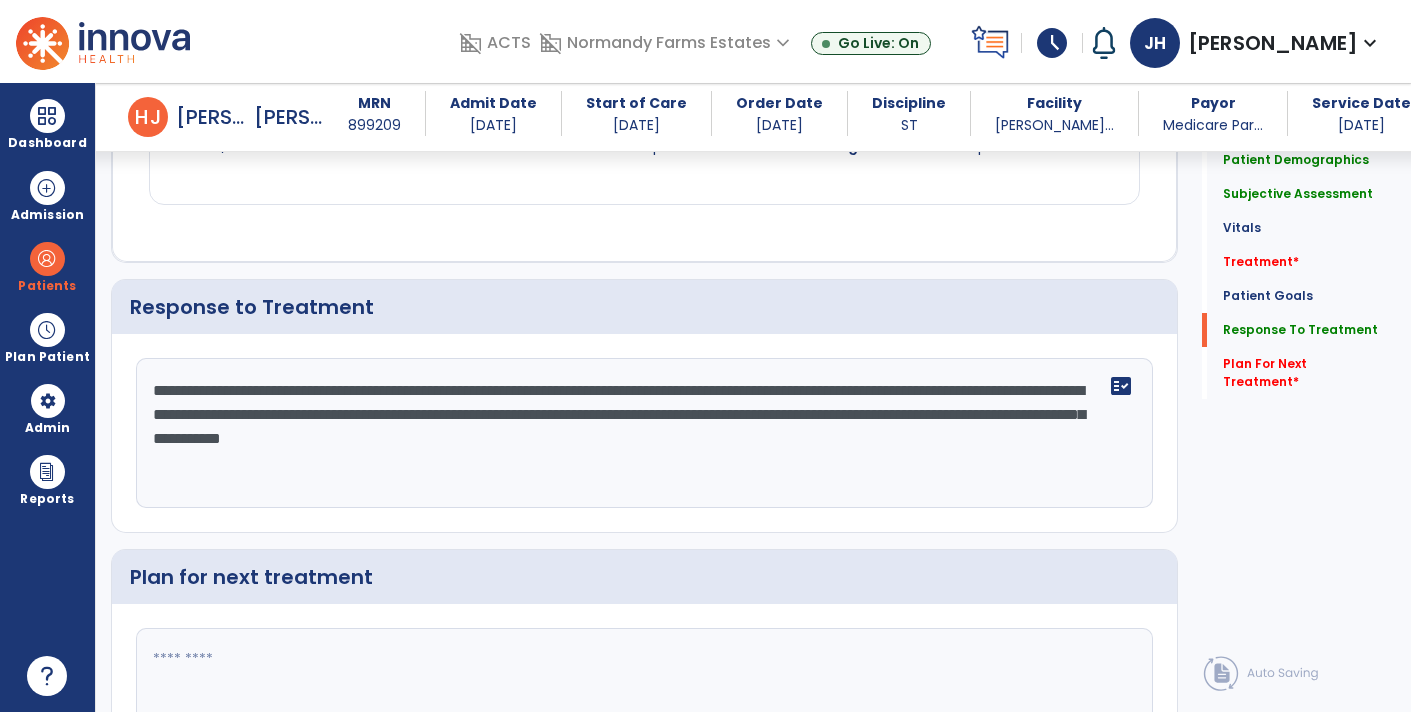 click on "**********" 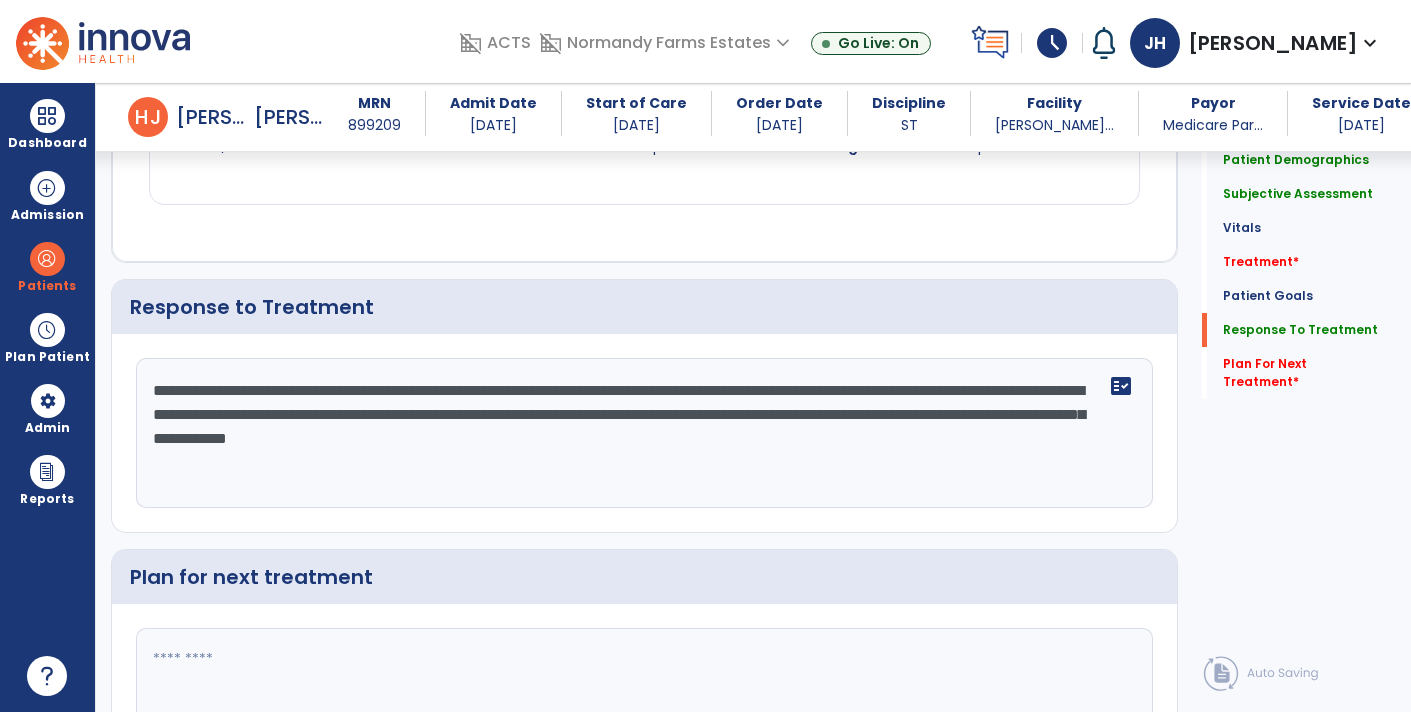 click on "**********" 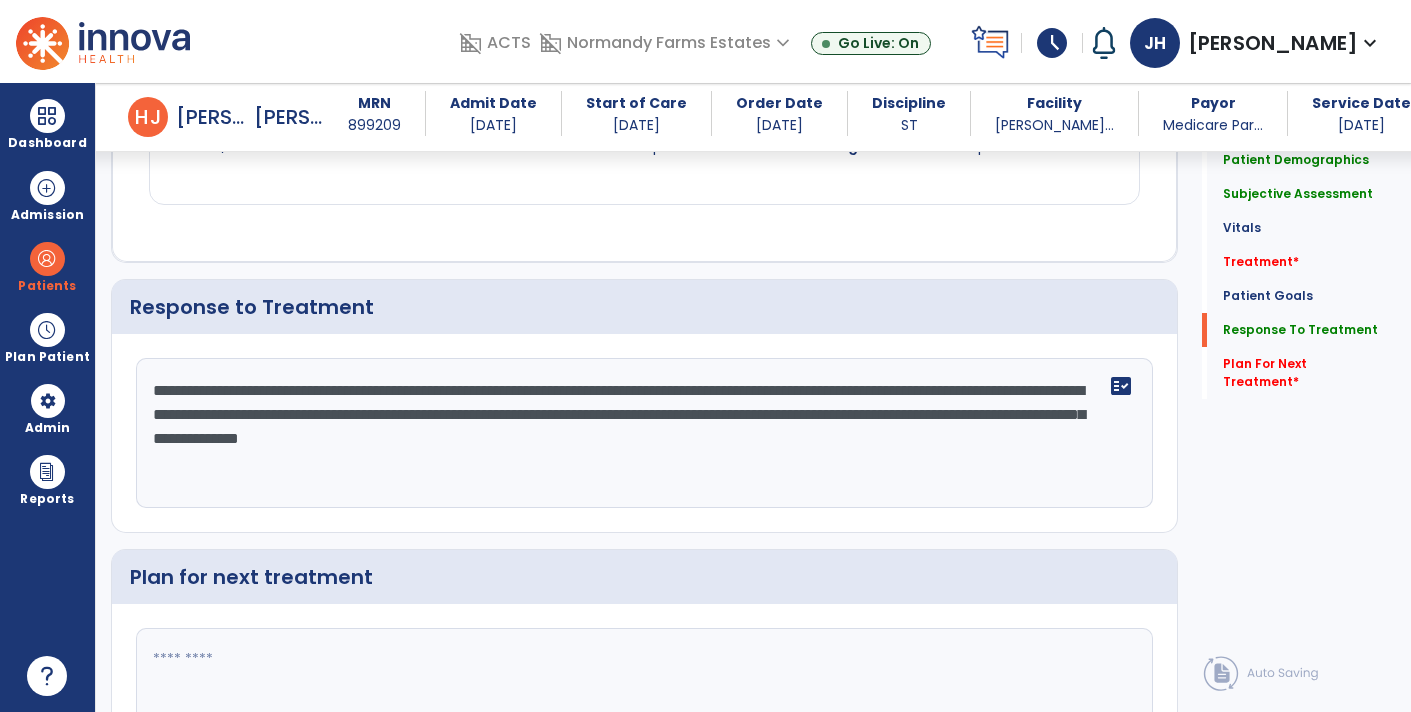 click on "**********" 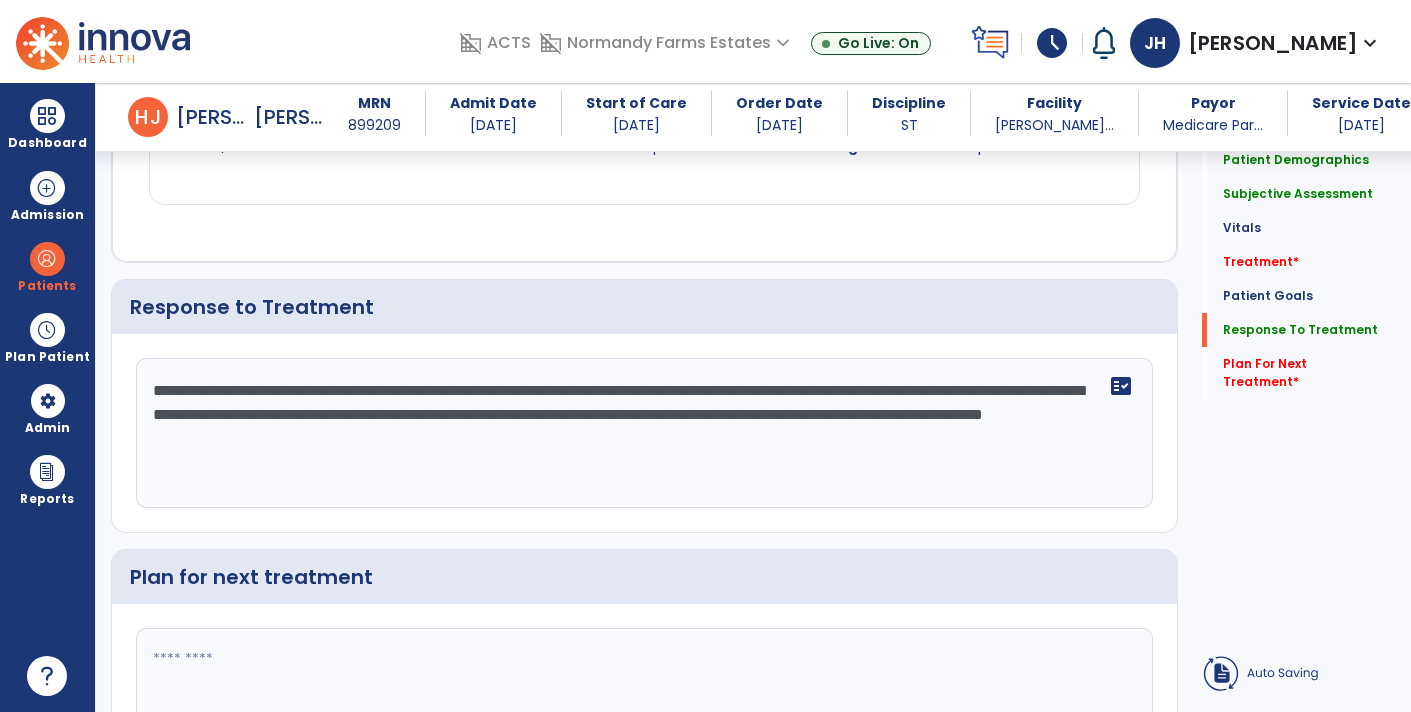 click on "**********" 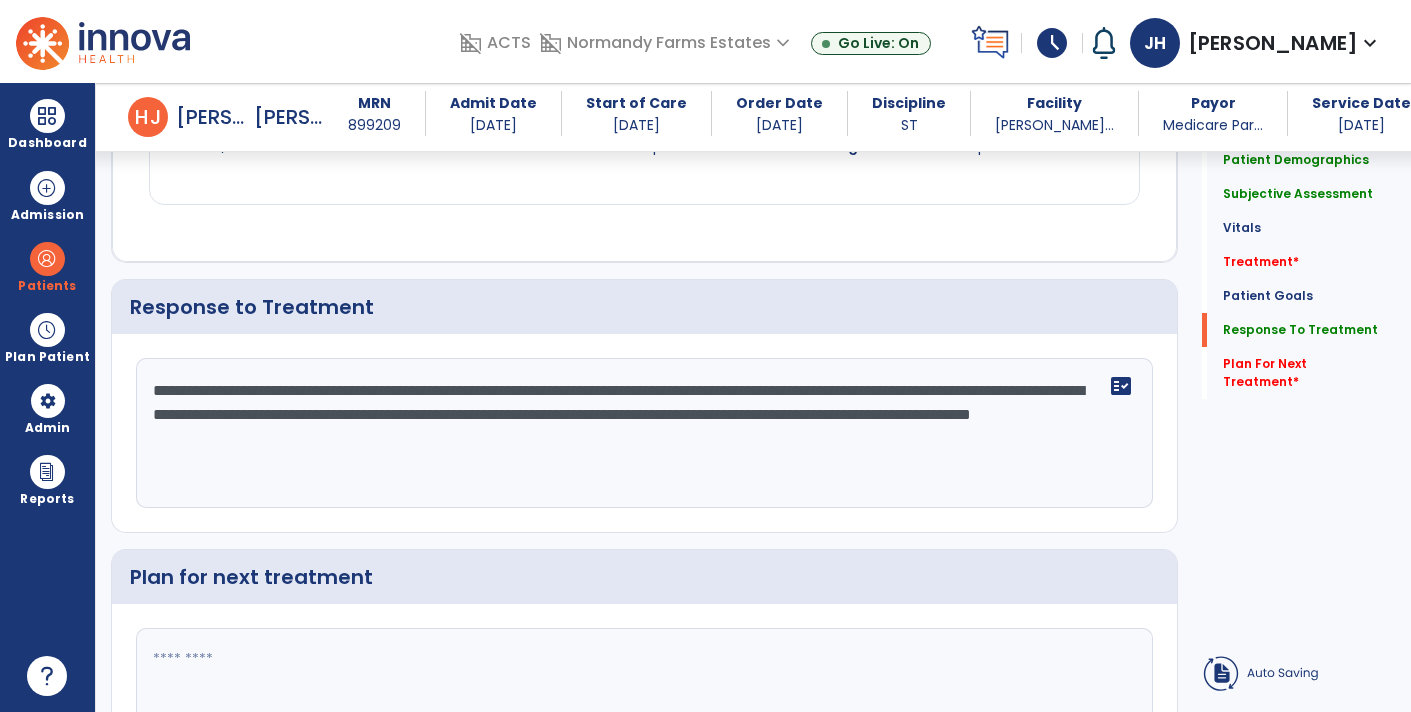 click on "**********" 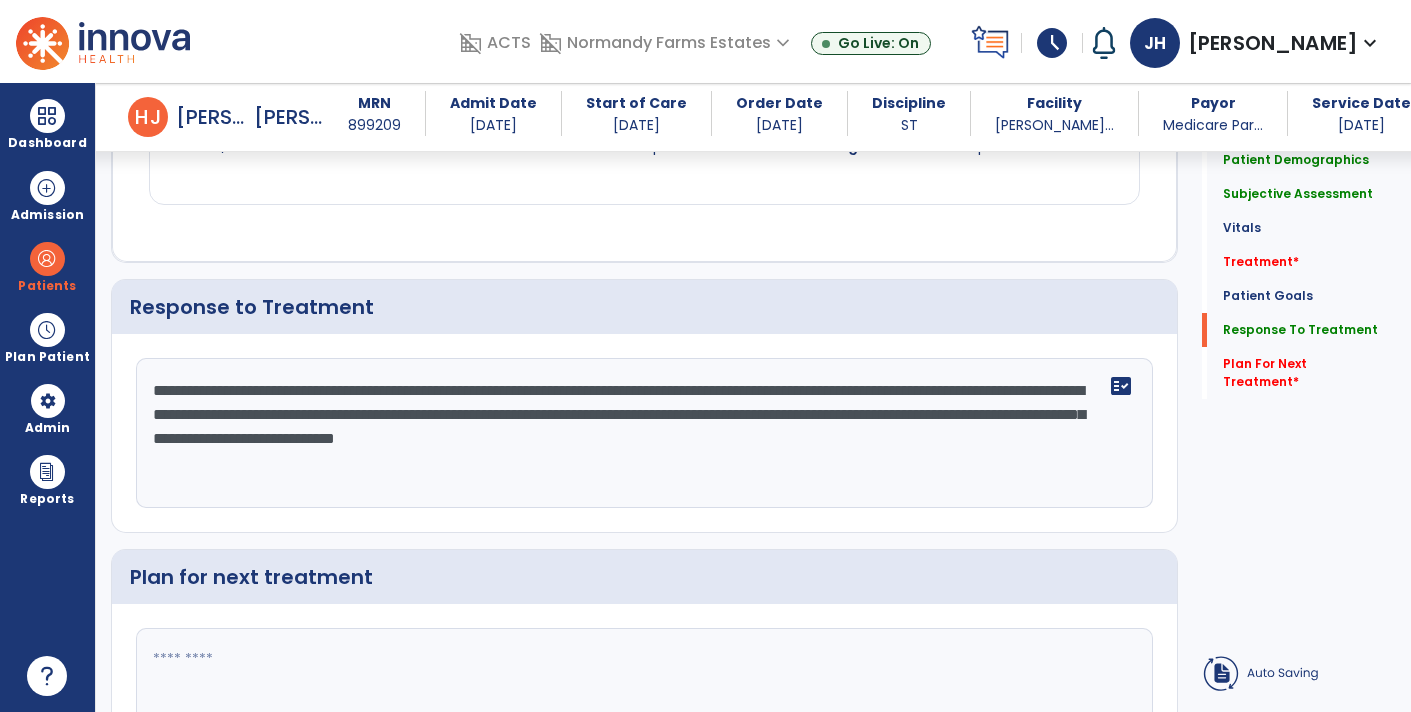 click on "**********" 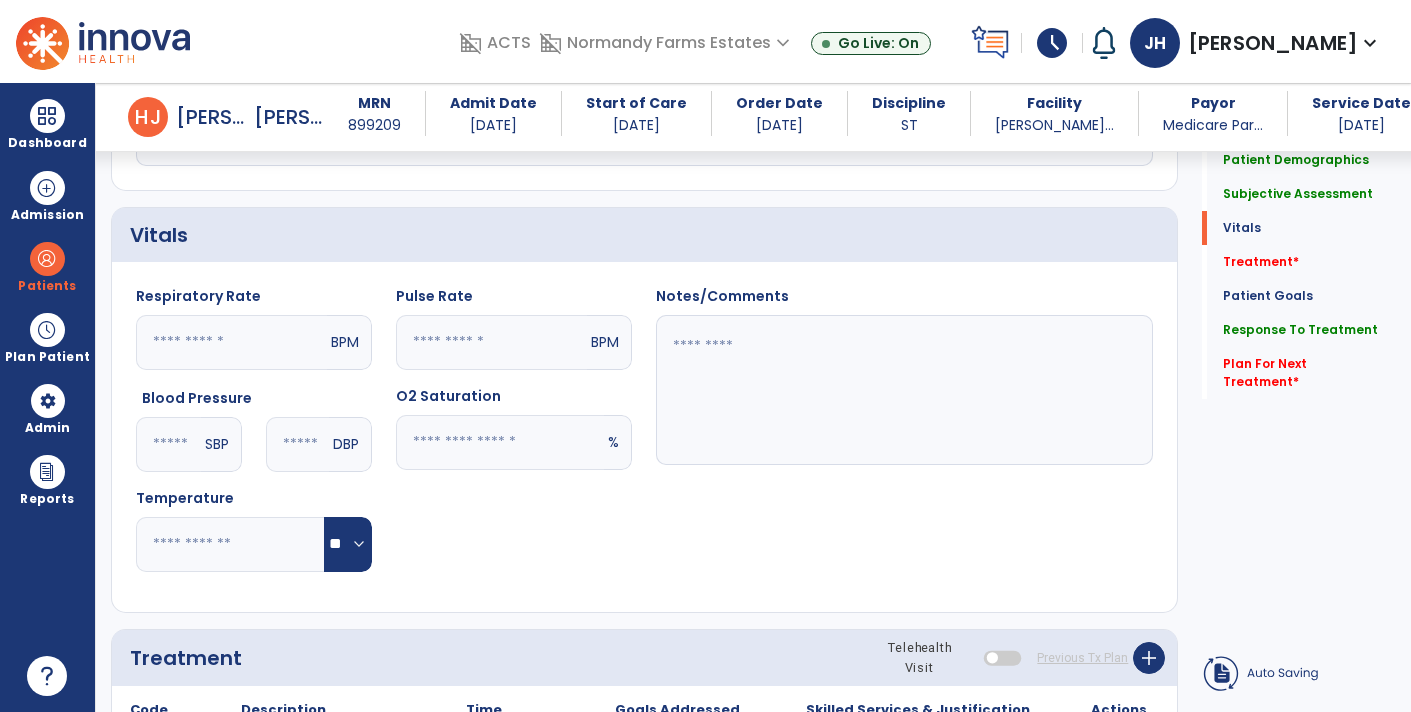 scroll, scrollTop: 727, scrollLeft: 0, axis: vertical 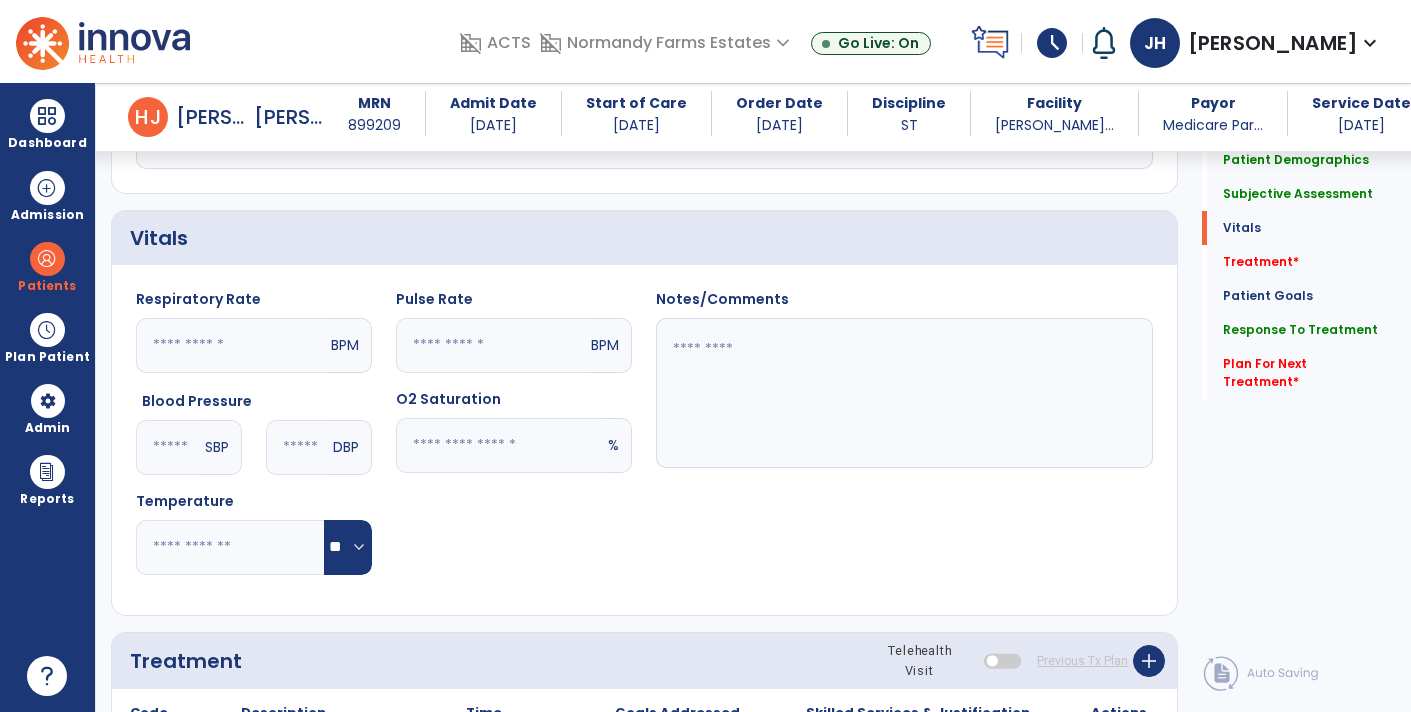 type on "**********" 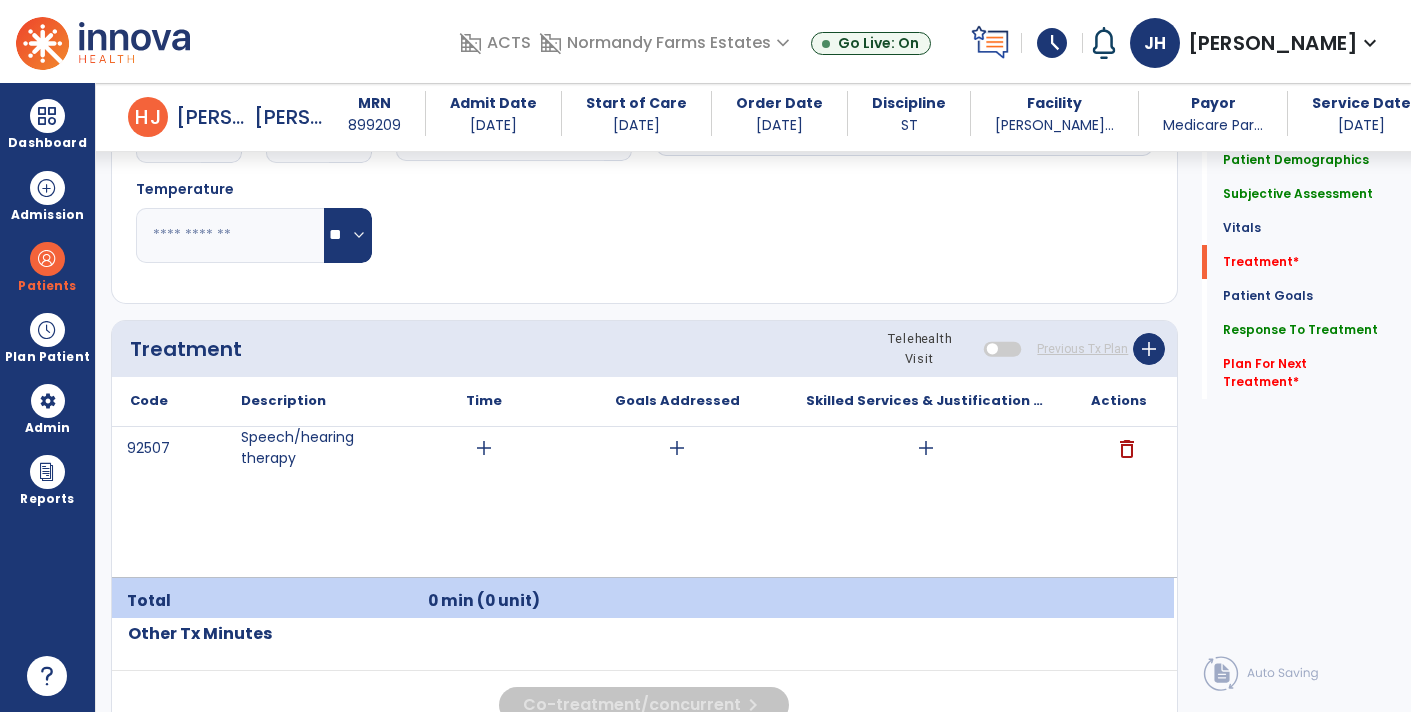 scroll, scrollTop: 1047, scrollLeft: 0, axis: vertical 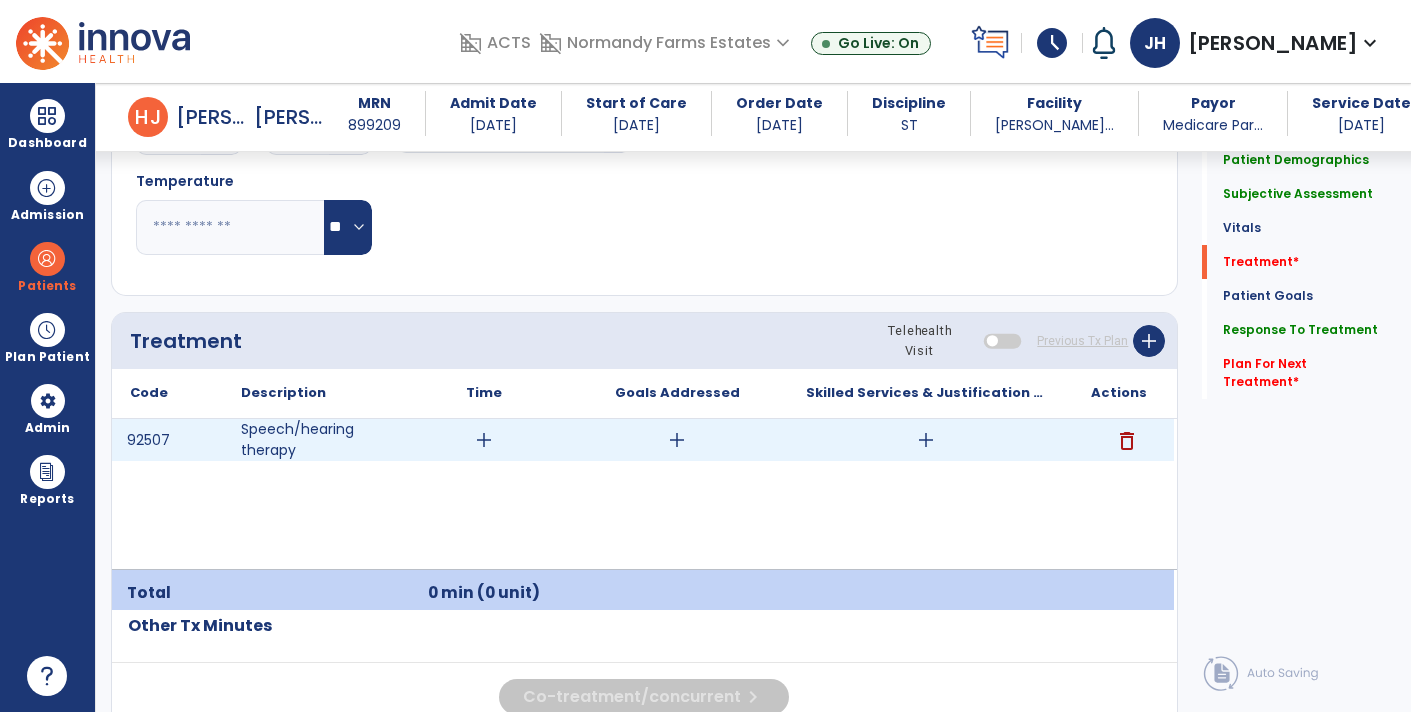 click on "add" at bounding box center (484, 440) 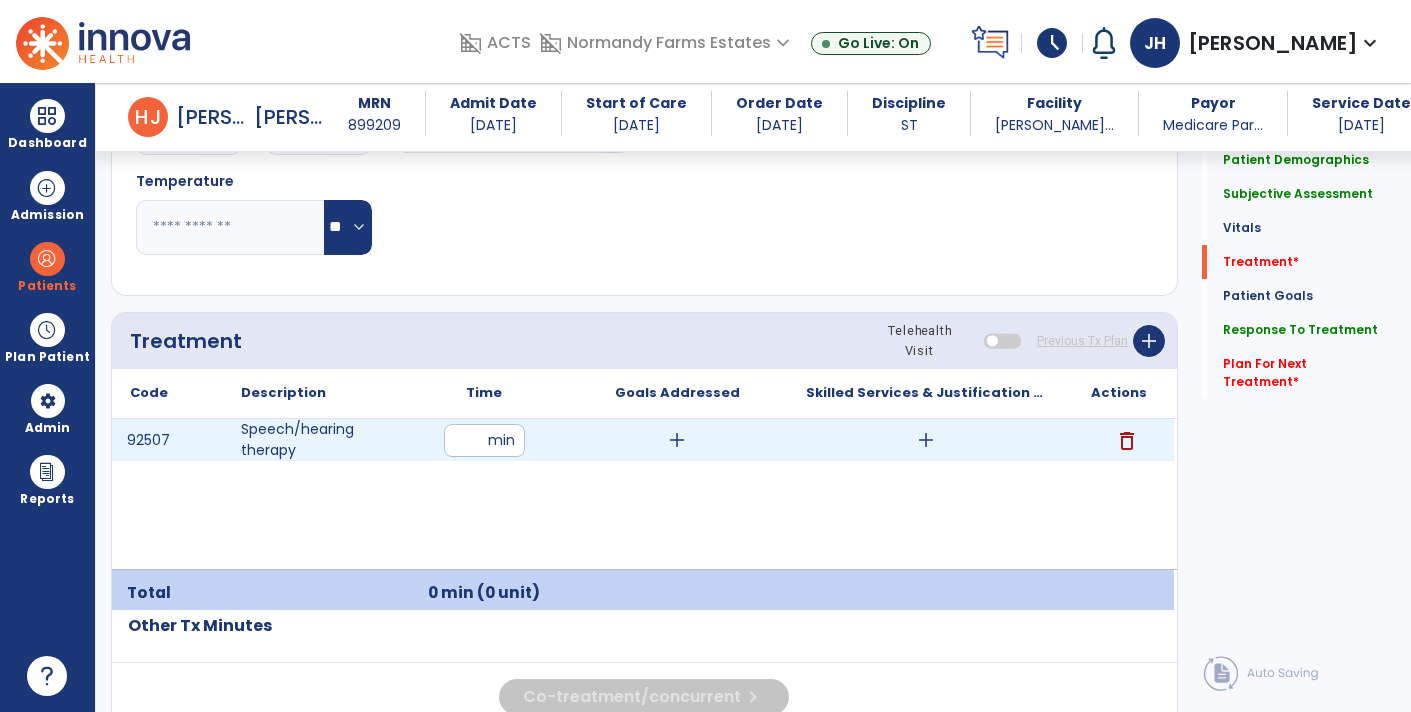 type on "**" 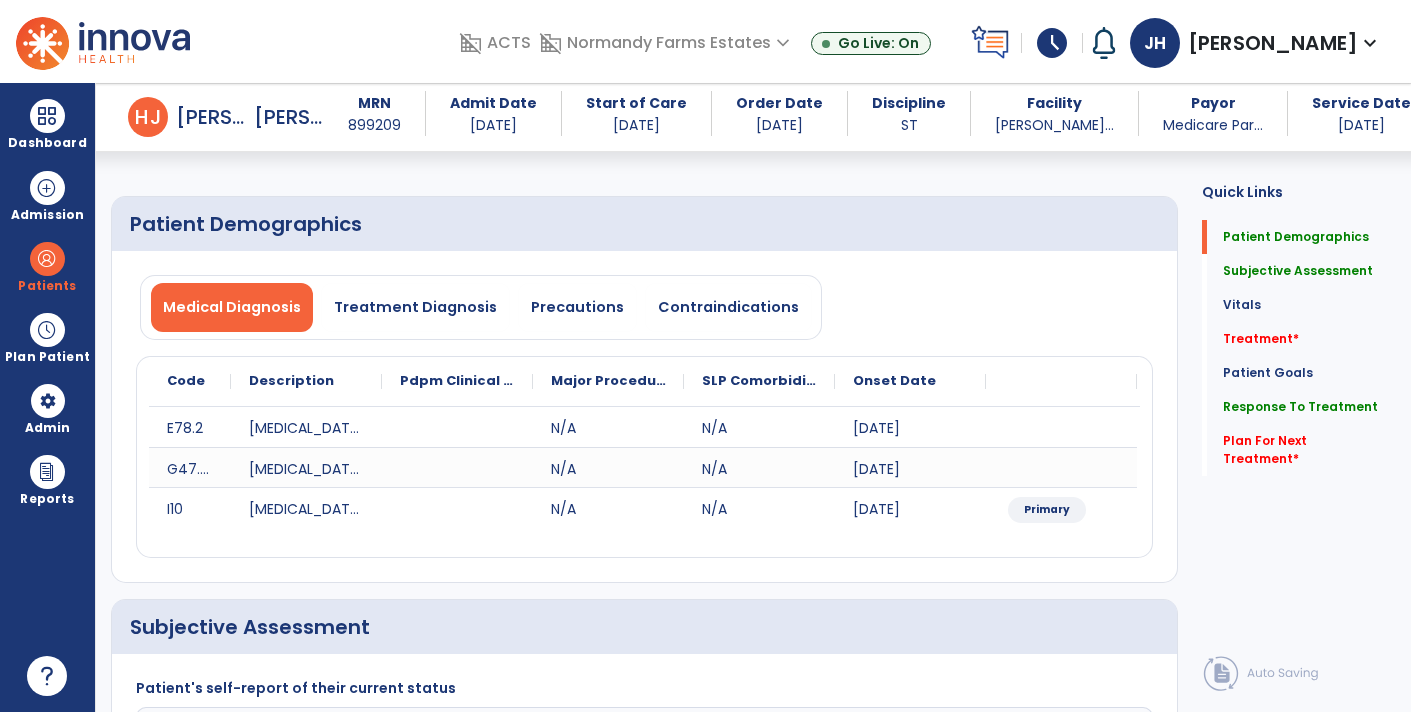 scroll, scrollTop: 0, scrollLeft: 0, axis: both 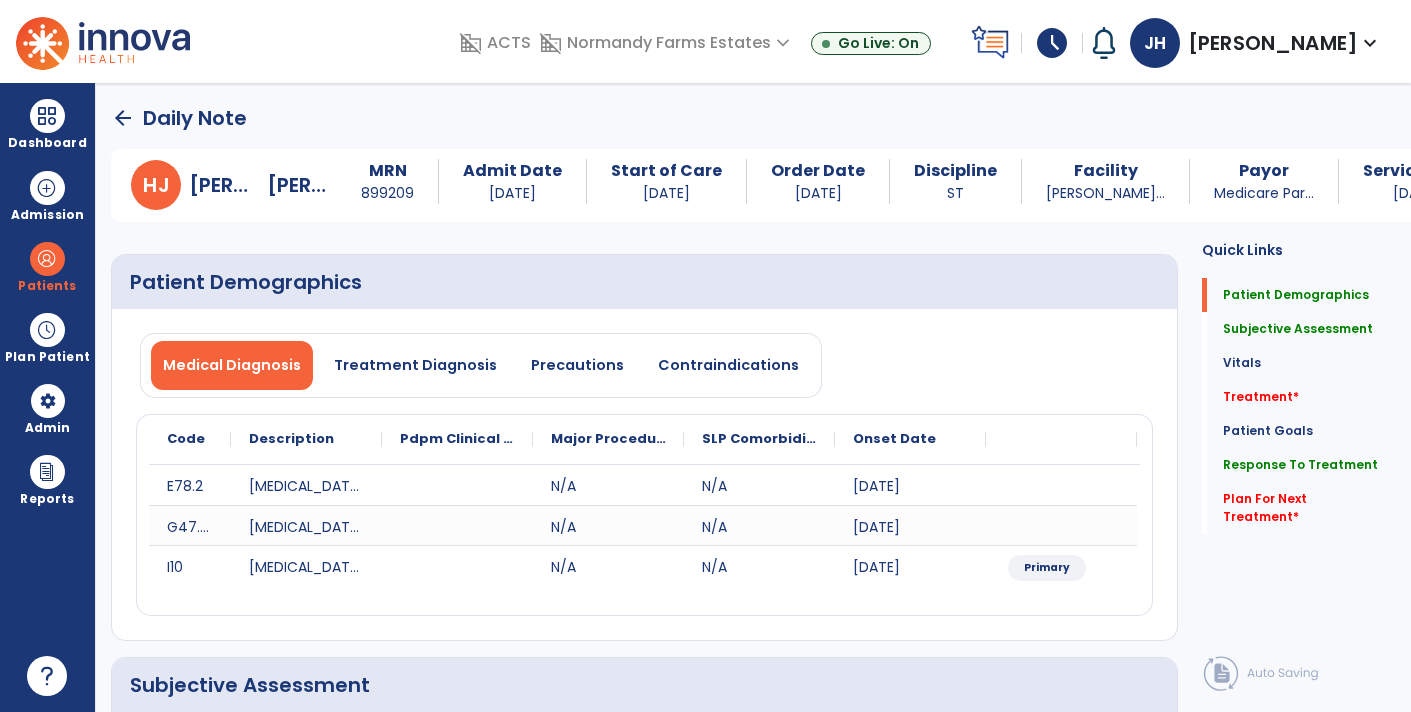 click on "arrow_back" 